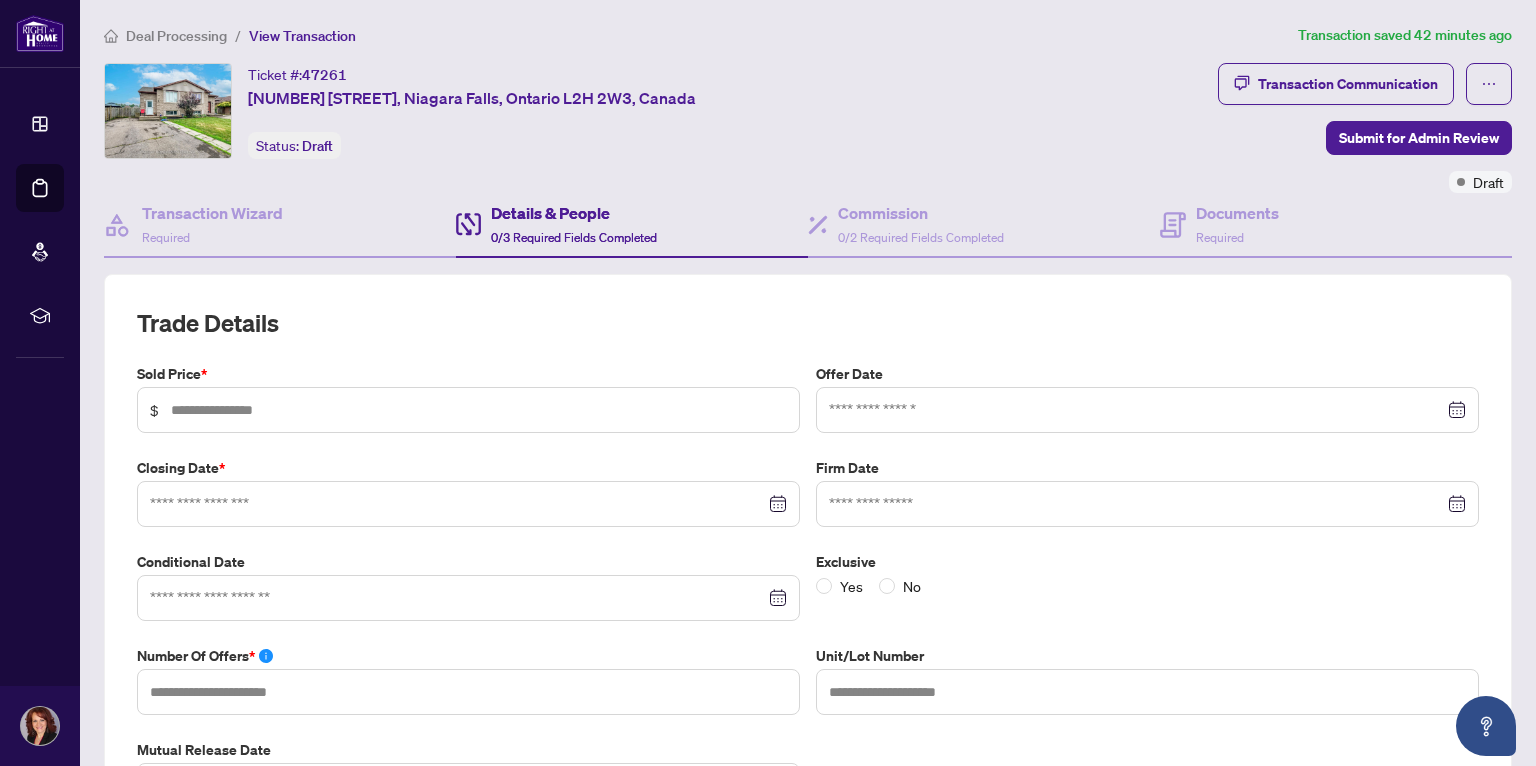 scroll, scrollTop: 0, scrollLeft: 0, axis: both 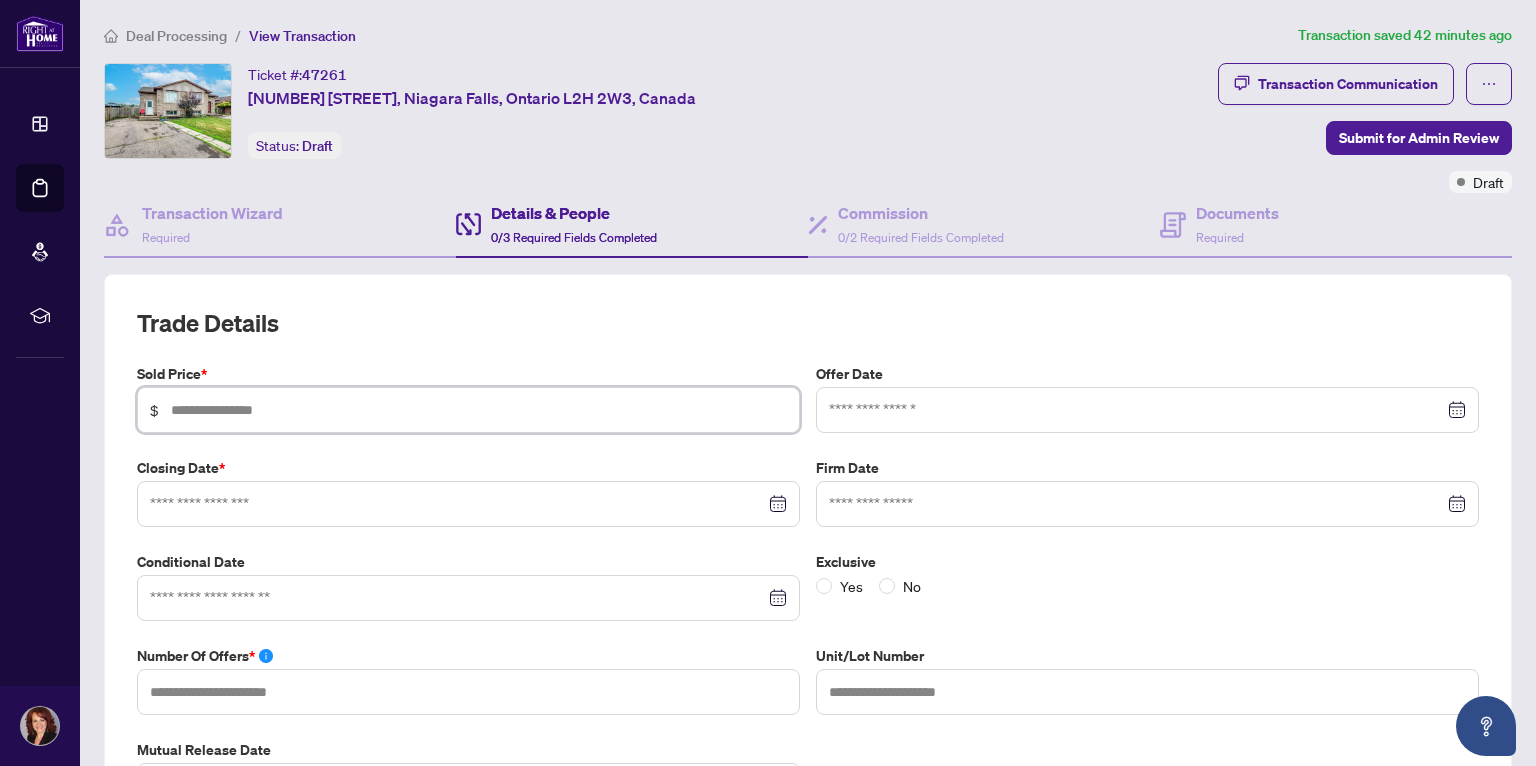 click at bounding box center [479, 410] 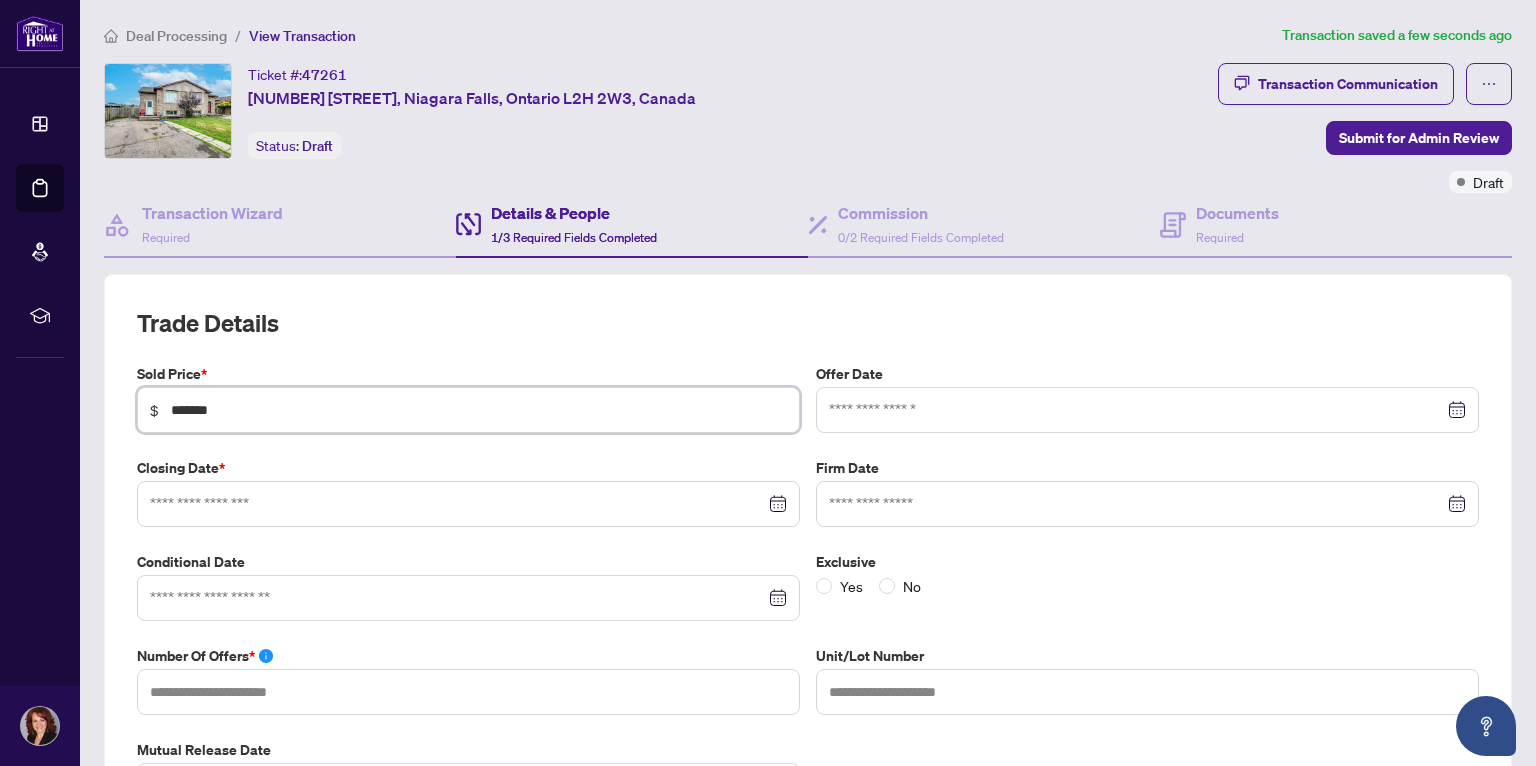 type on "*******" 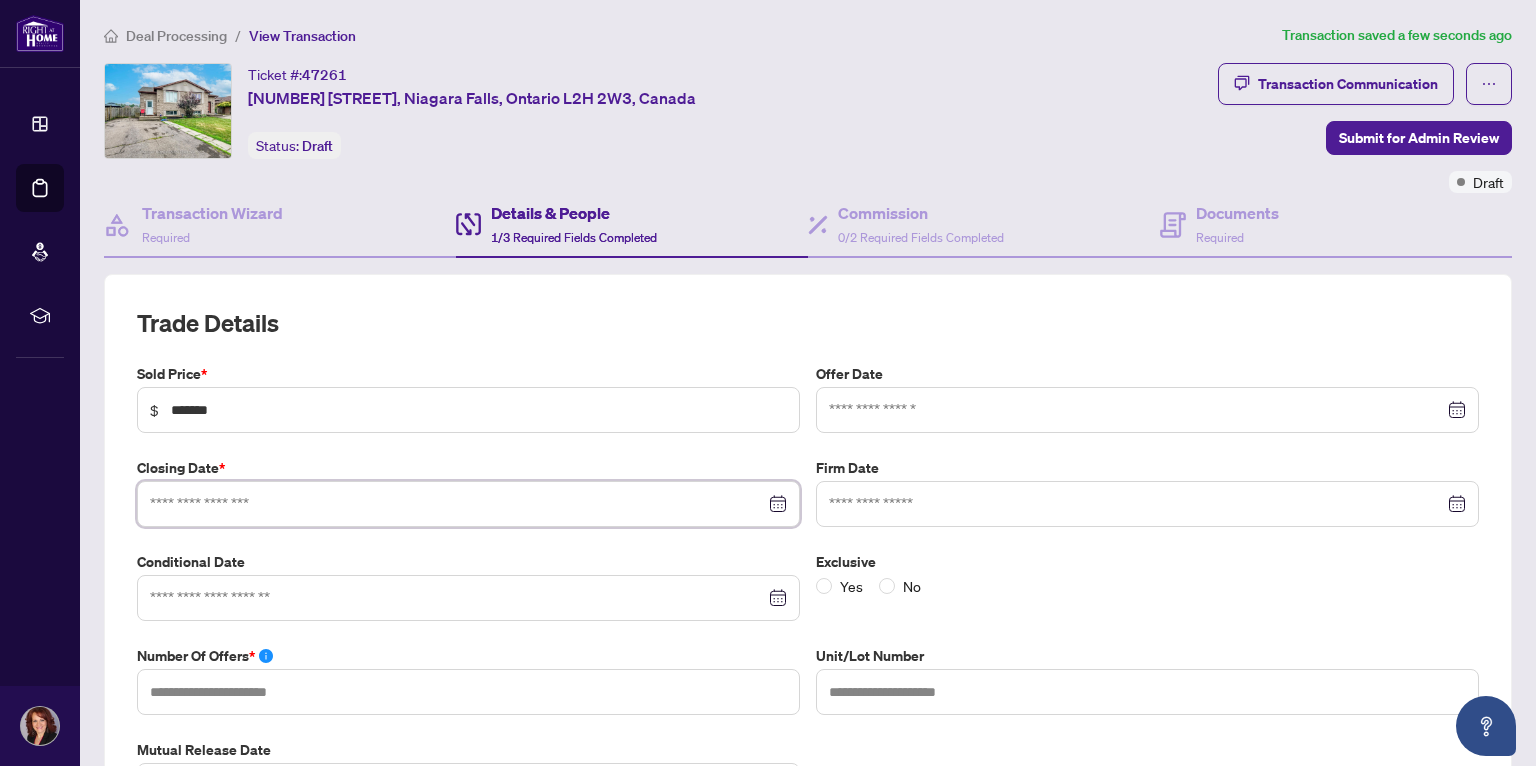 click at bounding box center [457, 504] 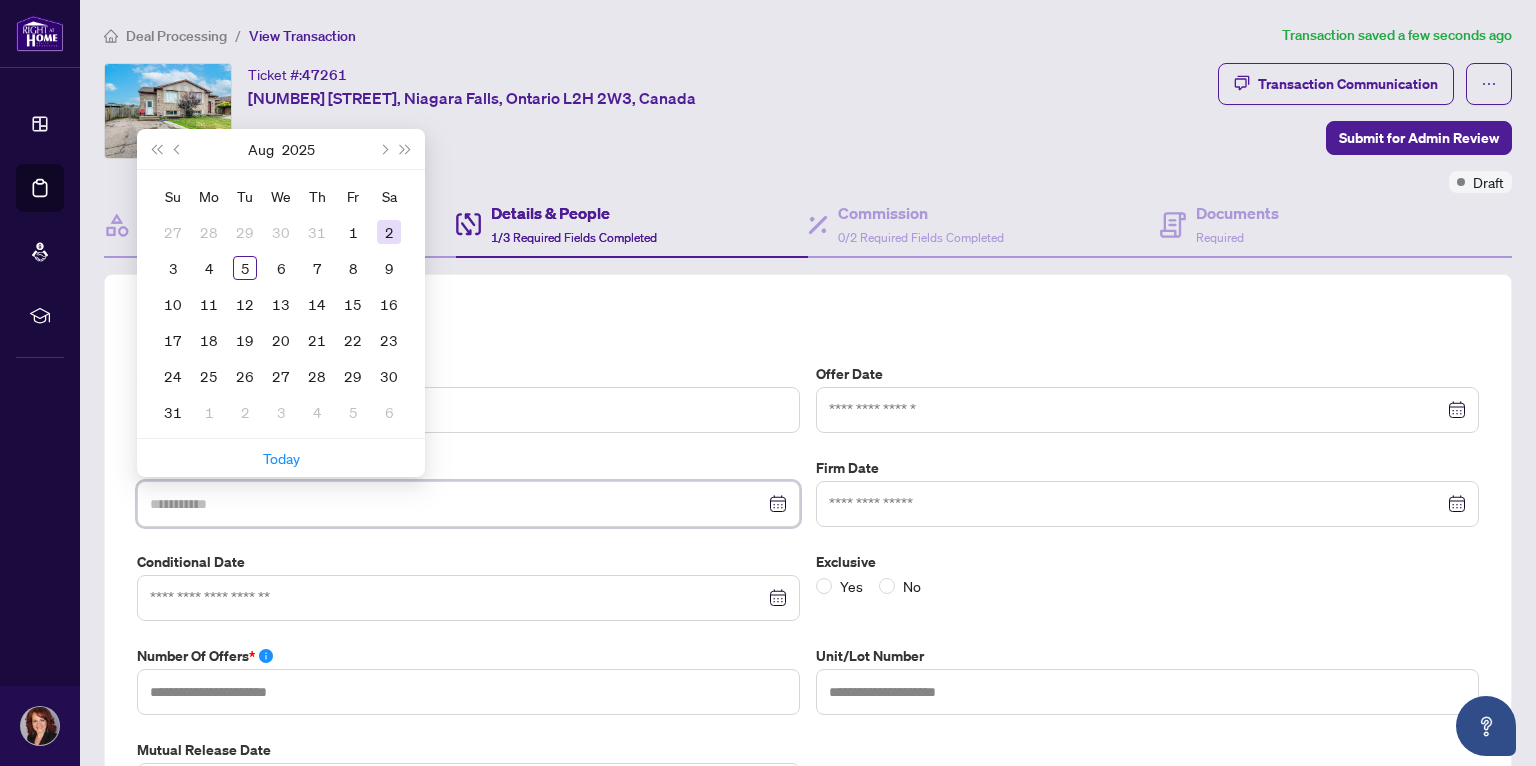 type on "**********" 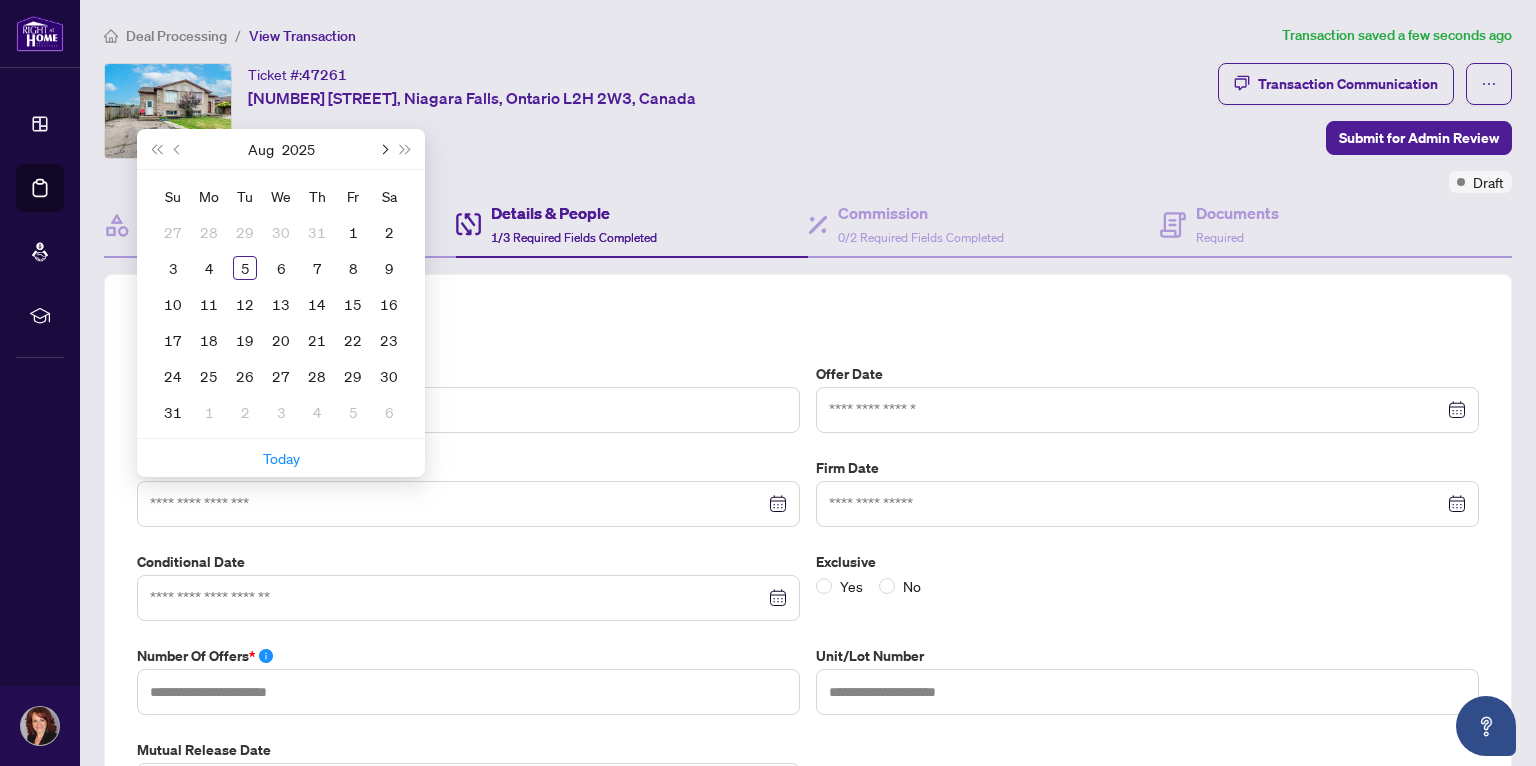click at bounding box center [383, 149] 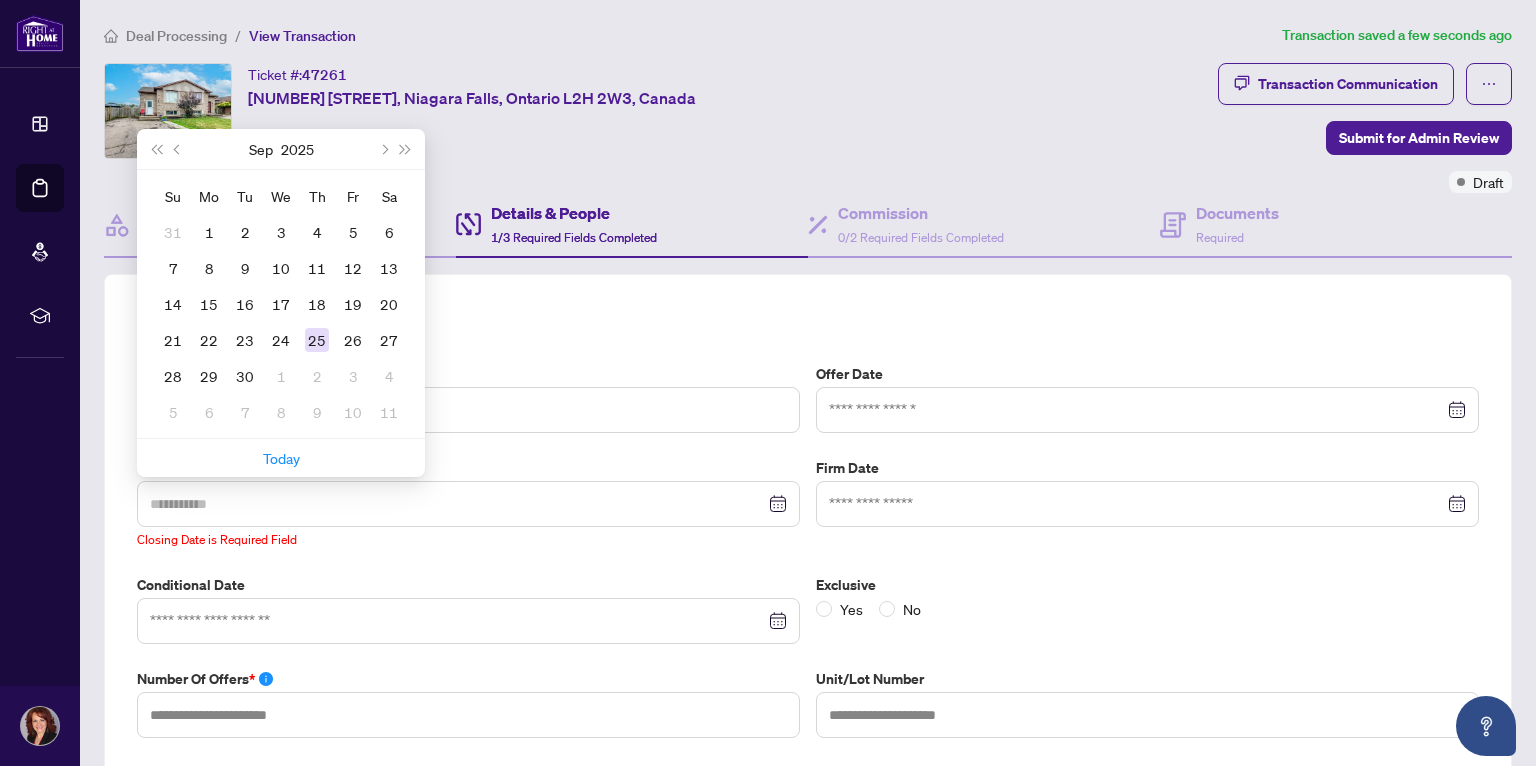 type on "**********" 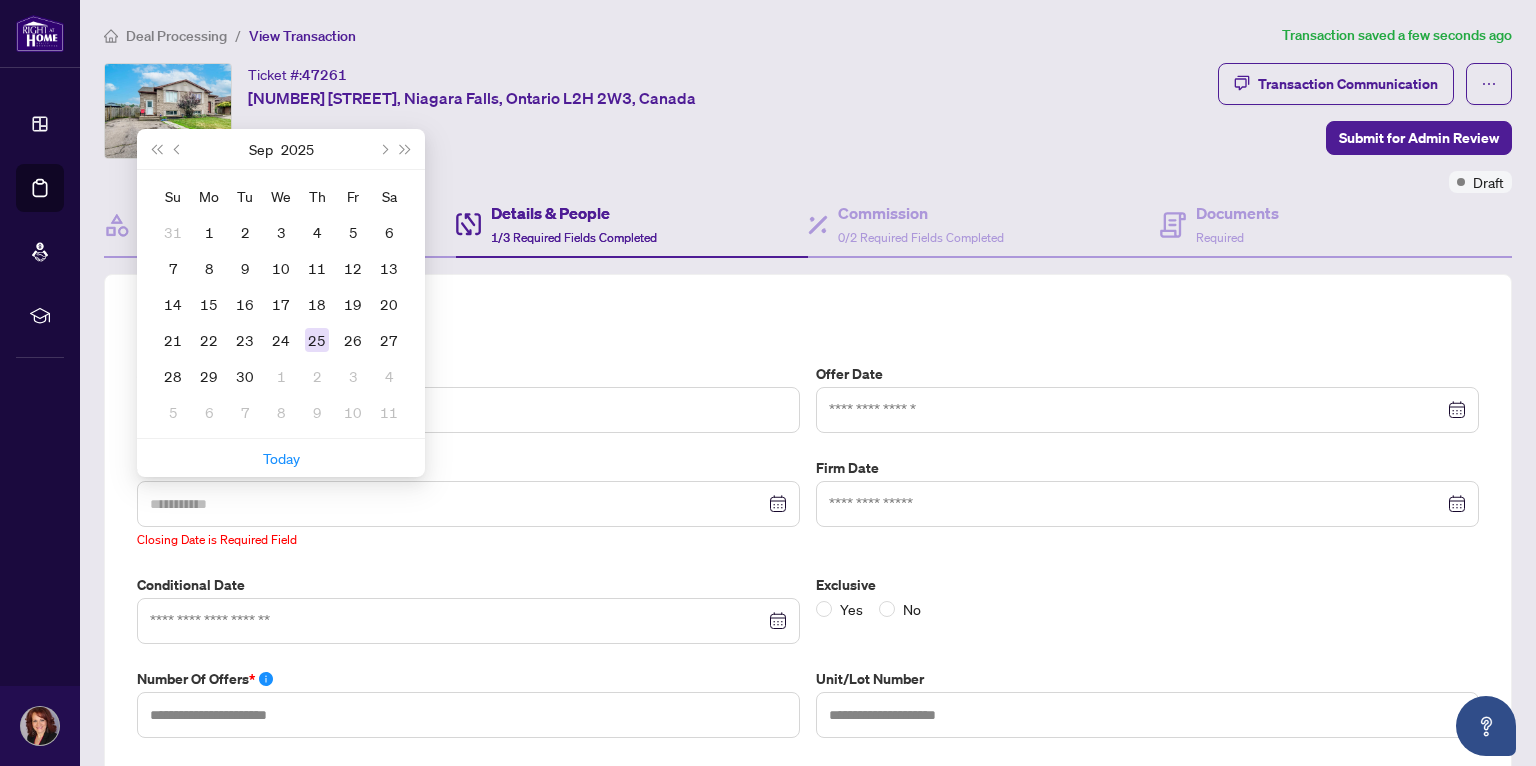 click on "25" at bounding box center (317, 340) 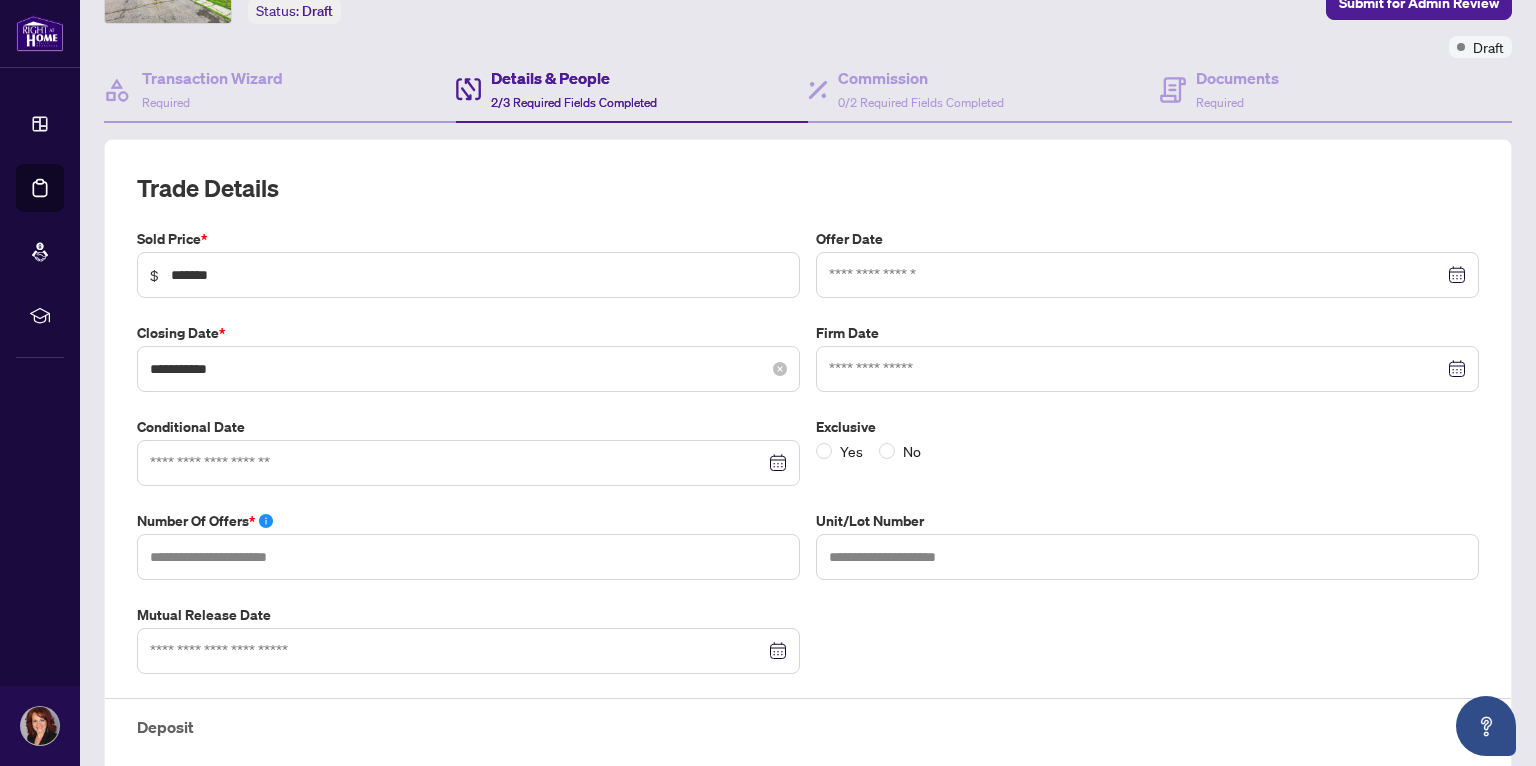 scroll, scrollTop: 136, scrollLeft: 0, axis: vertical 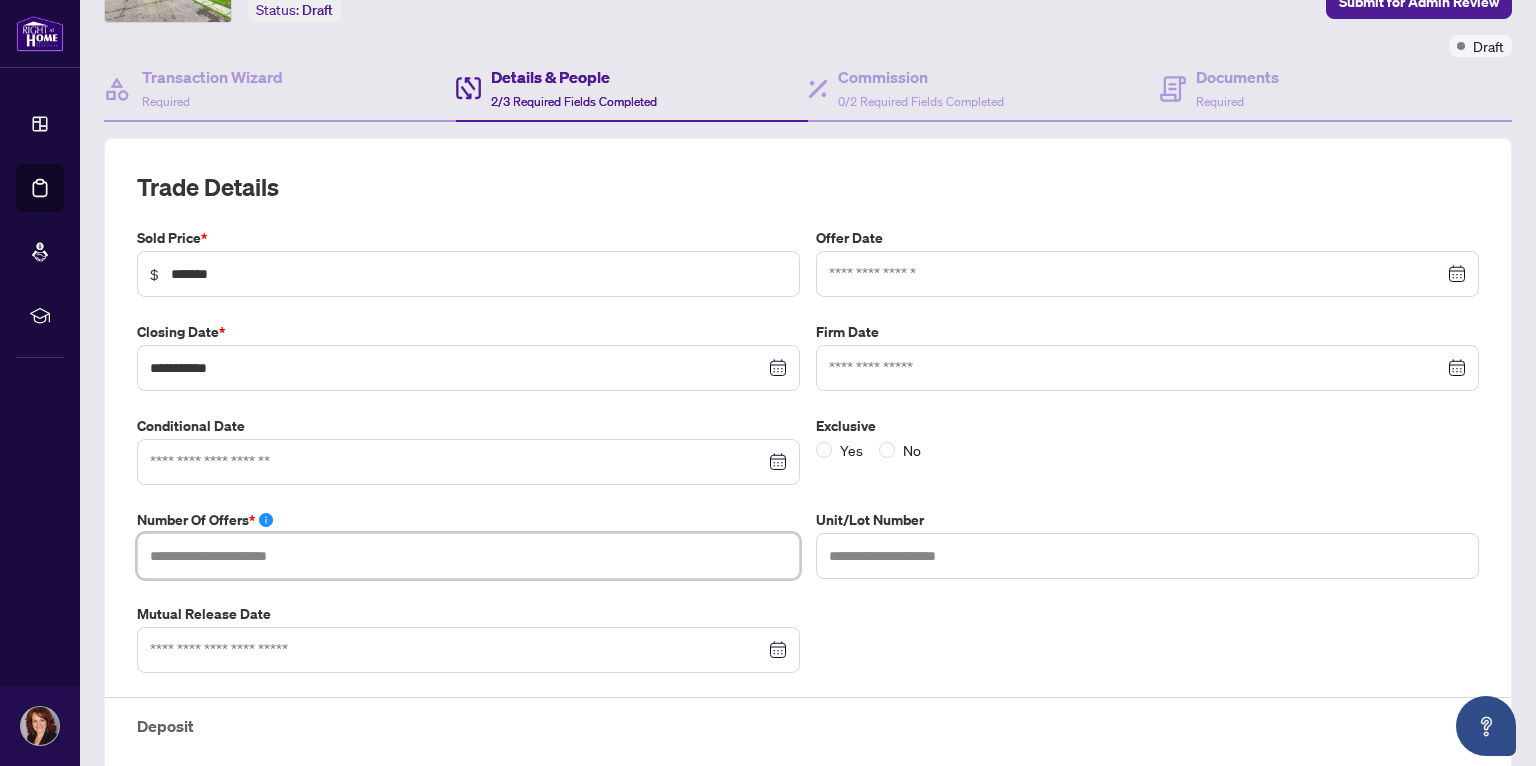 click at bounding box center (468, 556) 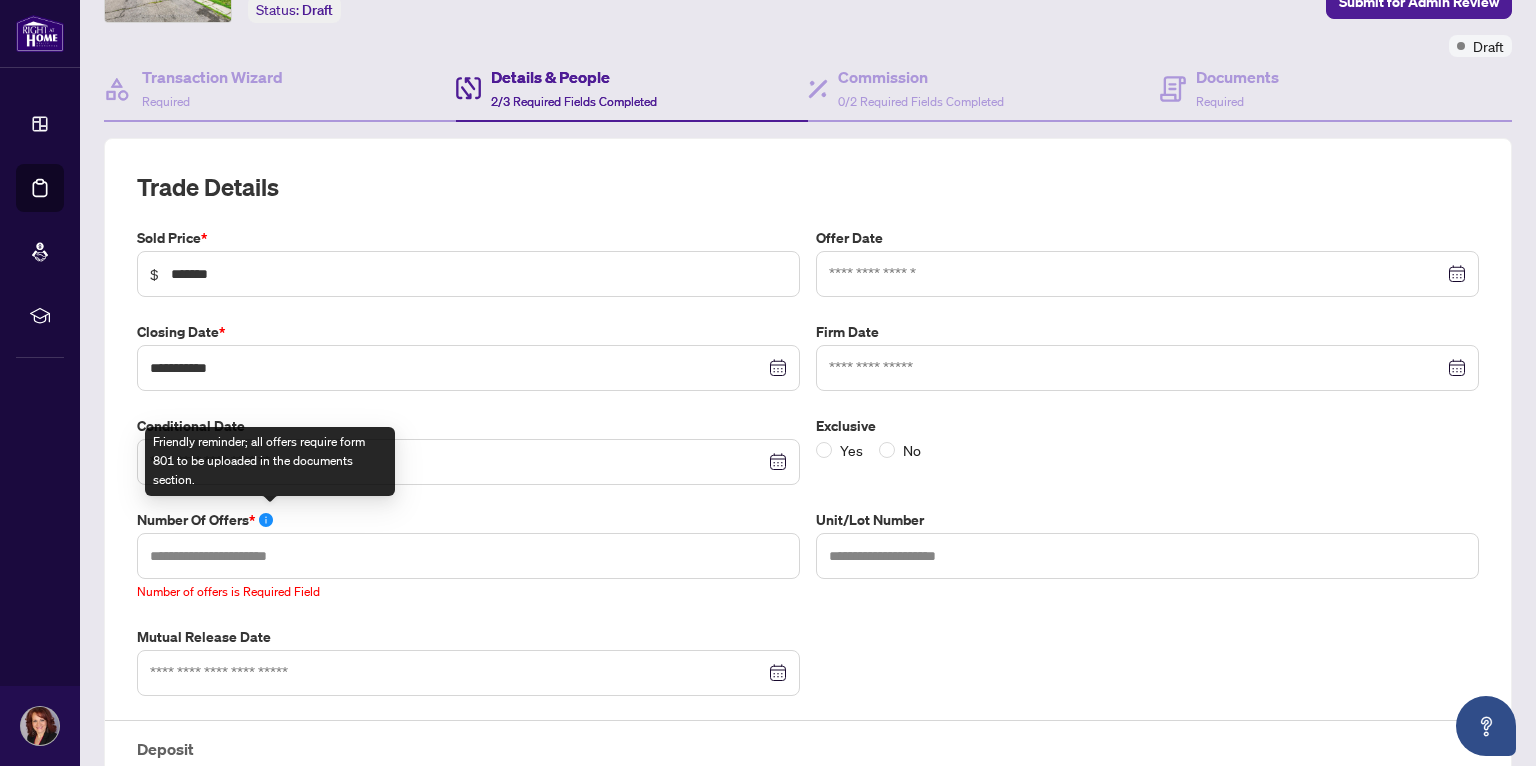 click 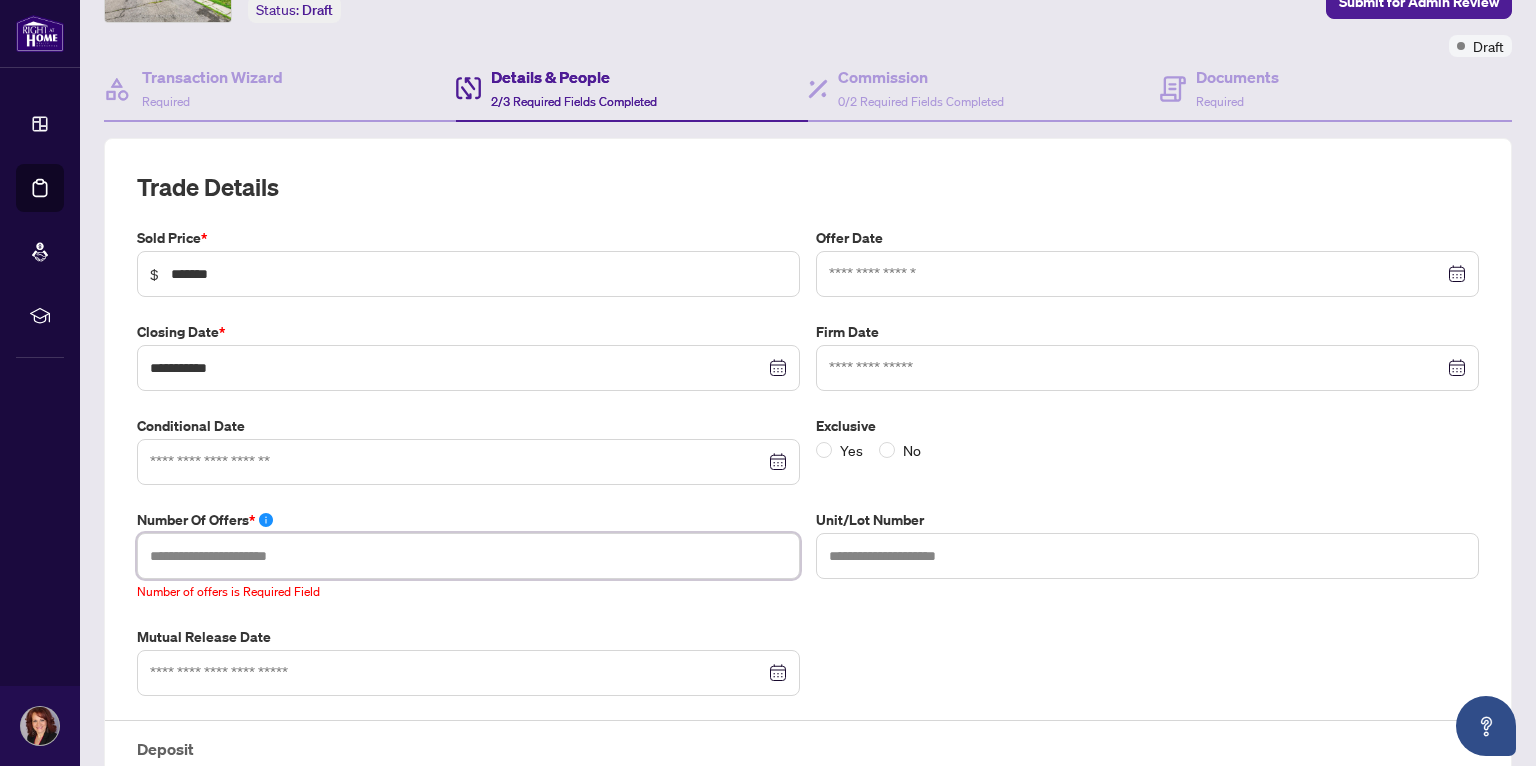 click at bounding box center (468, 556) 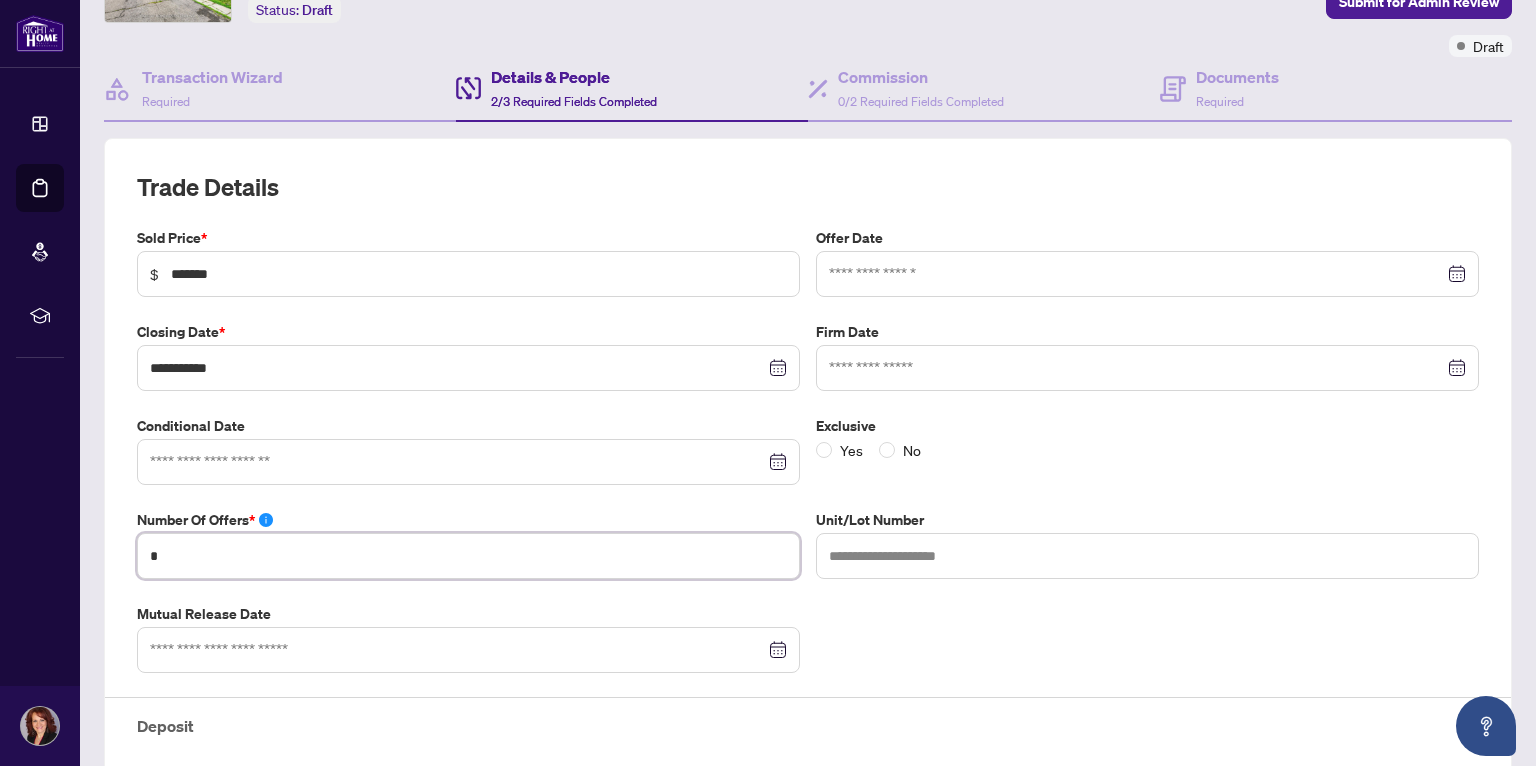 type on "*" 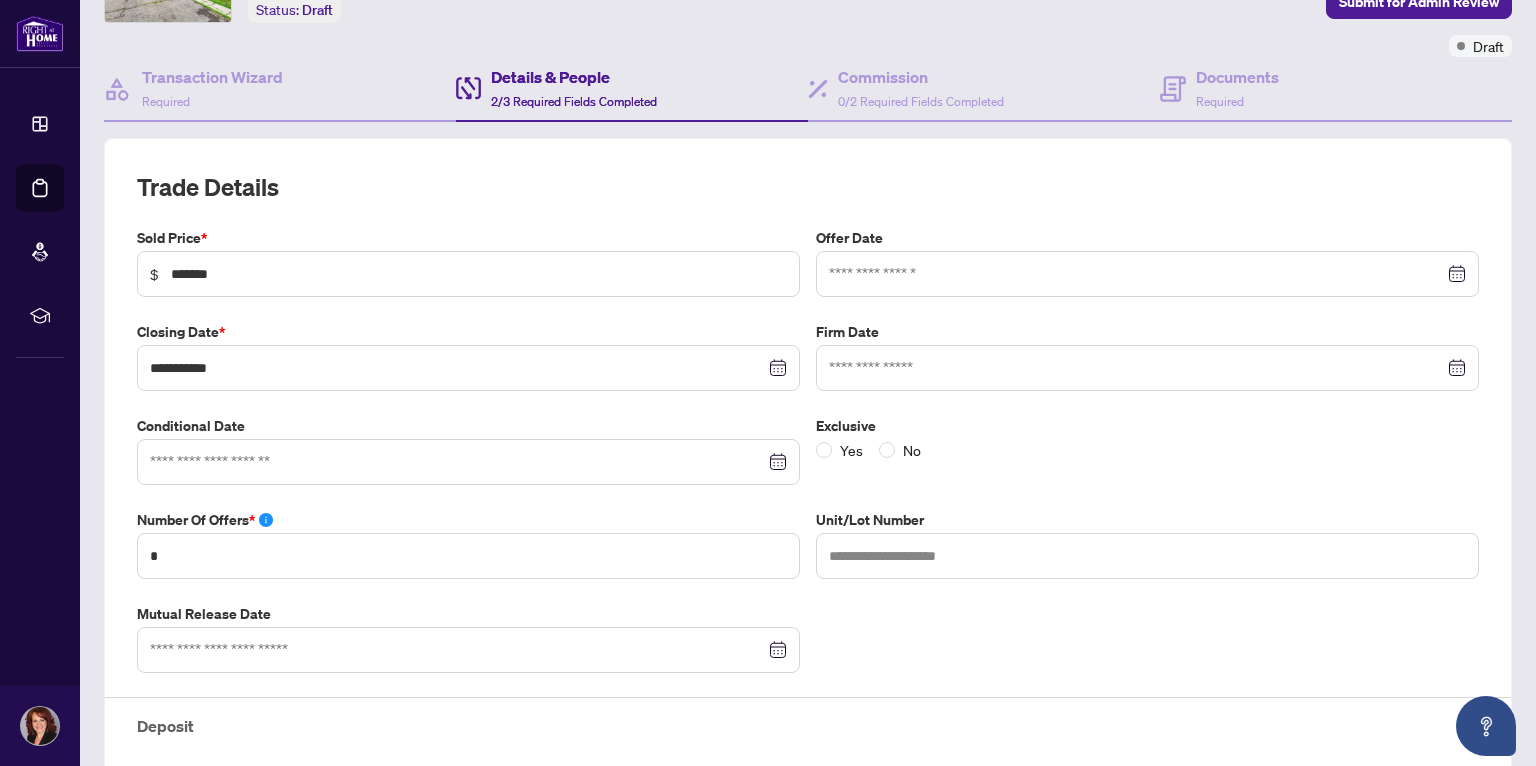 click on "**********" at bounding box center (808, 551) 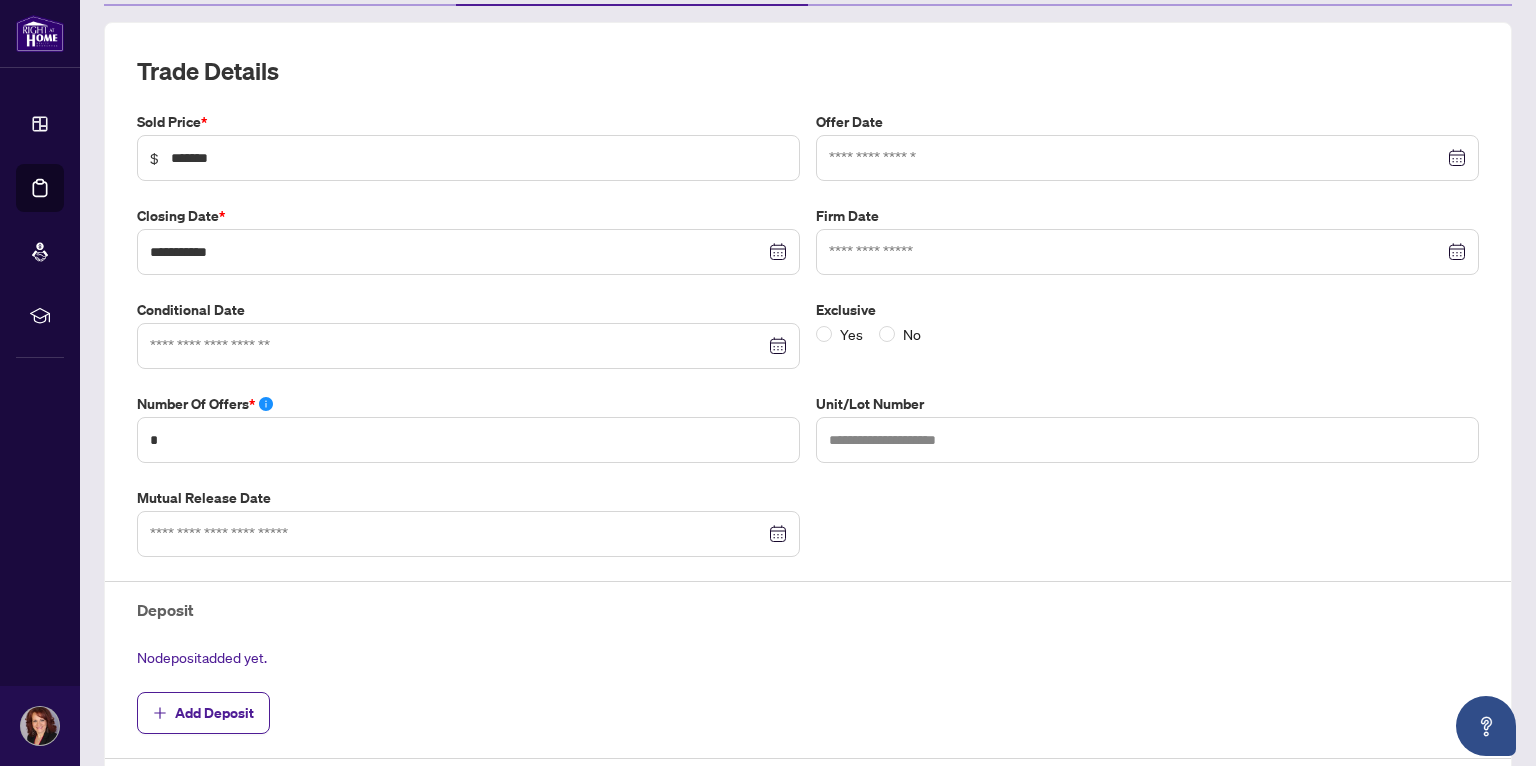 scroll, scrollTop: 273, scrollLeft: 0, axis: vertical 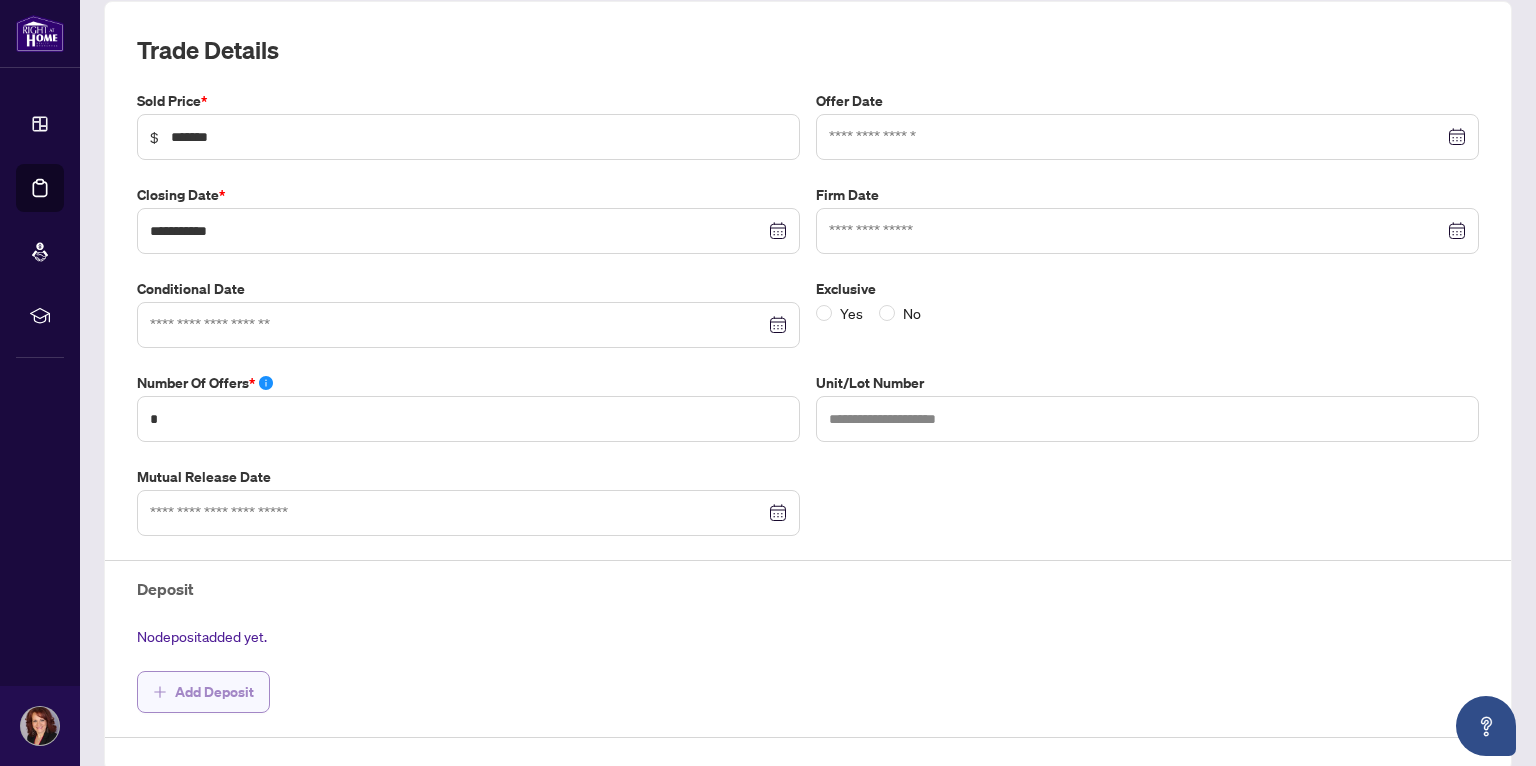 click on "Add Deposit" at bounding box center [214, 692] 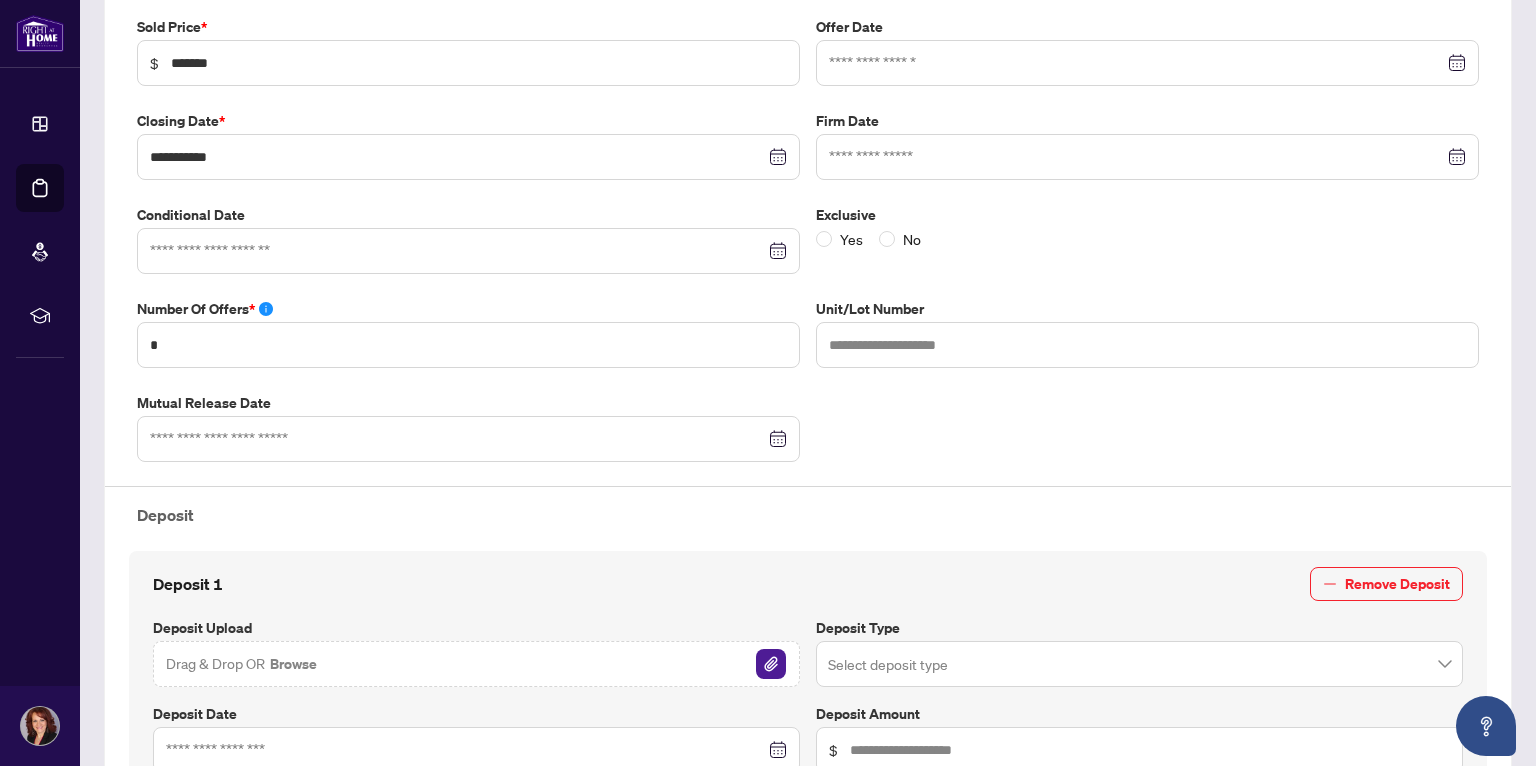 scroll, scrollTop: 429, scrollLeft: 0, axis: vertical 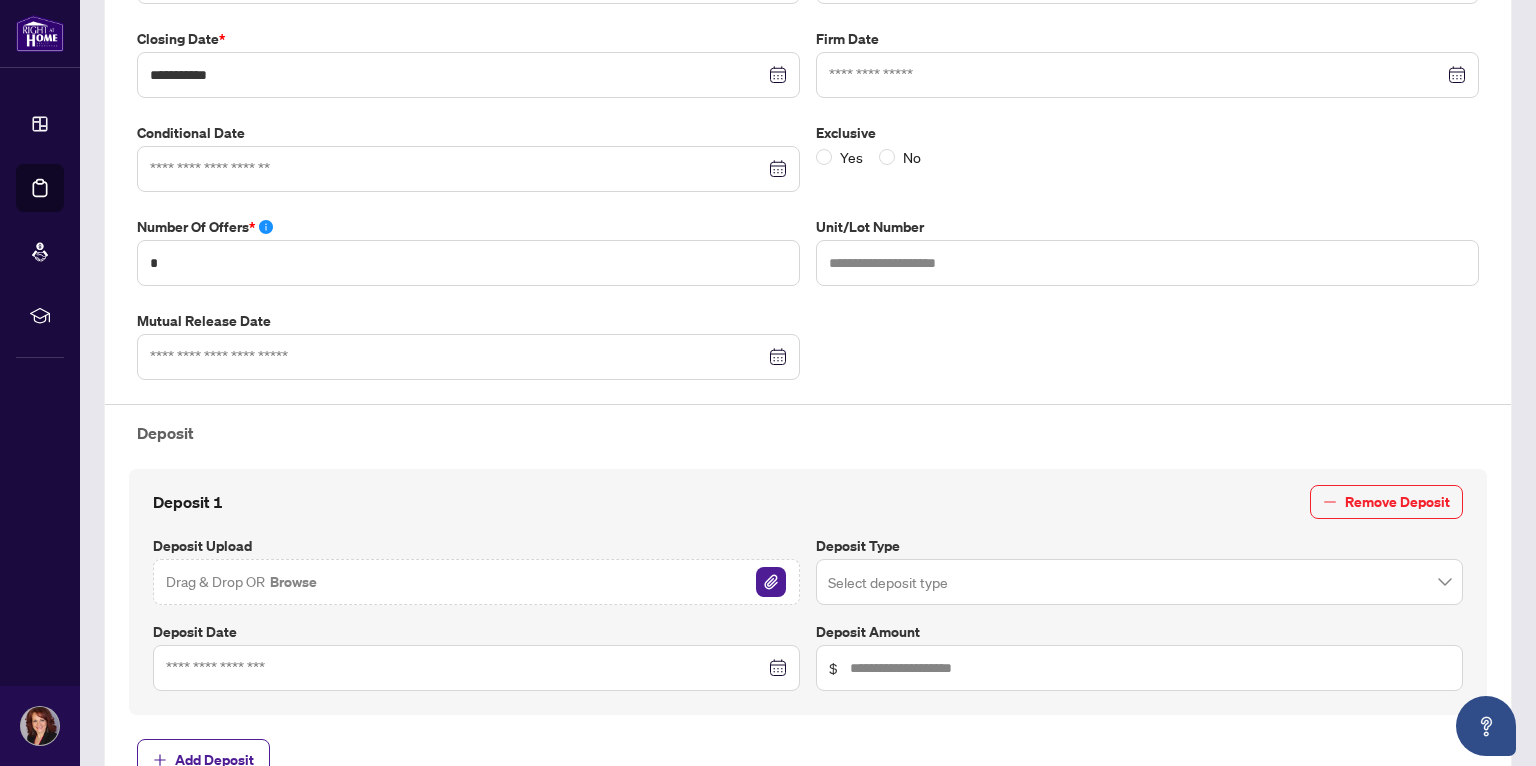 click on "Drag & Drop OR   Browse" at bounding box center (476, 582) 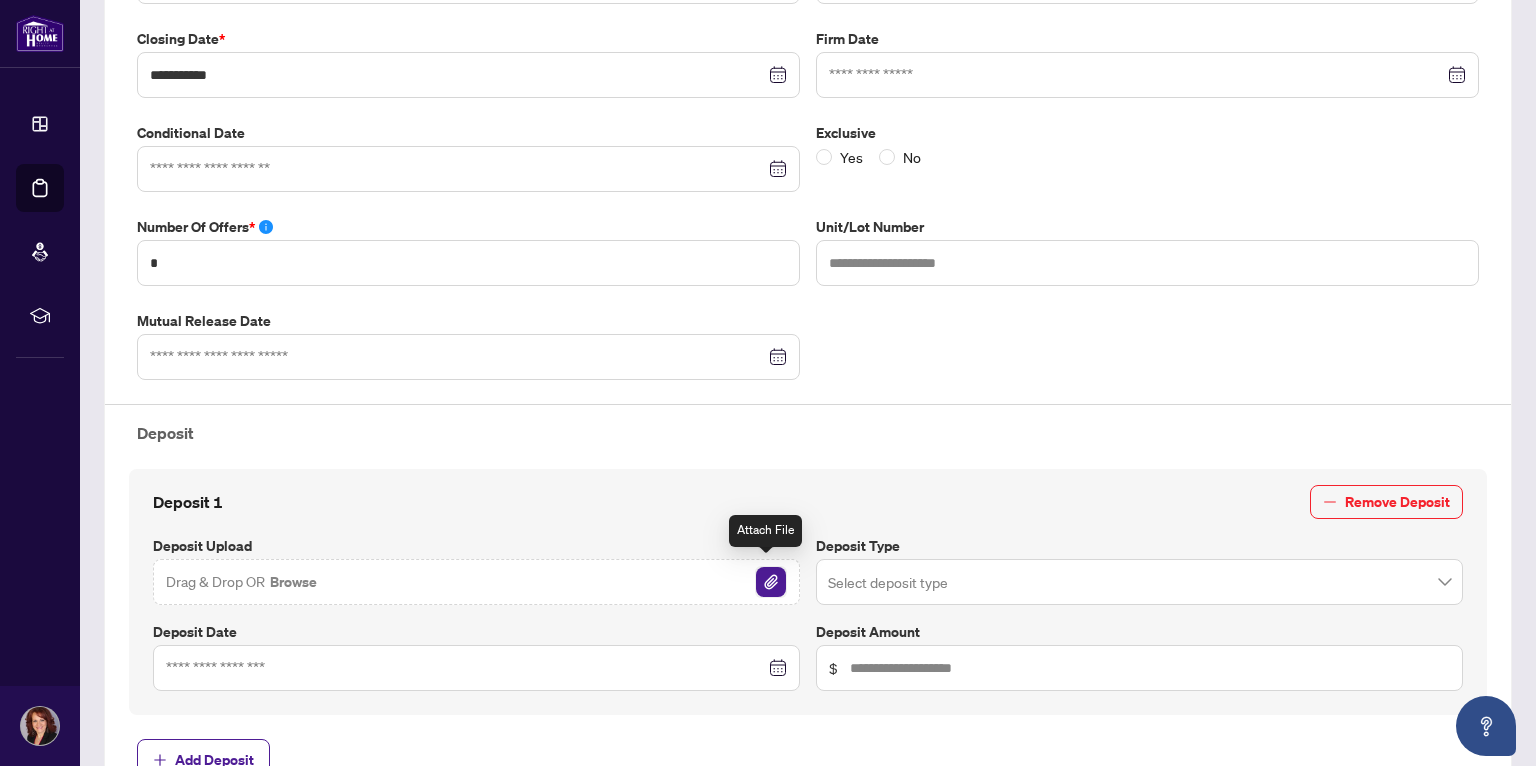 click at bounding box center [771, 582] 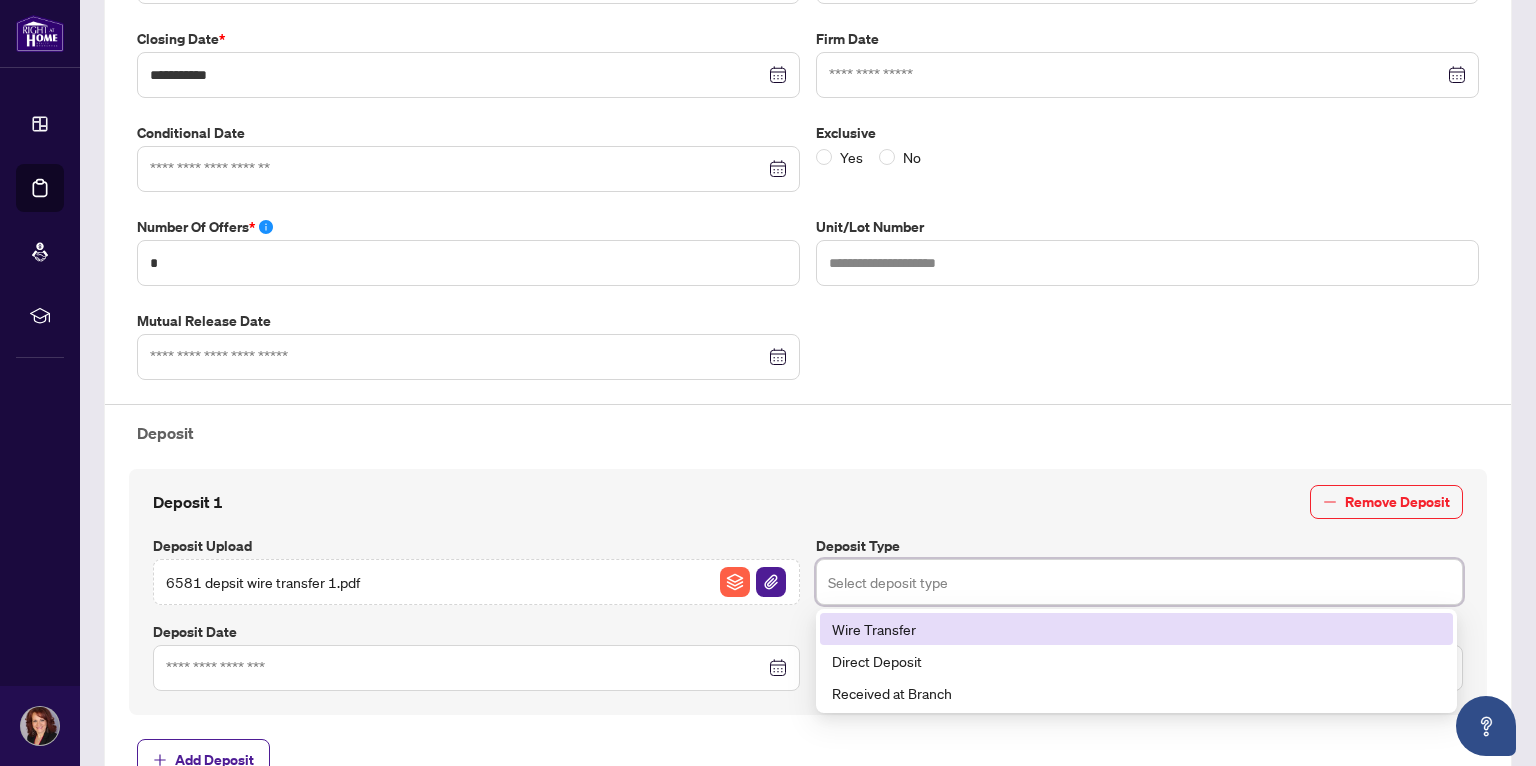 click at bounding box center (1139, 582) 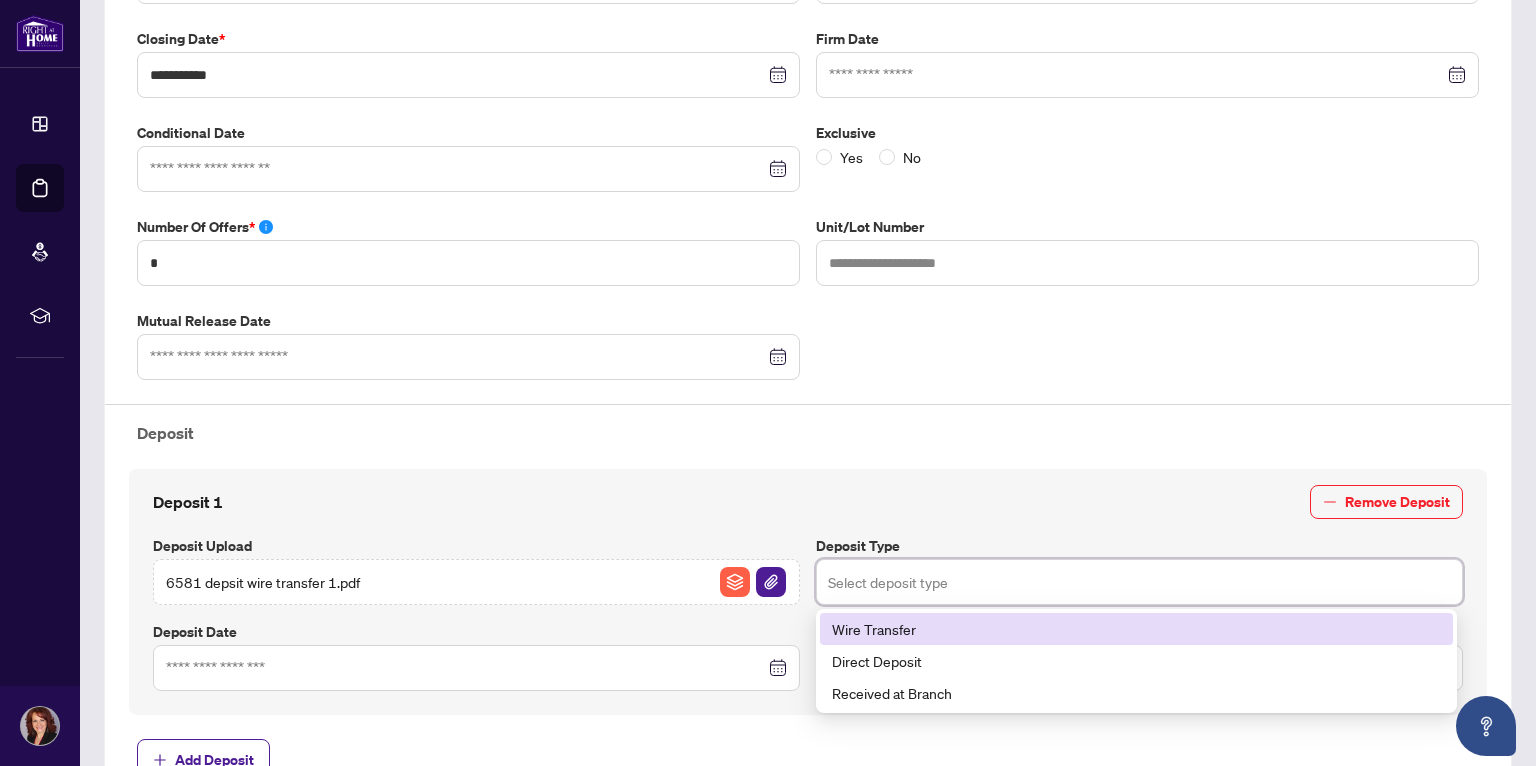 click on "Wire Transfer" at bounding box center (1136, 629) 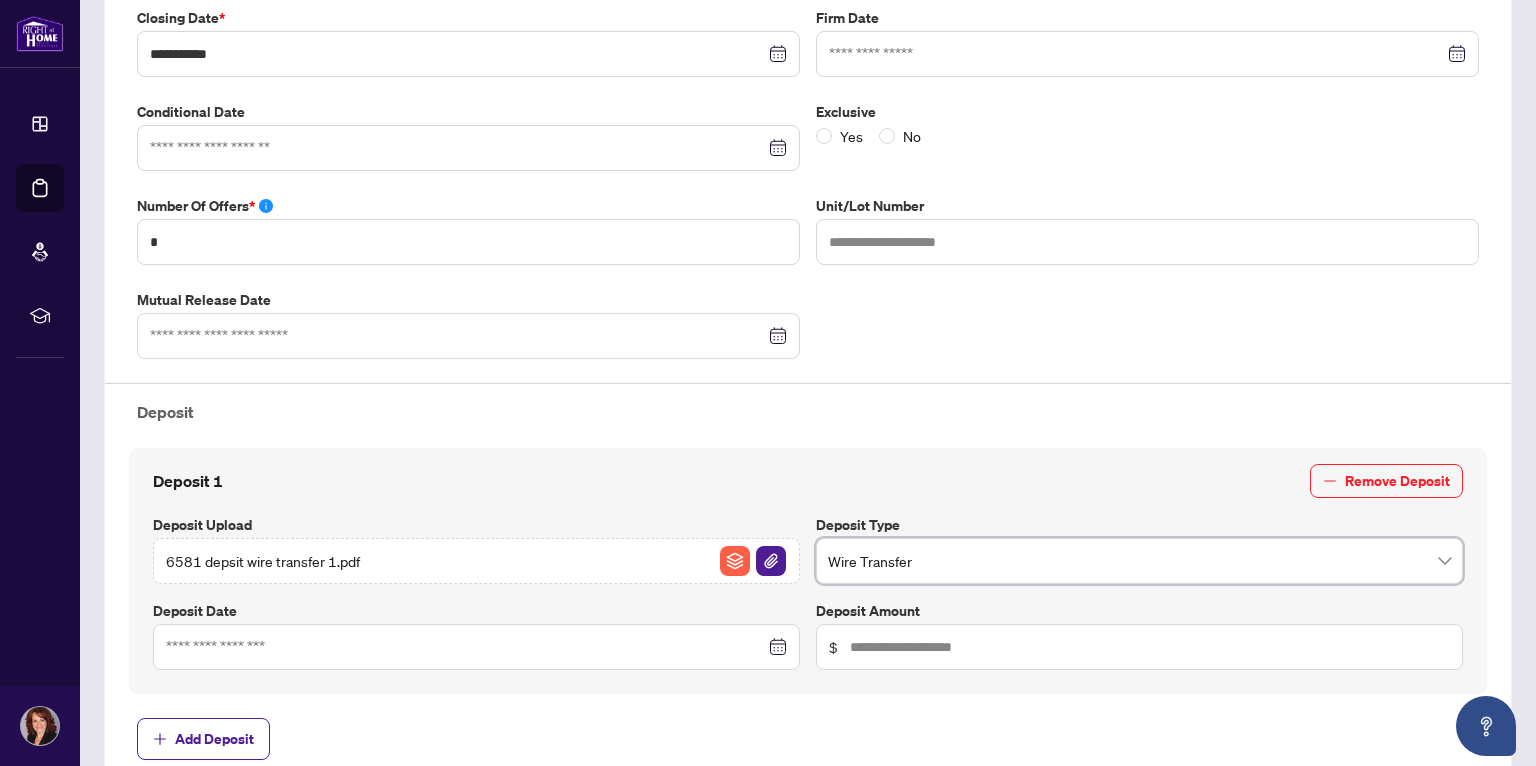 scroll, scrollTop: 453, scrollLeft: 0, axis: vertical 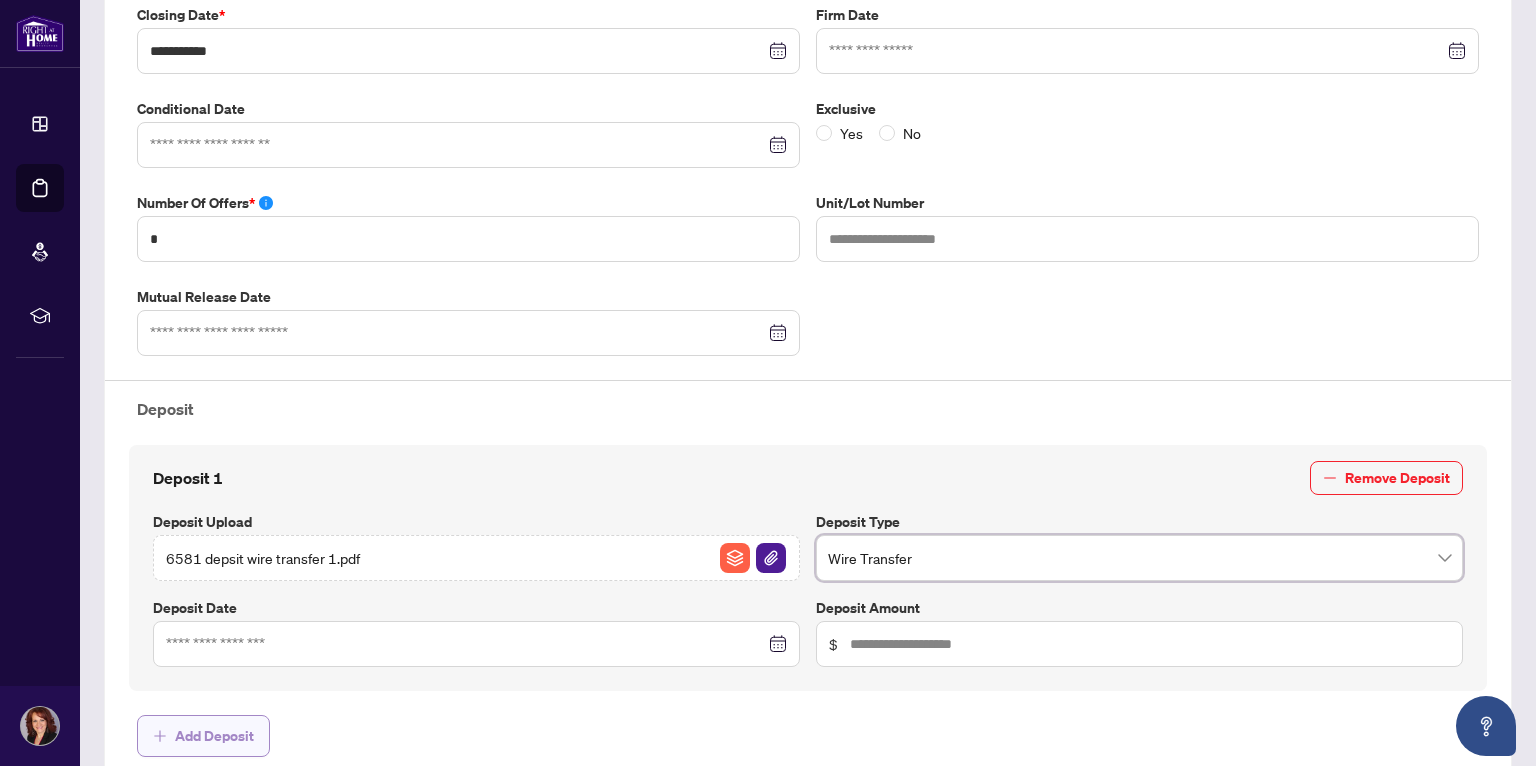 click on "Add Deposit" at bounding box center [214, 736] 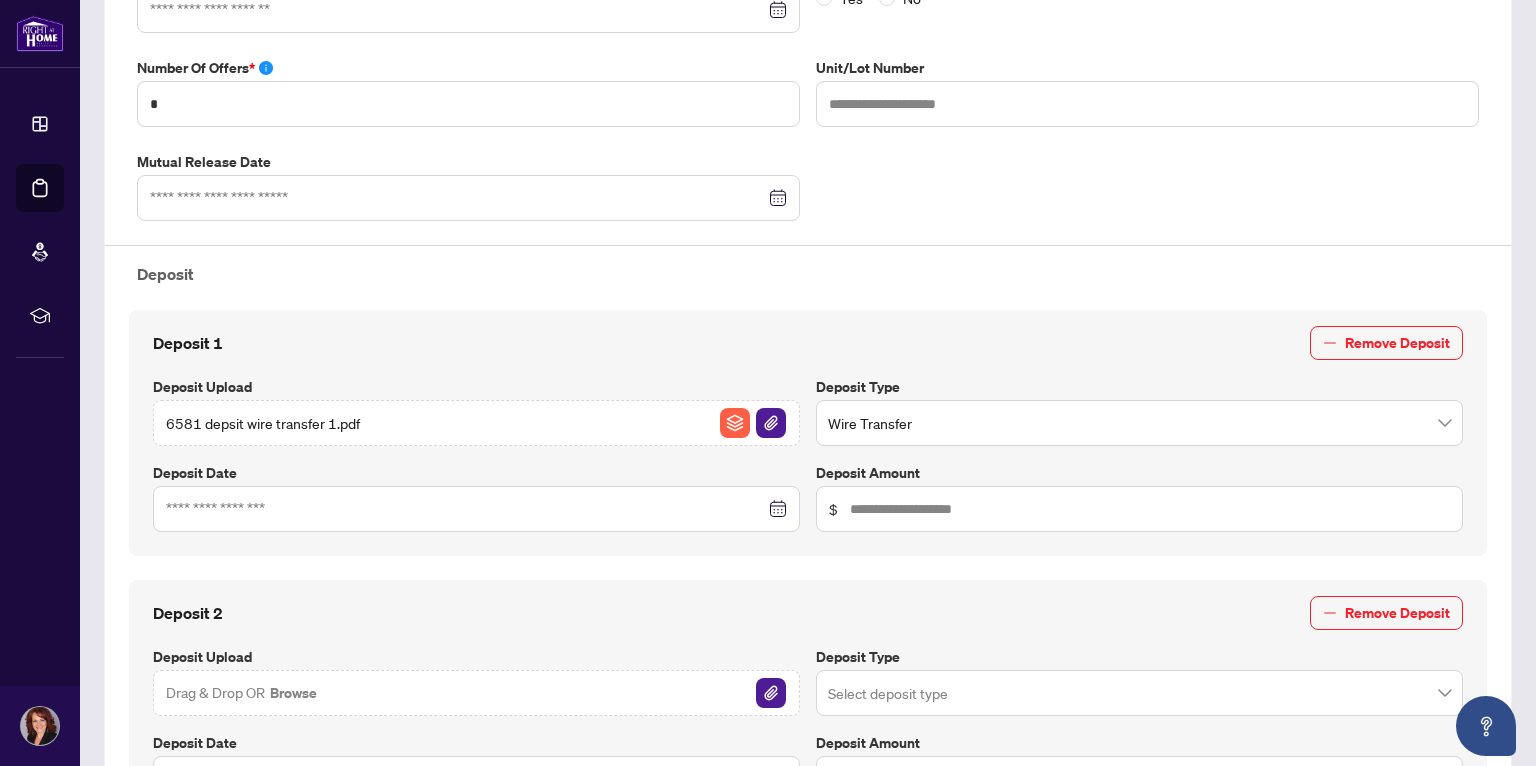 scroll, scrollTop: 594, scrollLeft: 0, axis: vertical 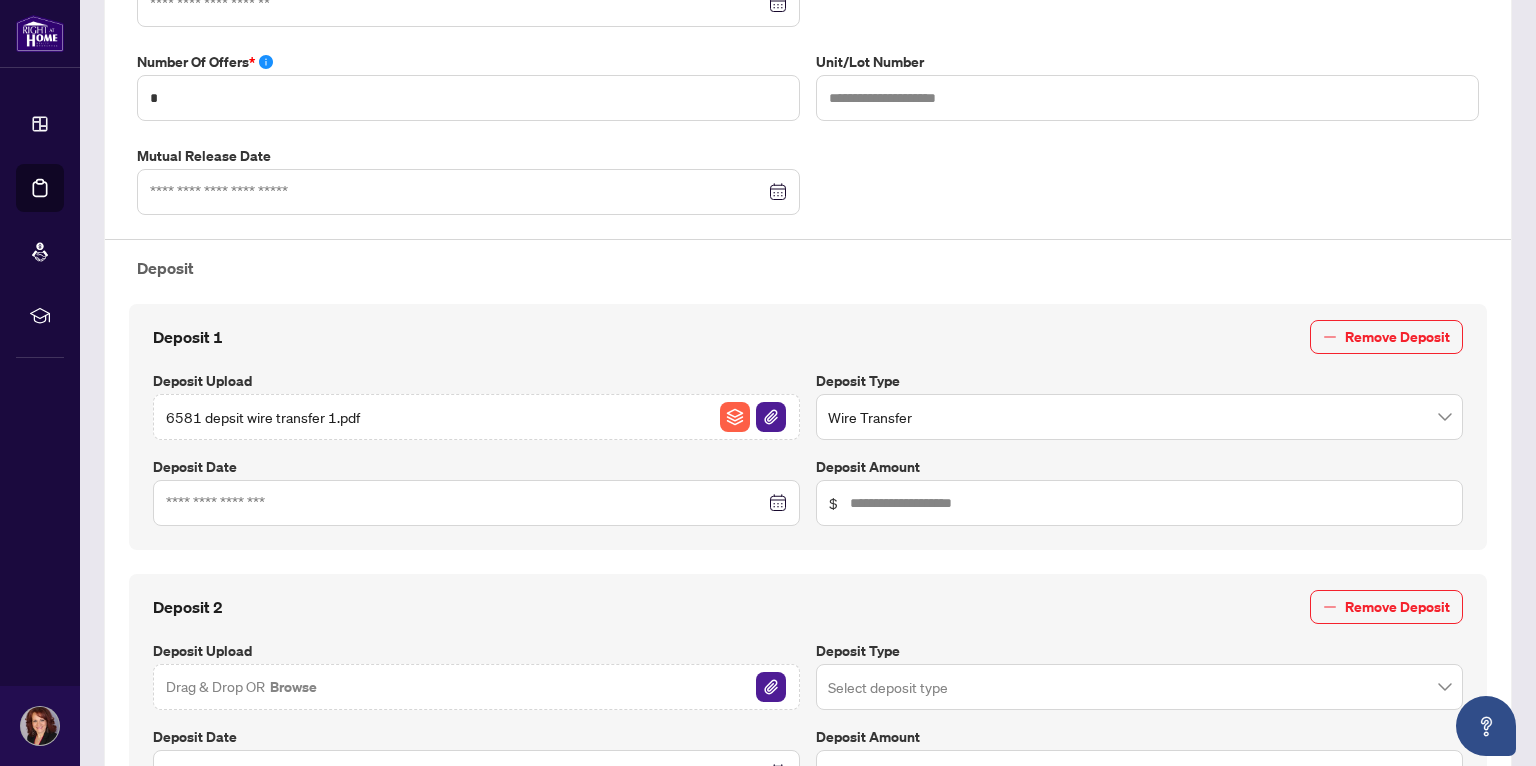 click on "Drag & Drop OR   Browse" at bounding box center [242, 687] 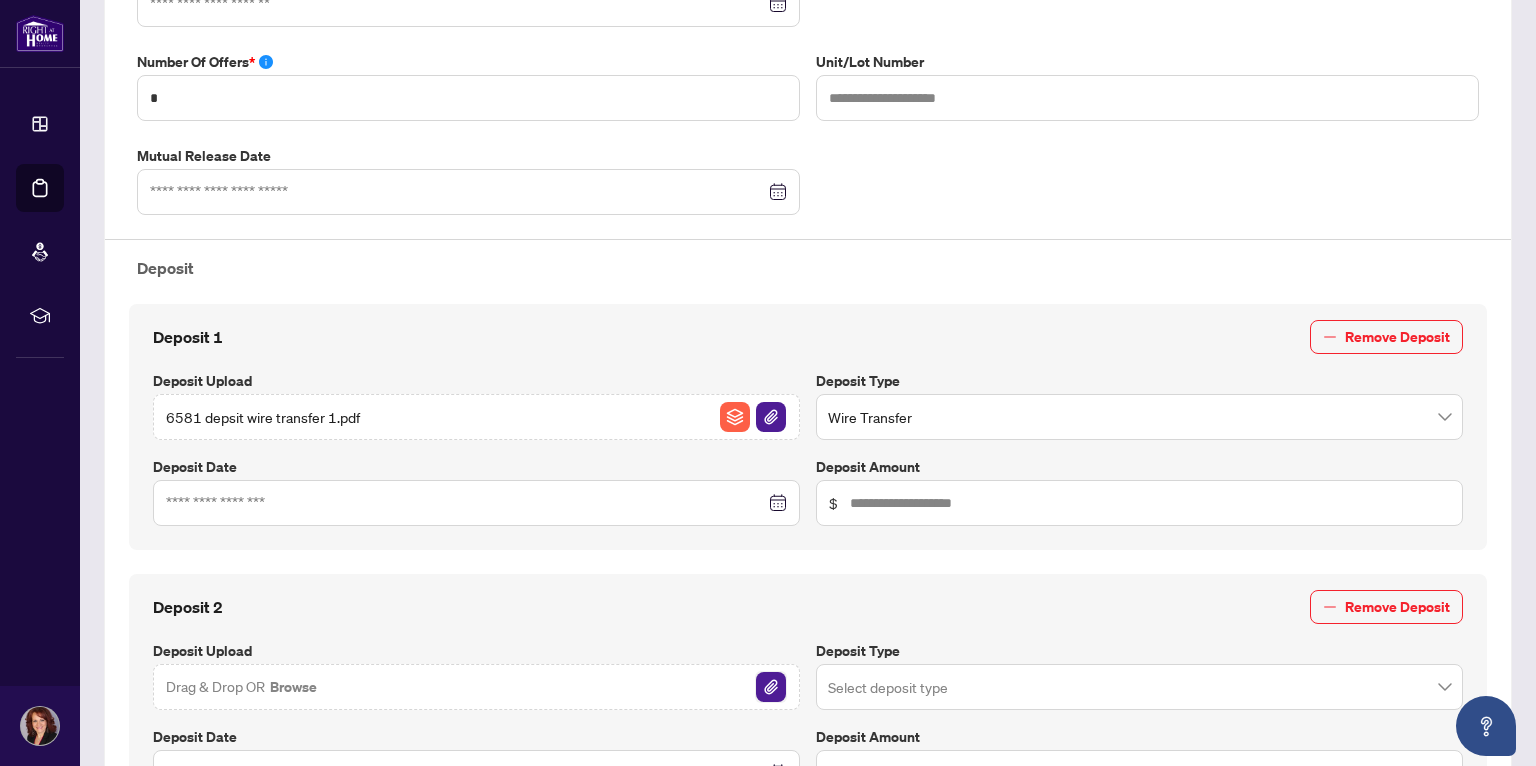 click at bounding box center [771, 687] 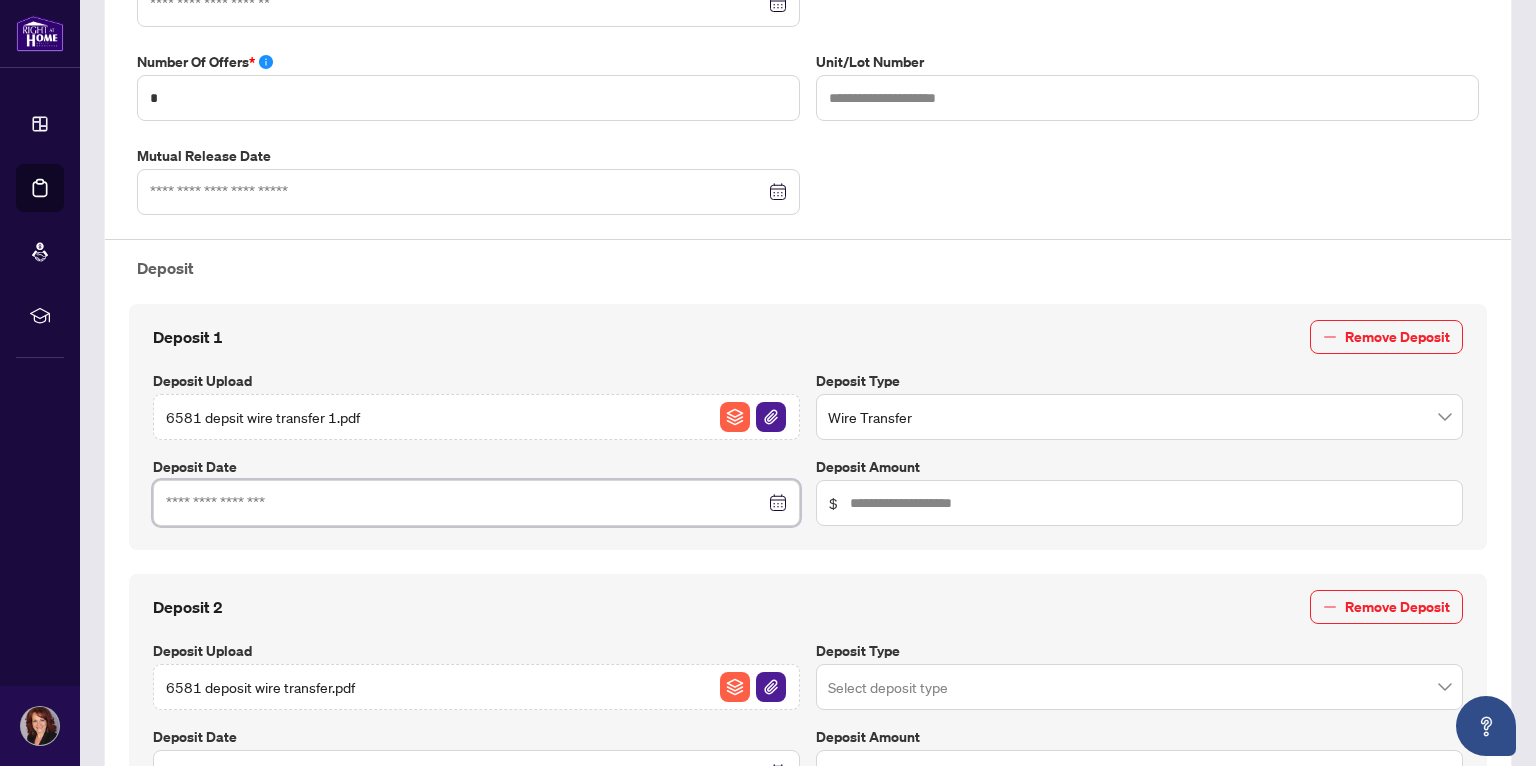 click at bounding box center [465, 503] 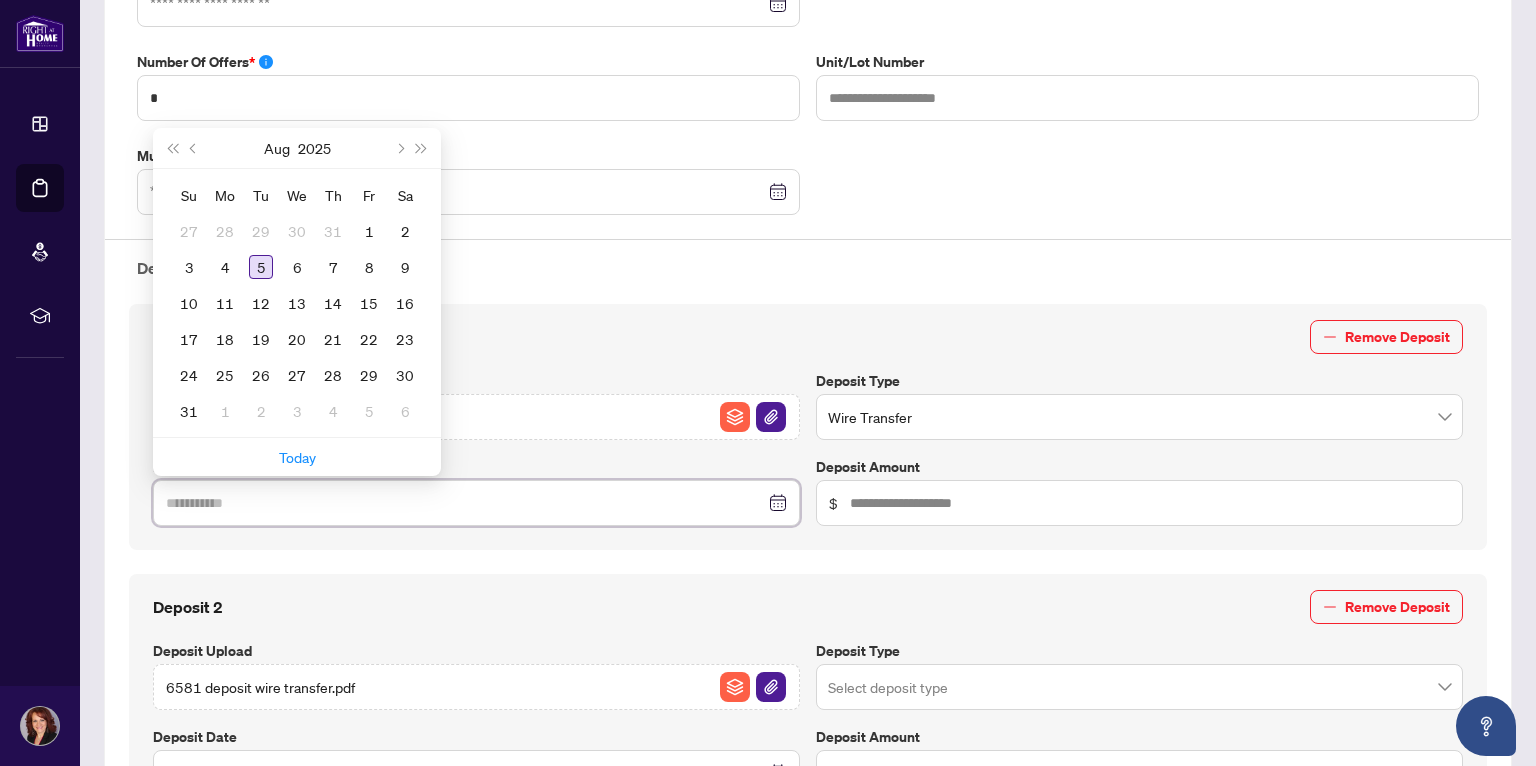 type on "**********" 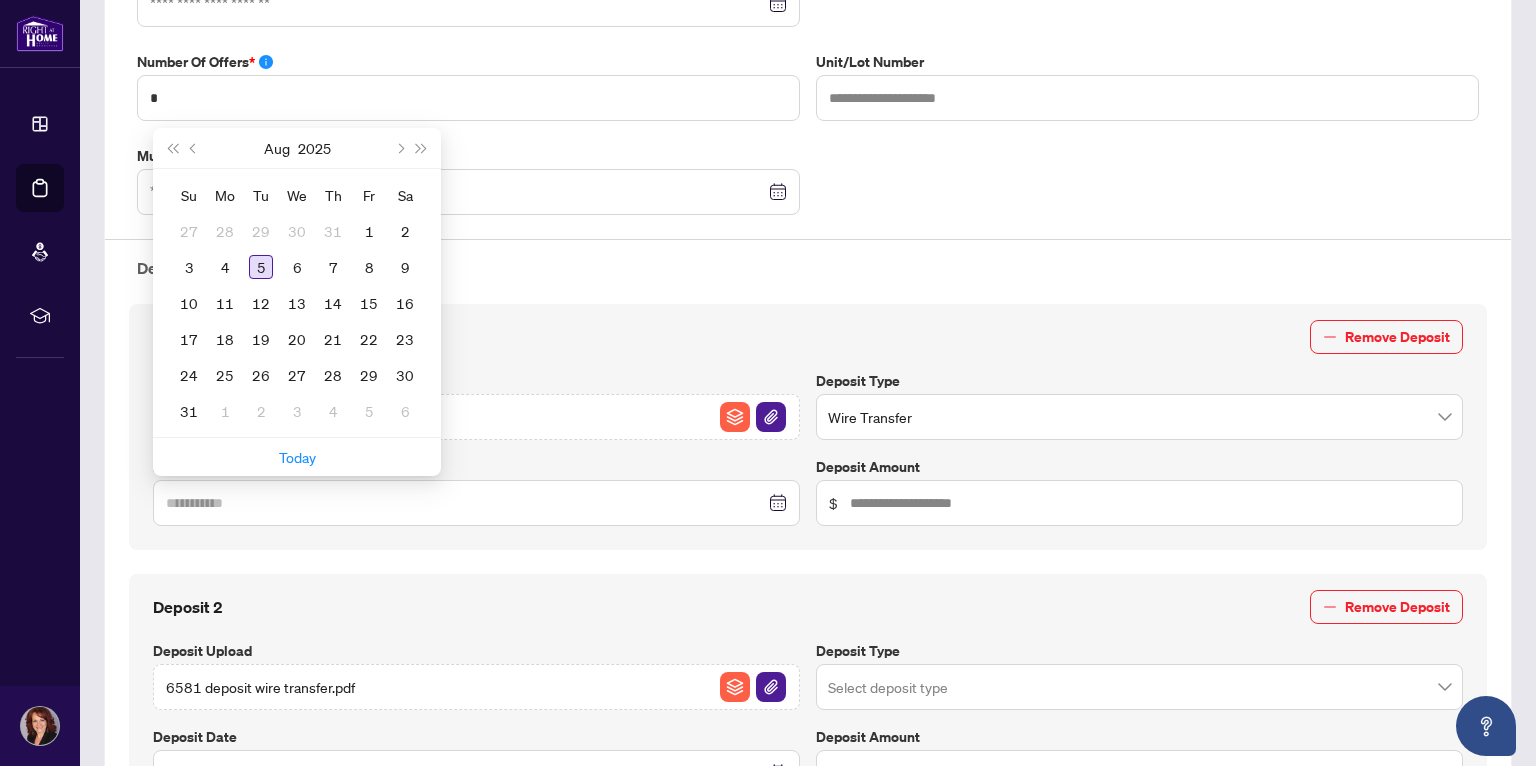 click on "5" at bounding box center [261, 267] 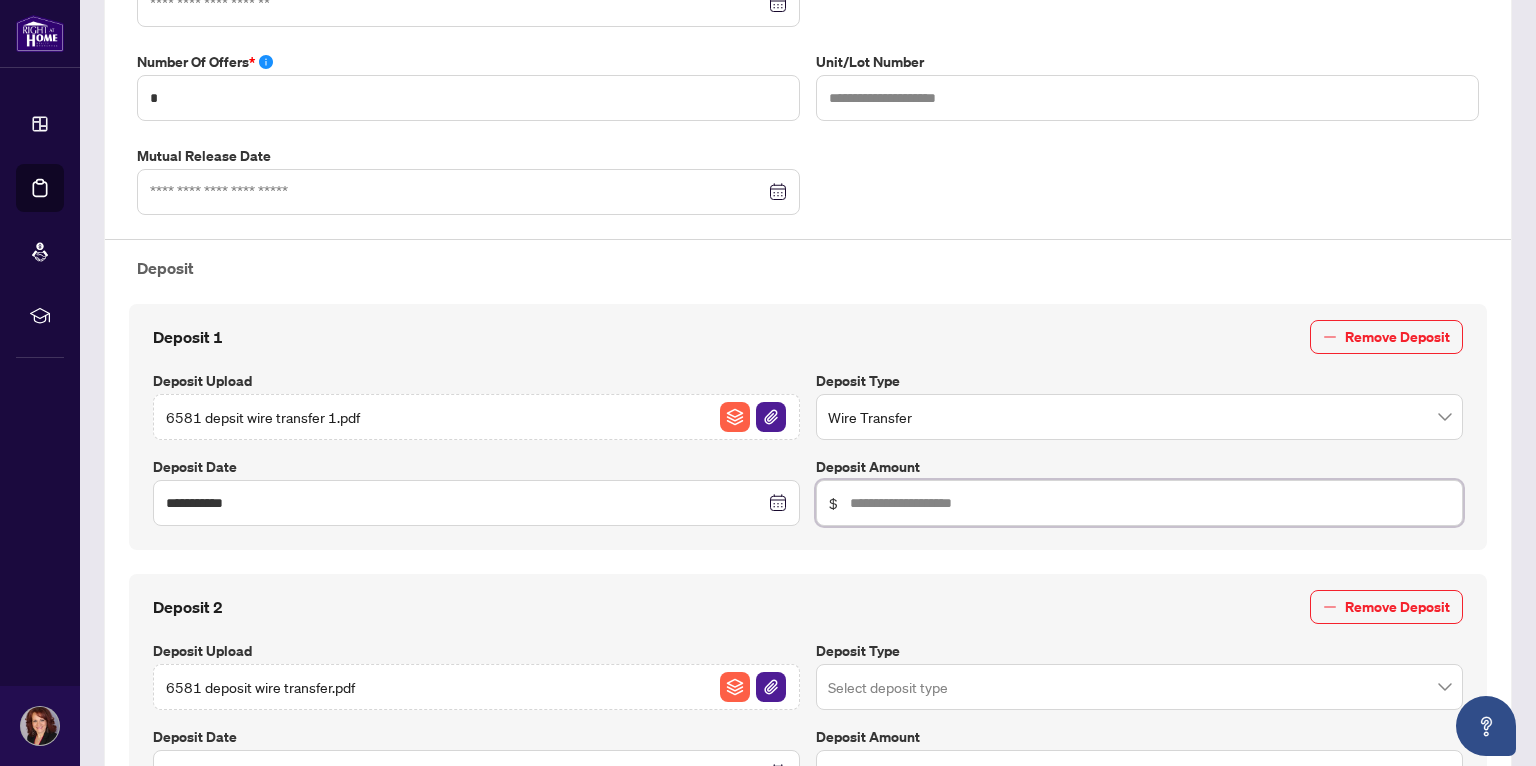 click at bounding box center [1150, 503] 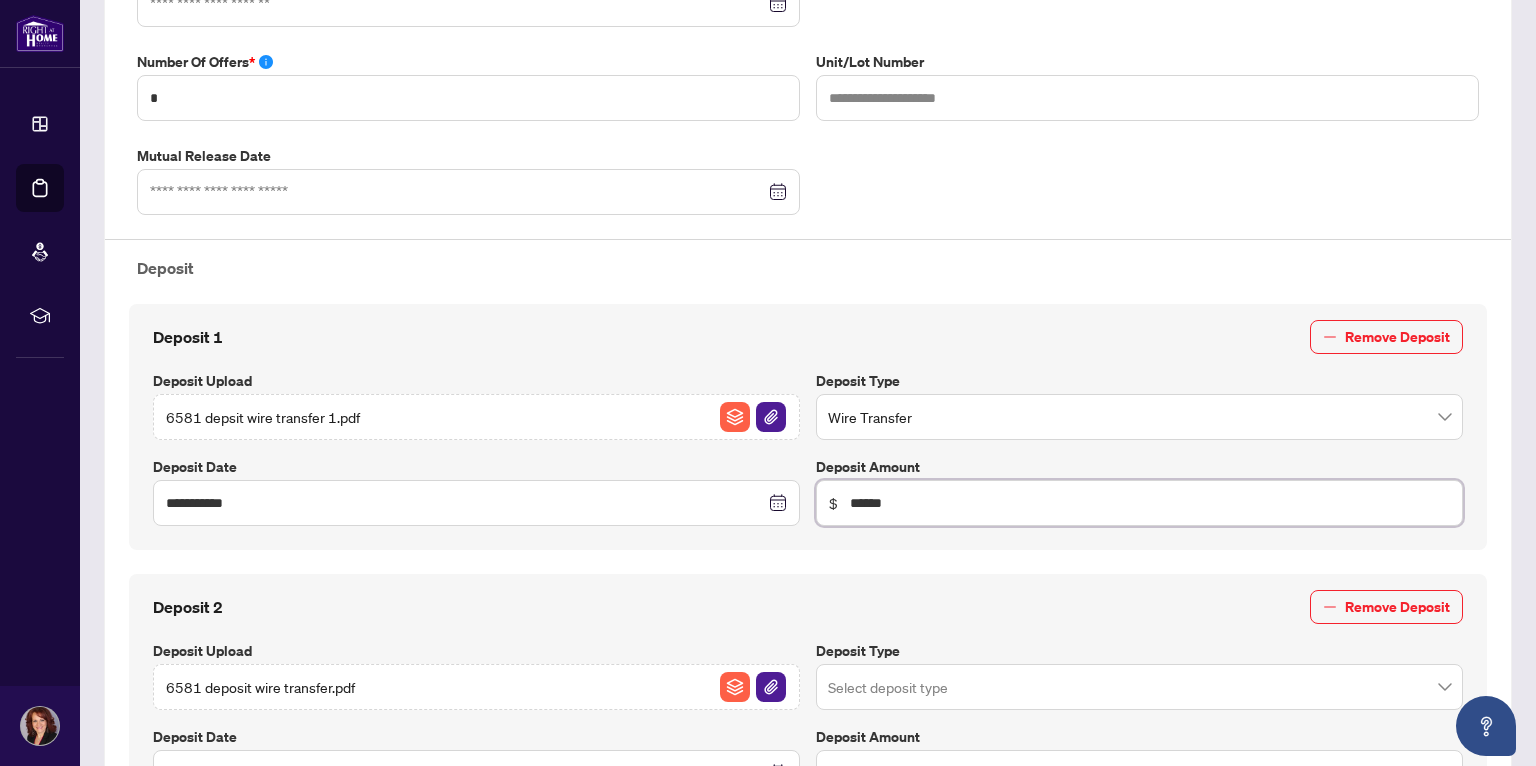 type on "******" 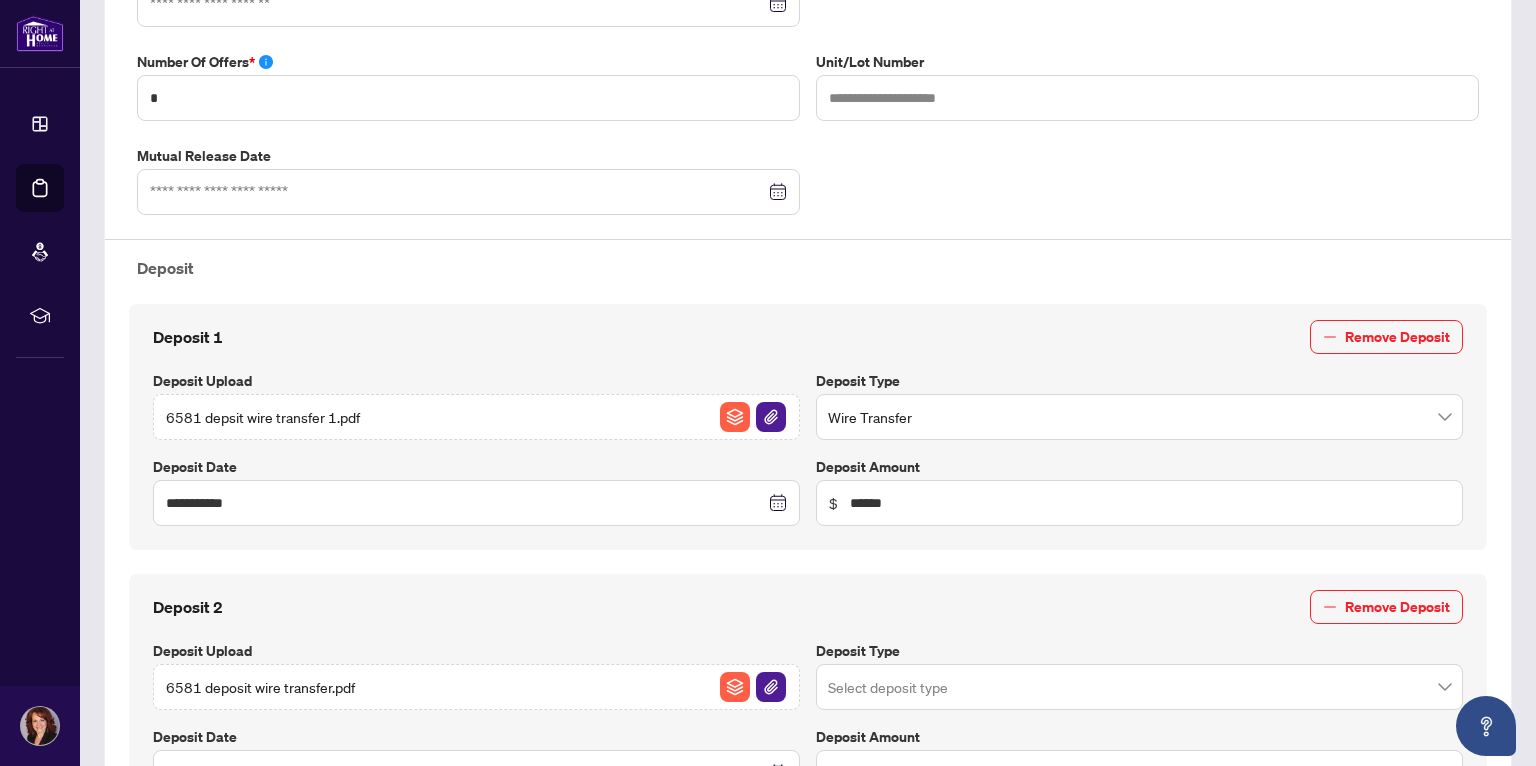 click on "Deposit 2 Remove Deposit" at bounding box center [808, 607] 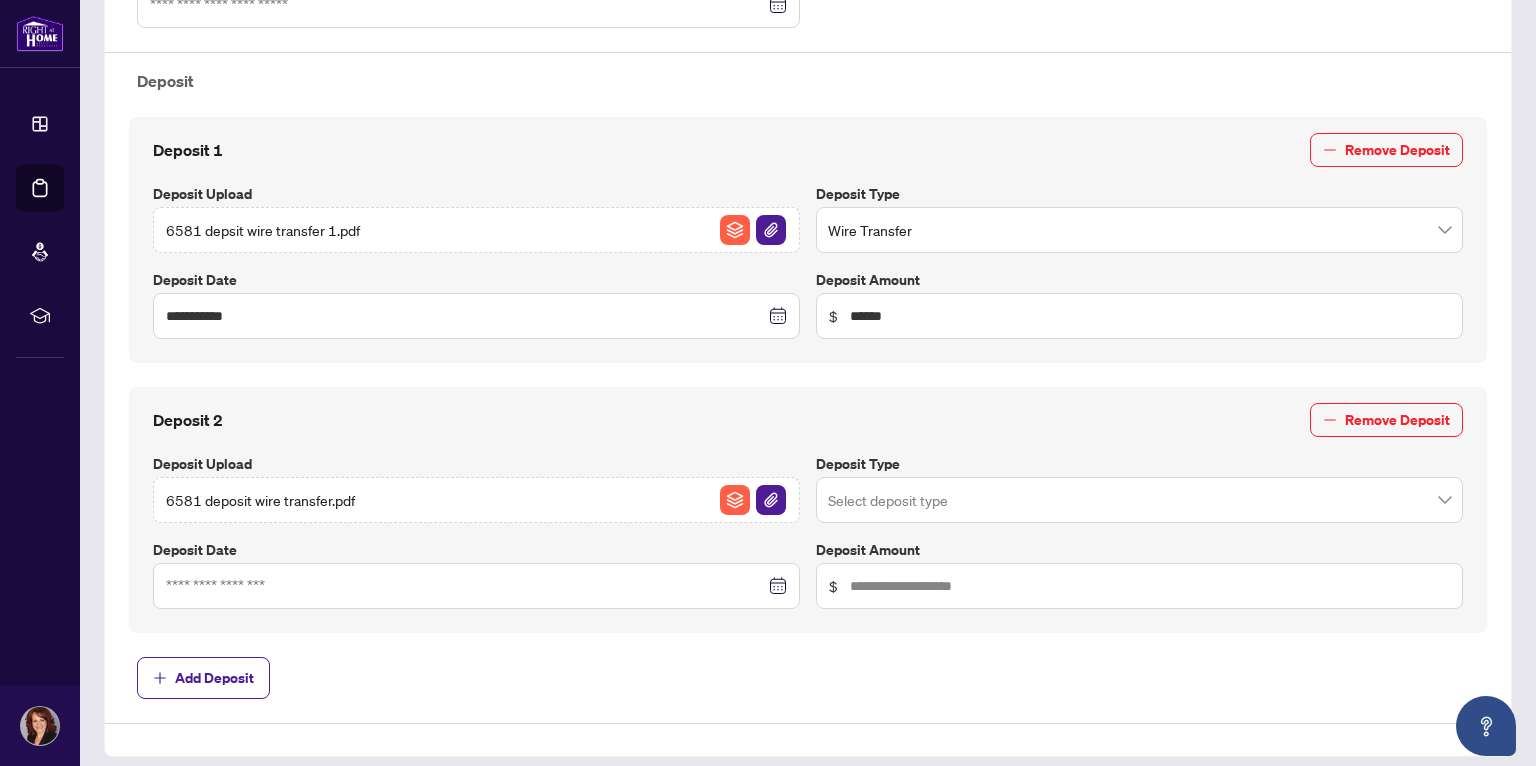 scroll, scrollTop: 789, scrollLeft: 0, axis: vertical 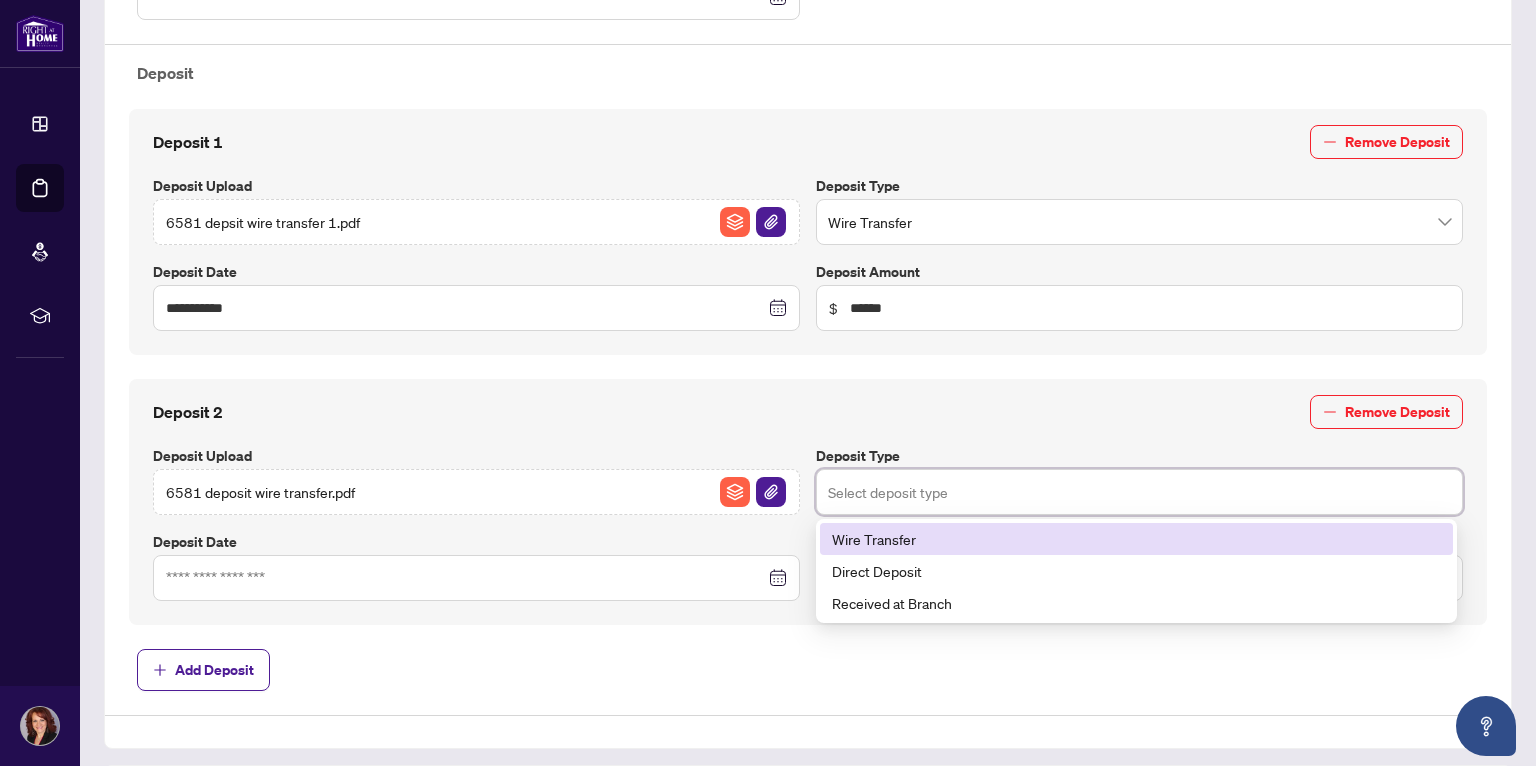 click at bounding box center [1139, 492] 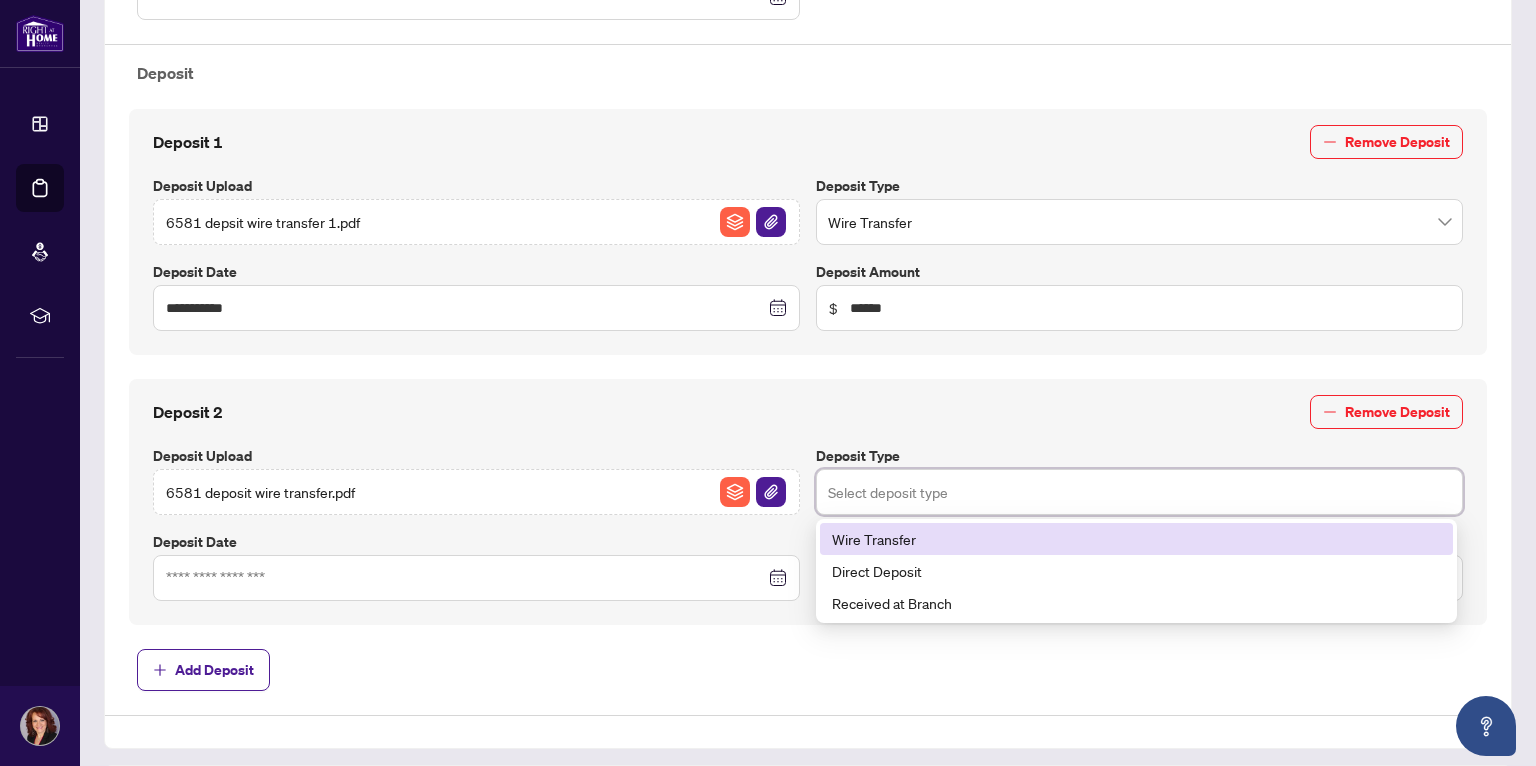 click on "Wire Transfer" at bounding box center [1136, 539] 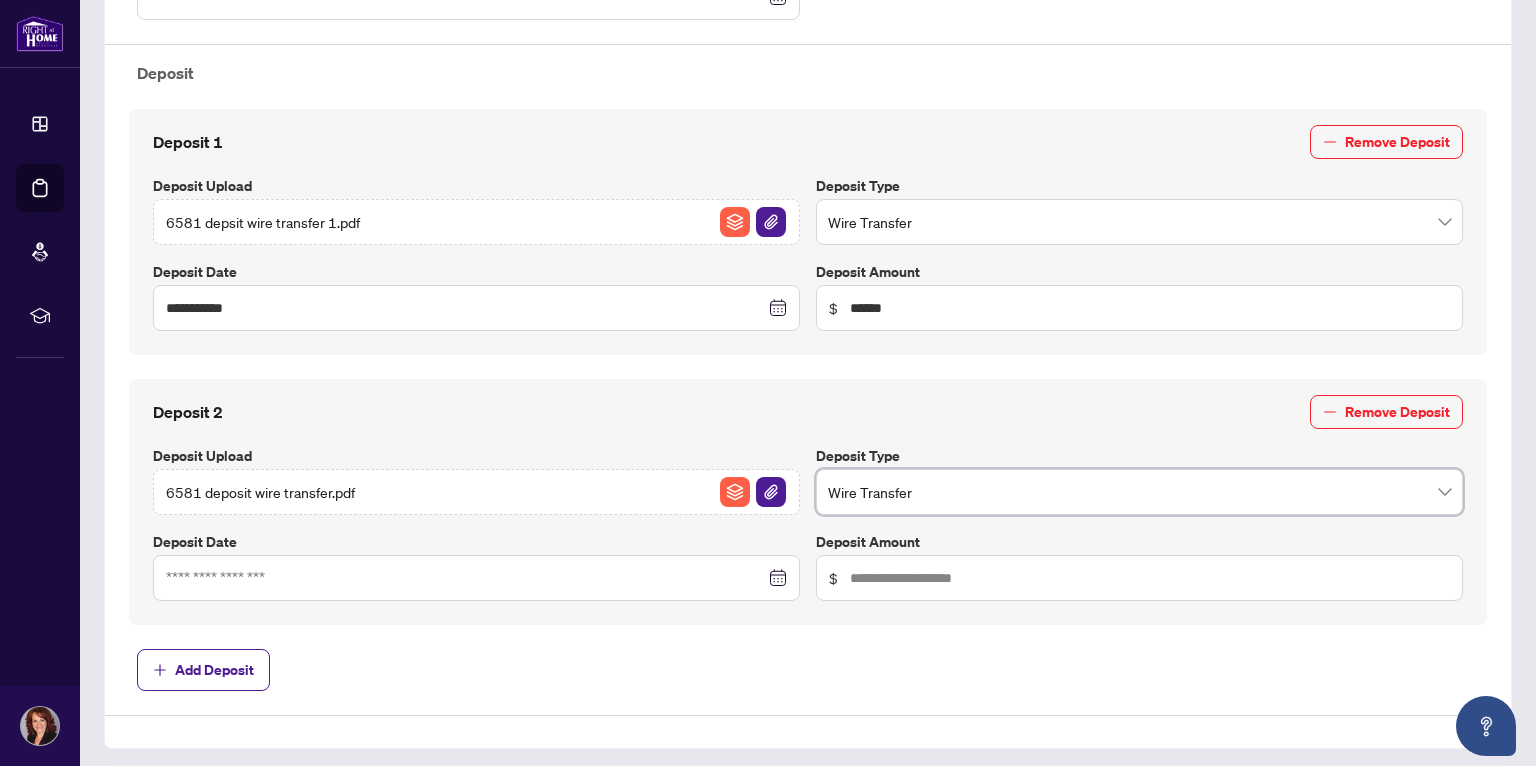 click on "Deposit 2 Remove Deposit Deposit Upload 6581 deposit wire transfer.pdf Deposit Type Wire Transfer Wire Transfer 96 97 Wire Transfer Direct Deposit Received at Branch Deposit Date Deposit Amount $" at bounding box center (808, 502) 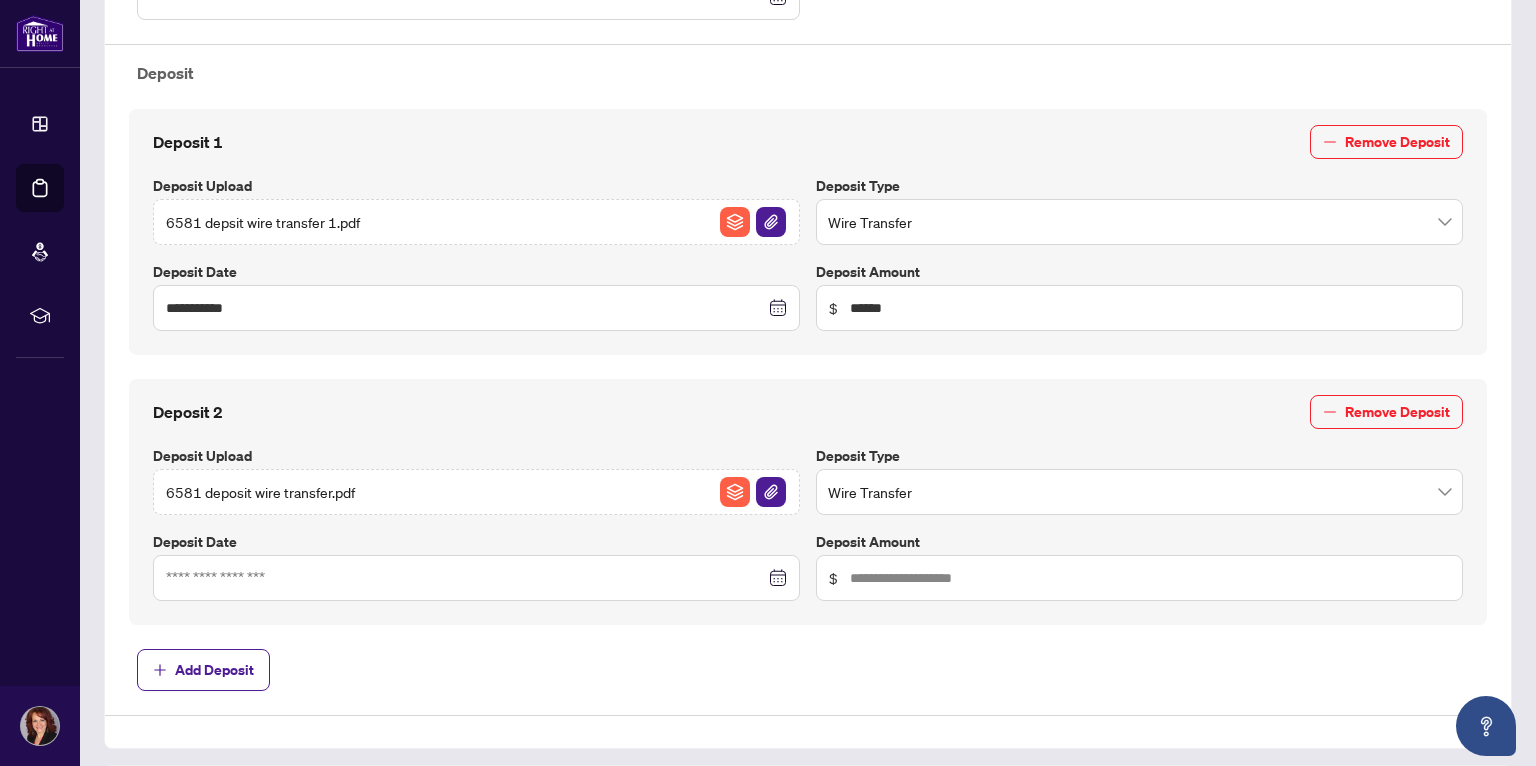 click at bounding box center [476, 578] 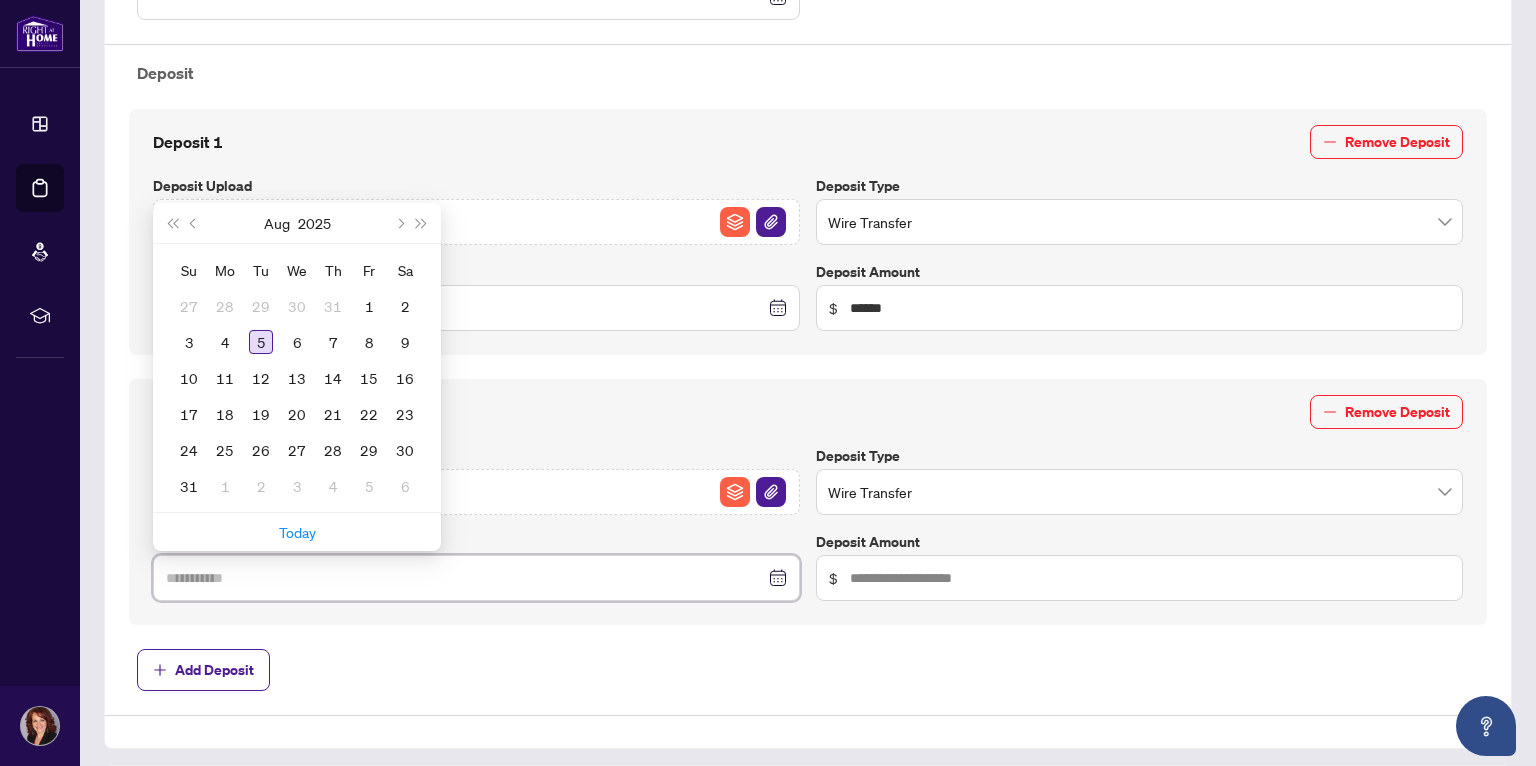 type on "**********" 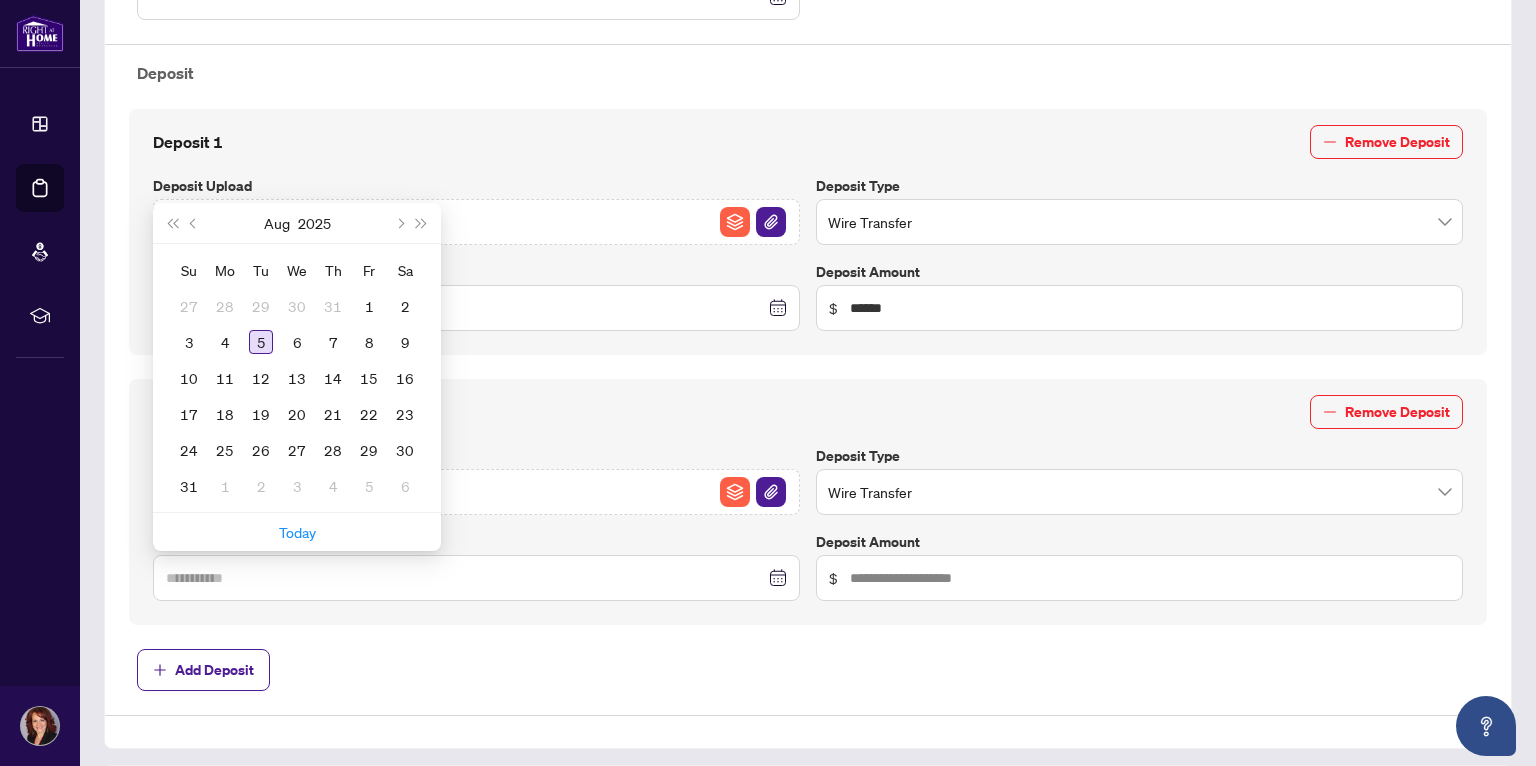 click on "5" at bounding box center [261, 342] 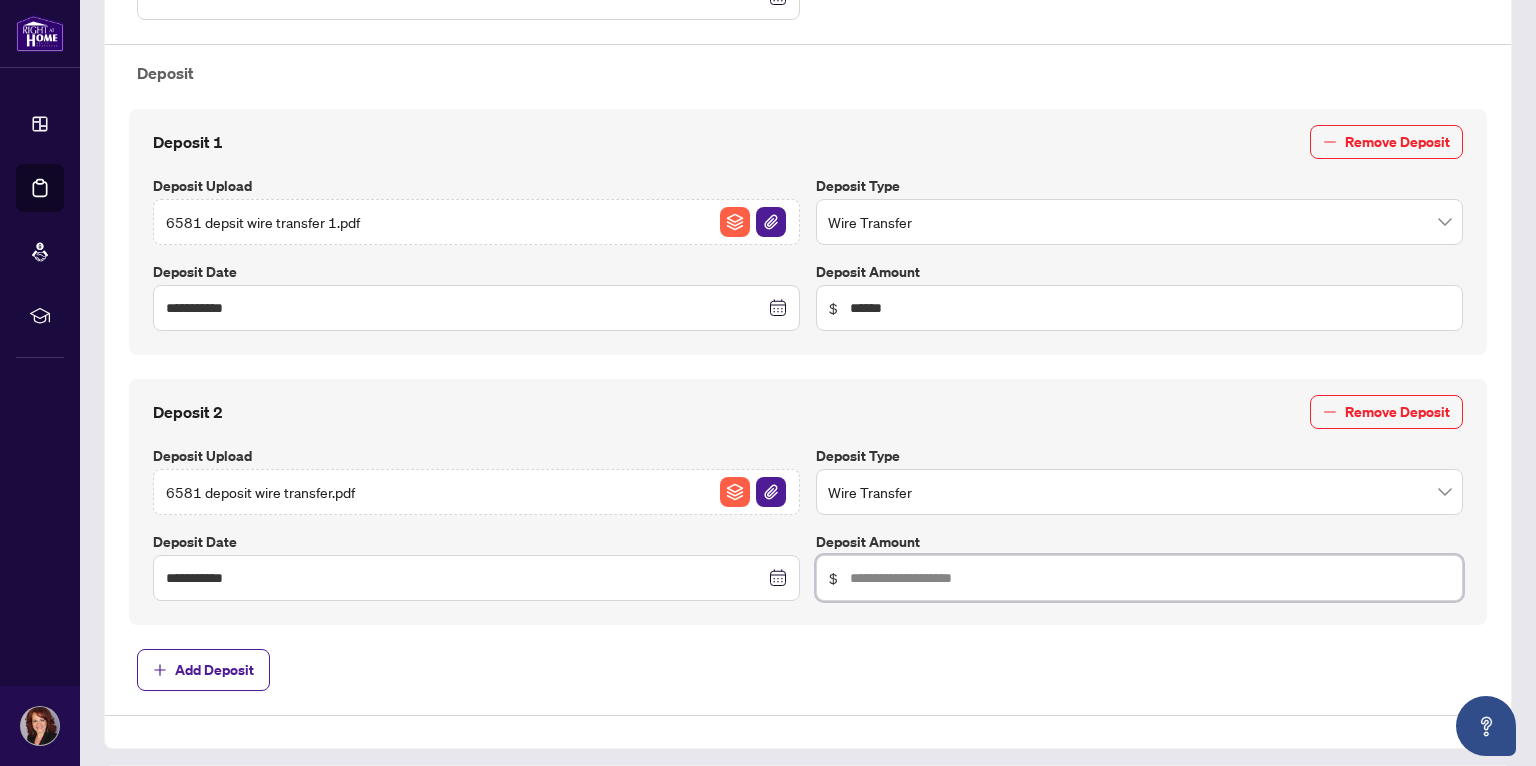 click at bounding box center (1150, 308) 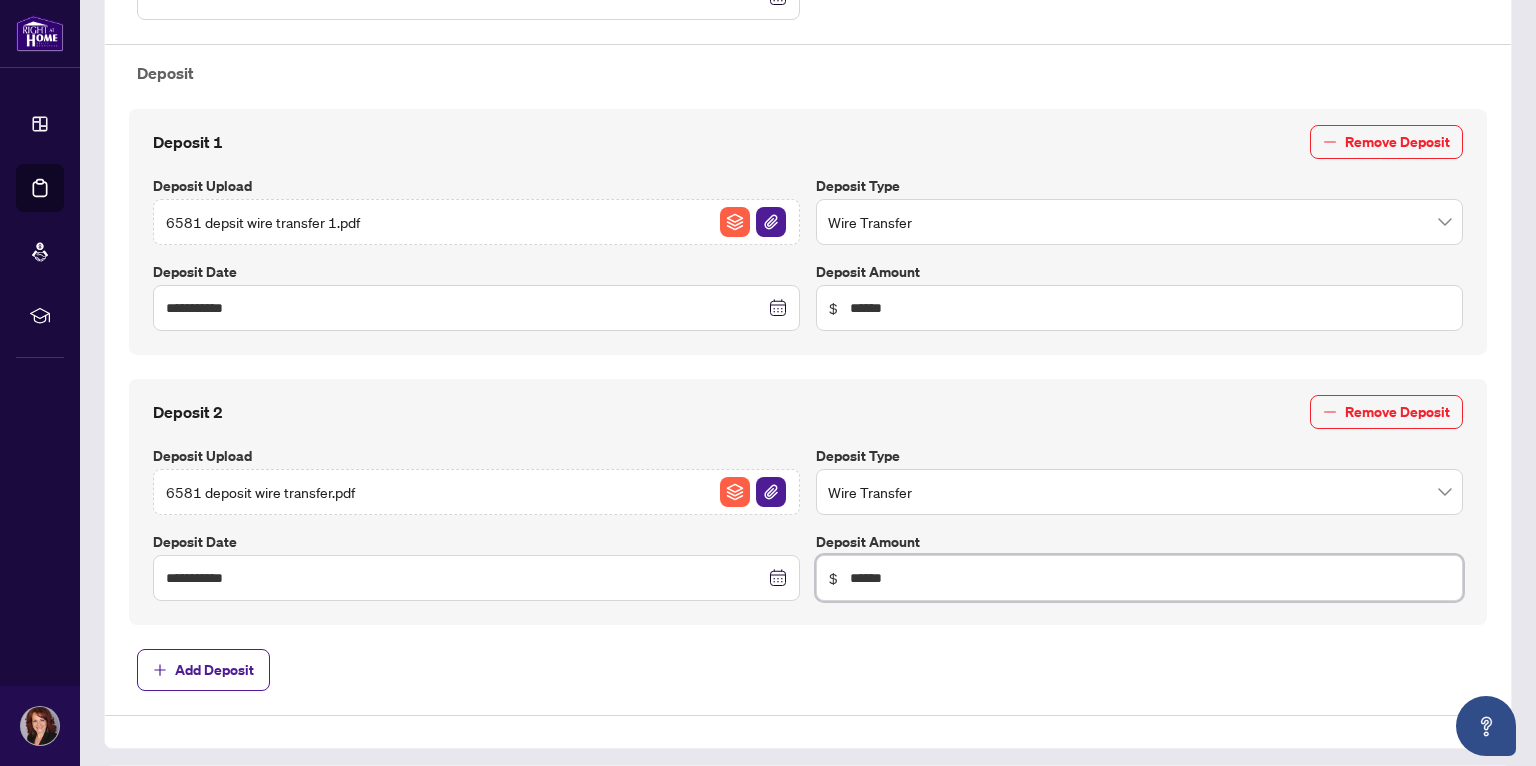 type on "******" 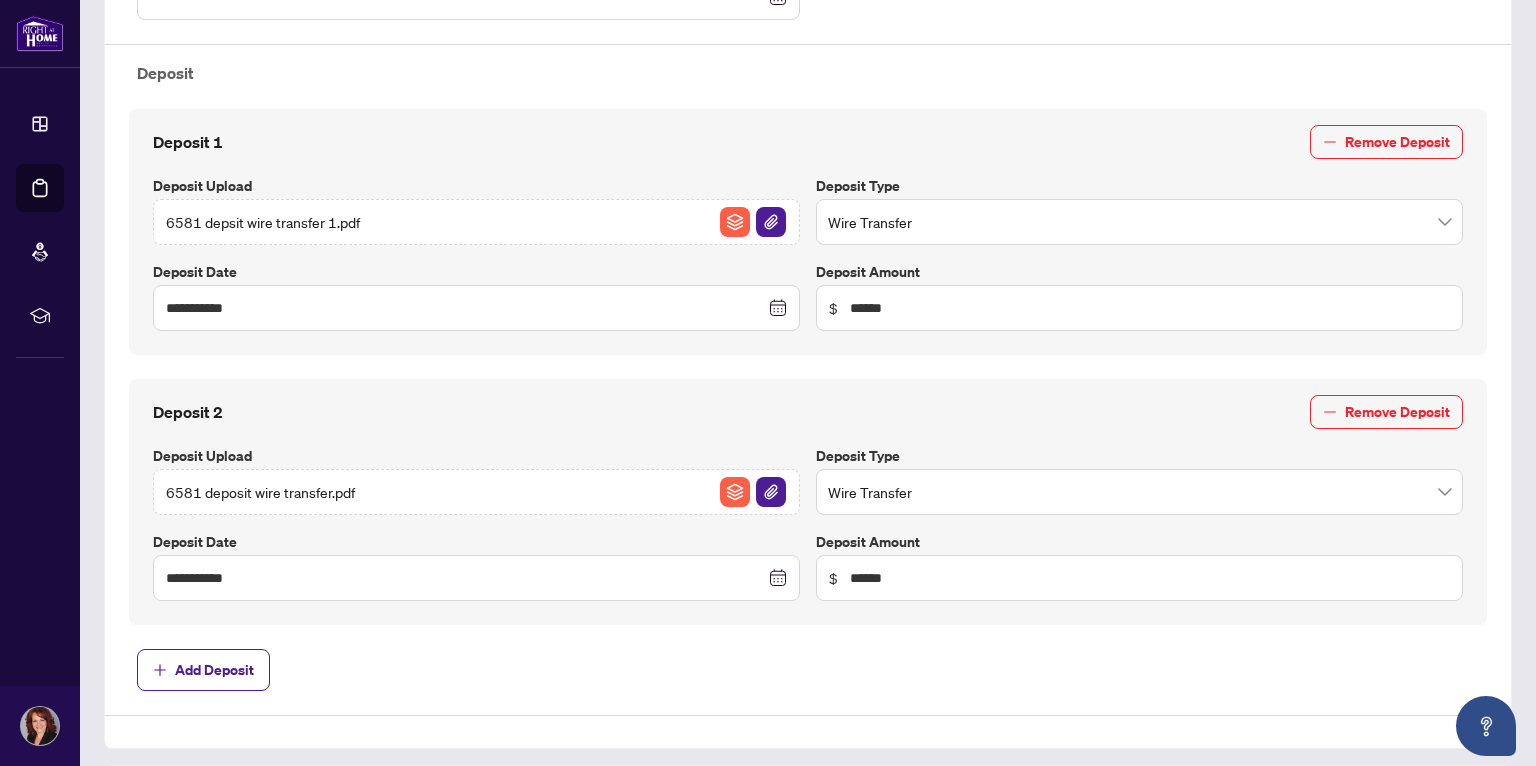 drag, startPoint x: 886, startPoint y: 620, endPoint x: 899, endPoint y: 617, distance: 13.341664 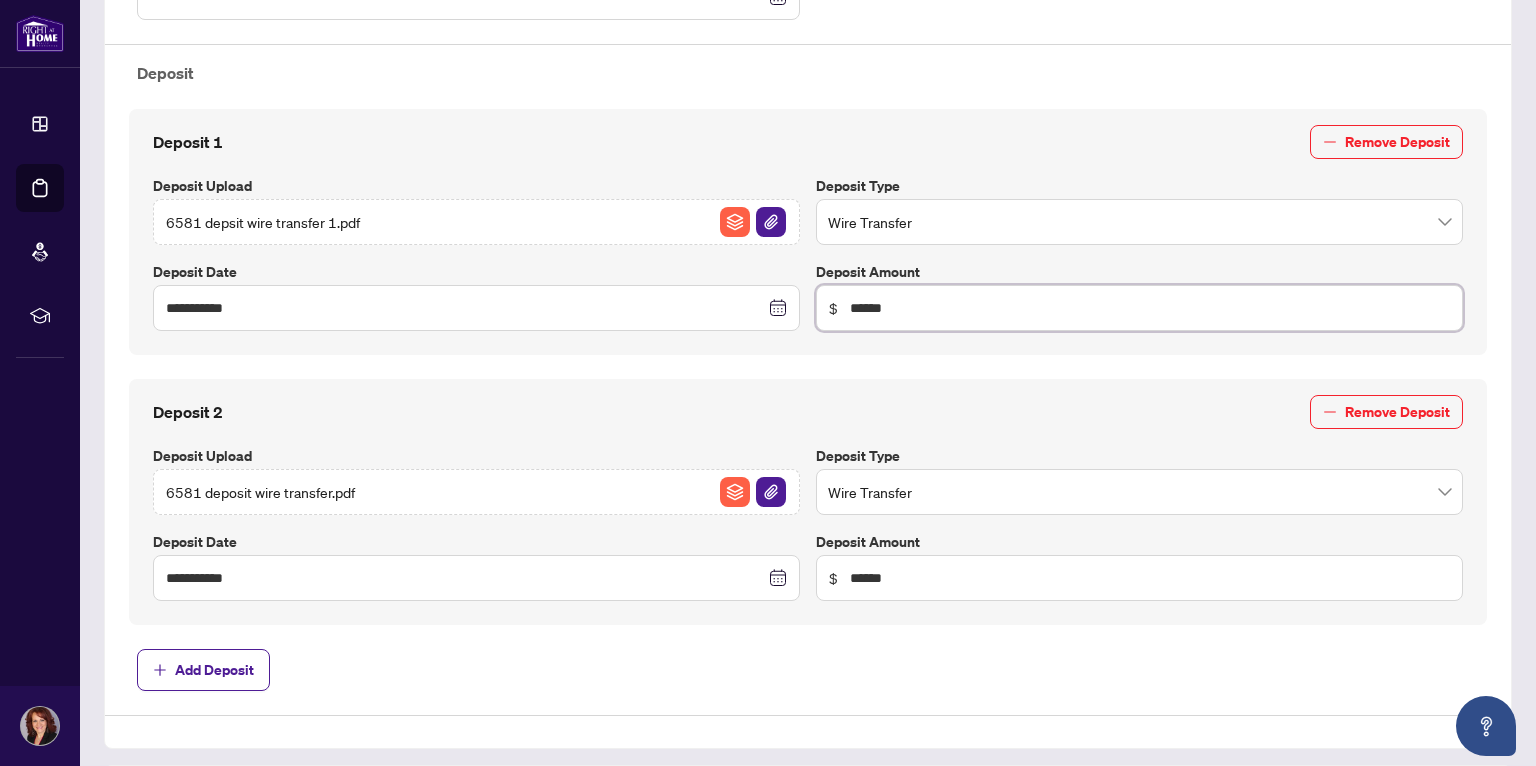 click on "******" at bounding box center [1150, 308] 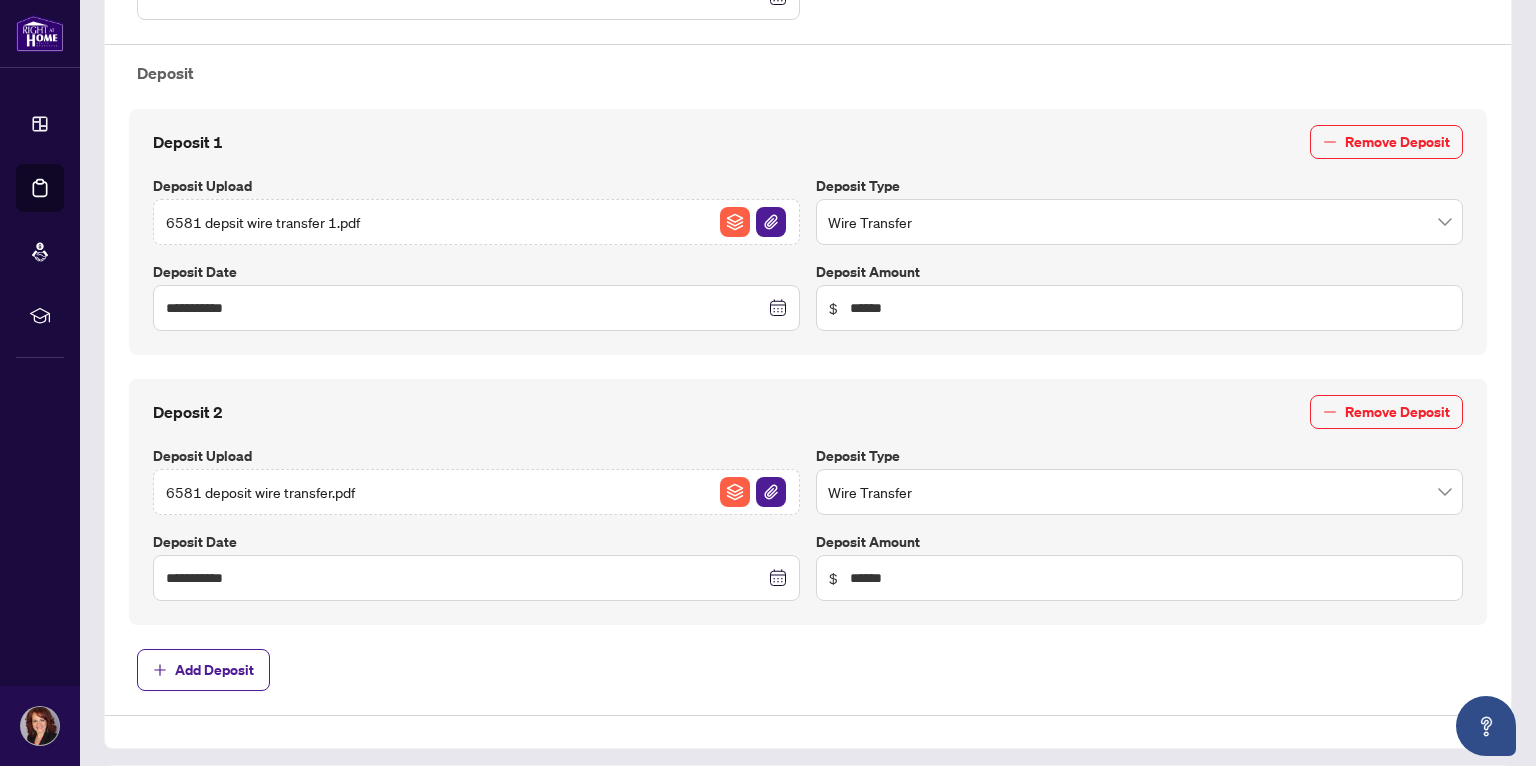 click on "**********" at bounding box center (808, 145) 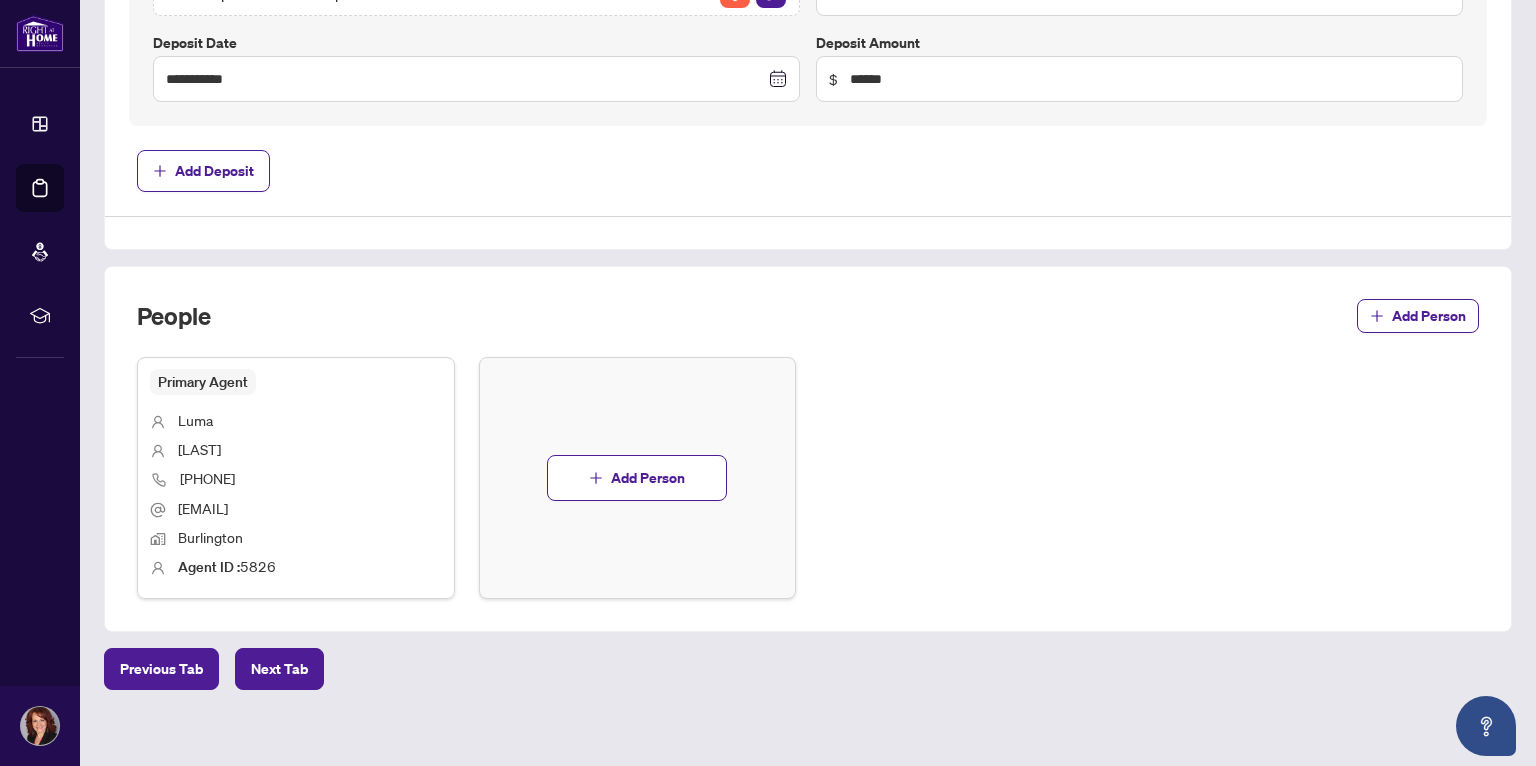 scroll, scrollTop: 1296, scrollLeft: 0, axis: vertical 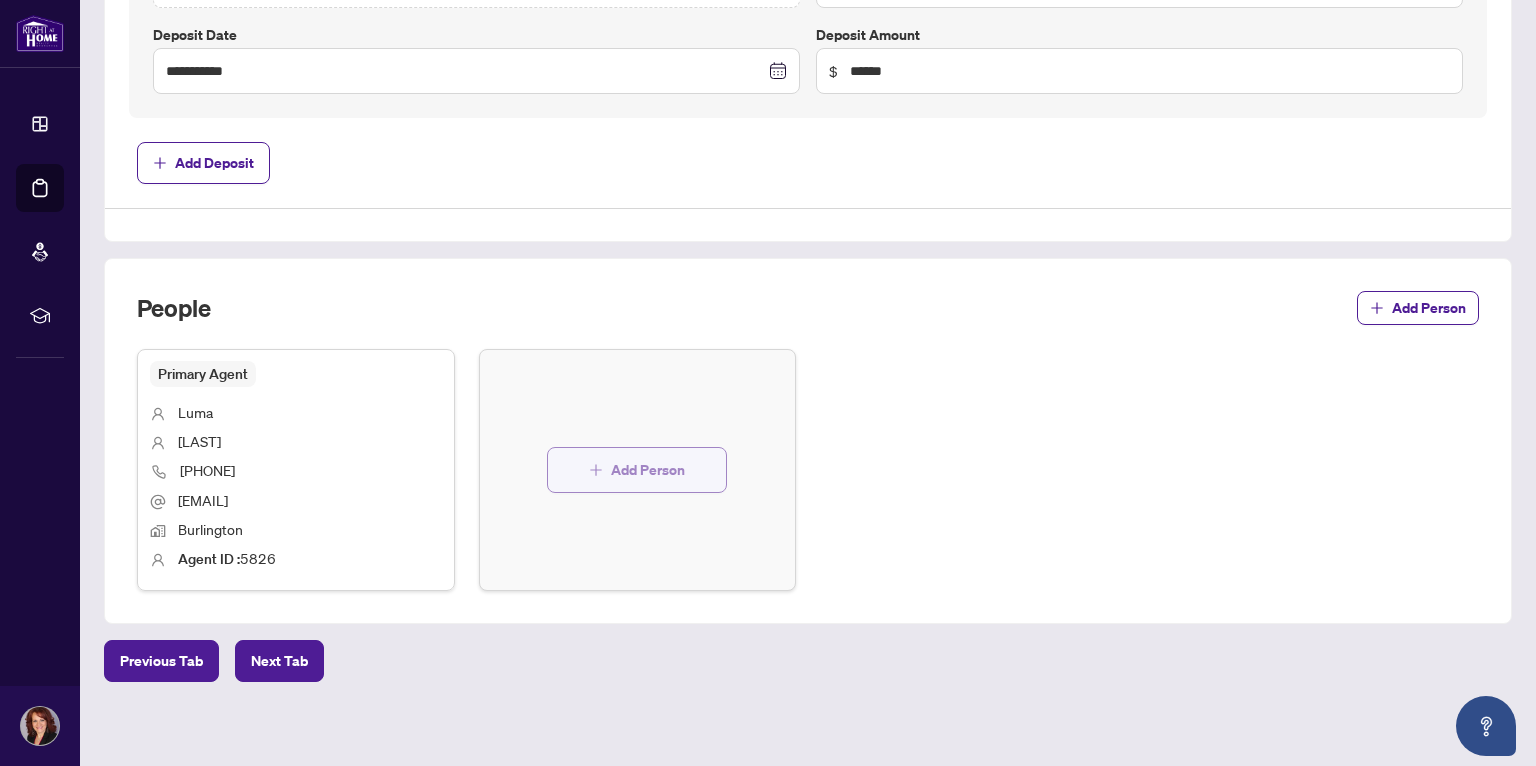 click on "Add Person" at bounding box center [648, 470] 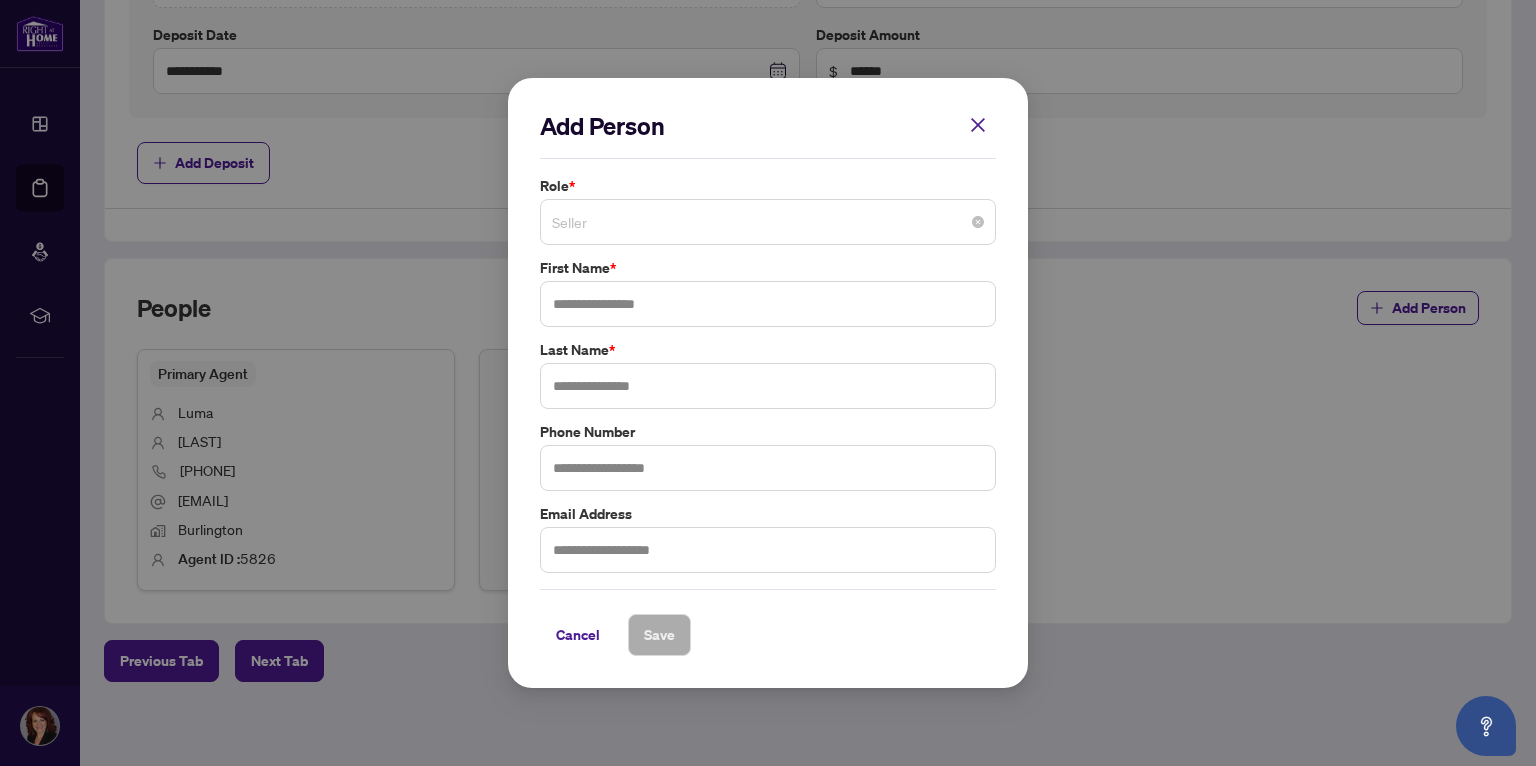 click on "Seller" at bounding box center (768, 222) 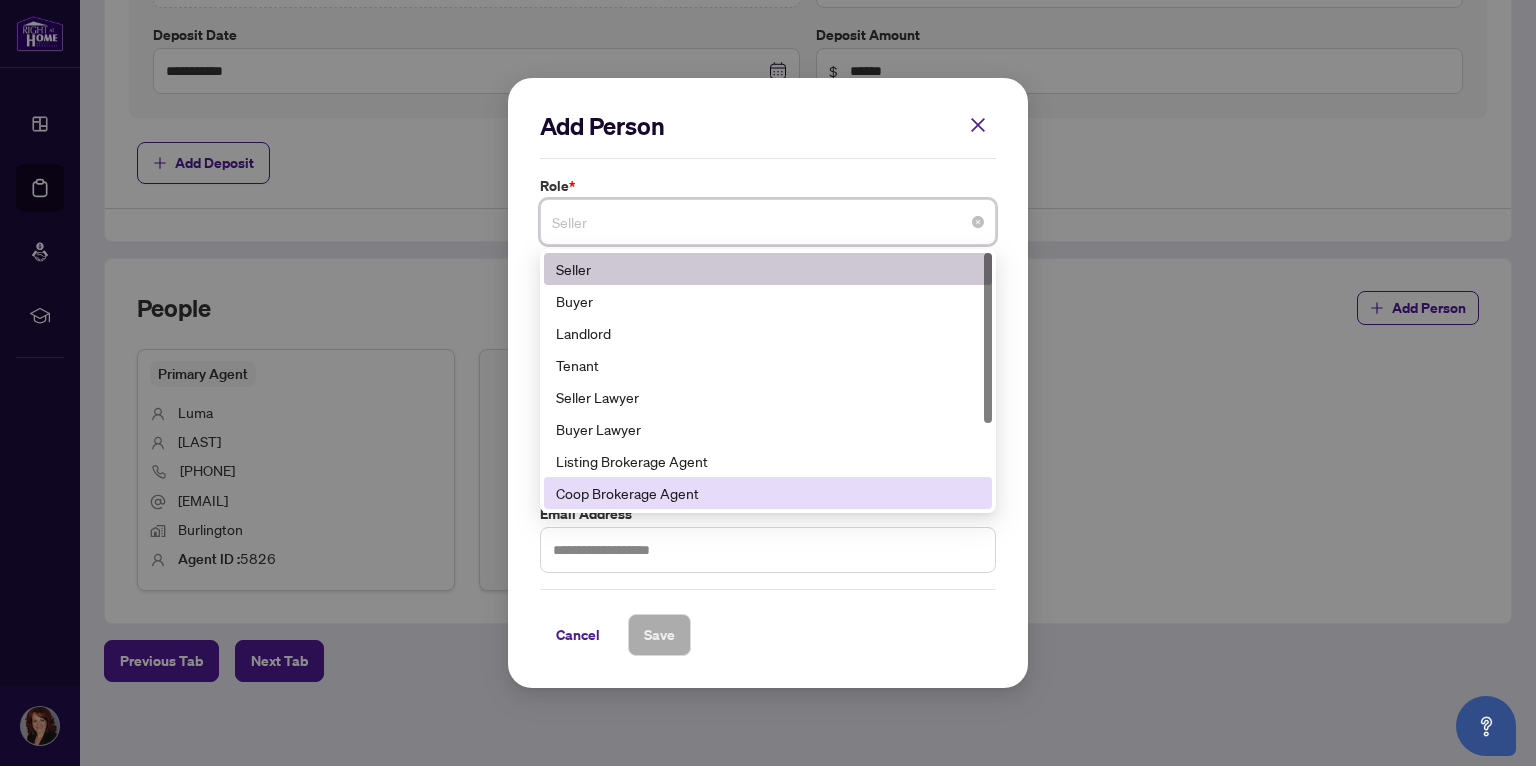 click on "Coop Brokerage Agent" at bounding box center (768, 493) 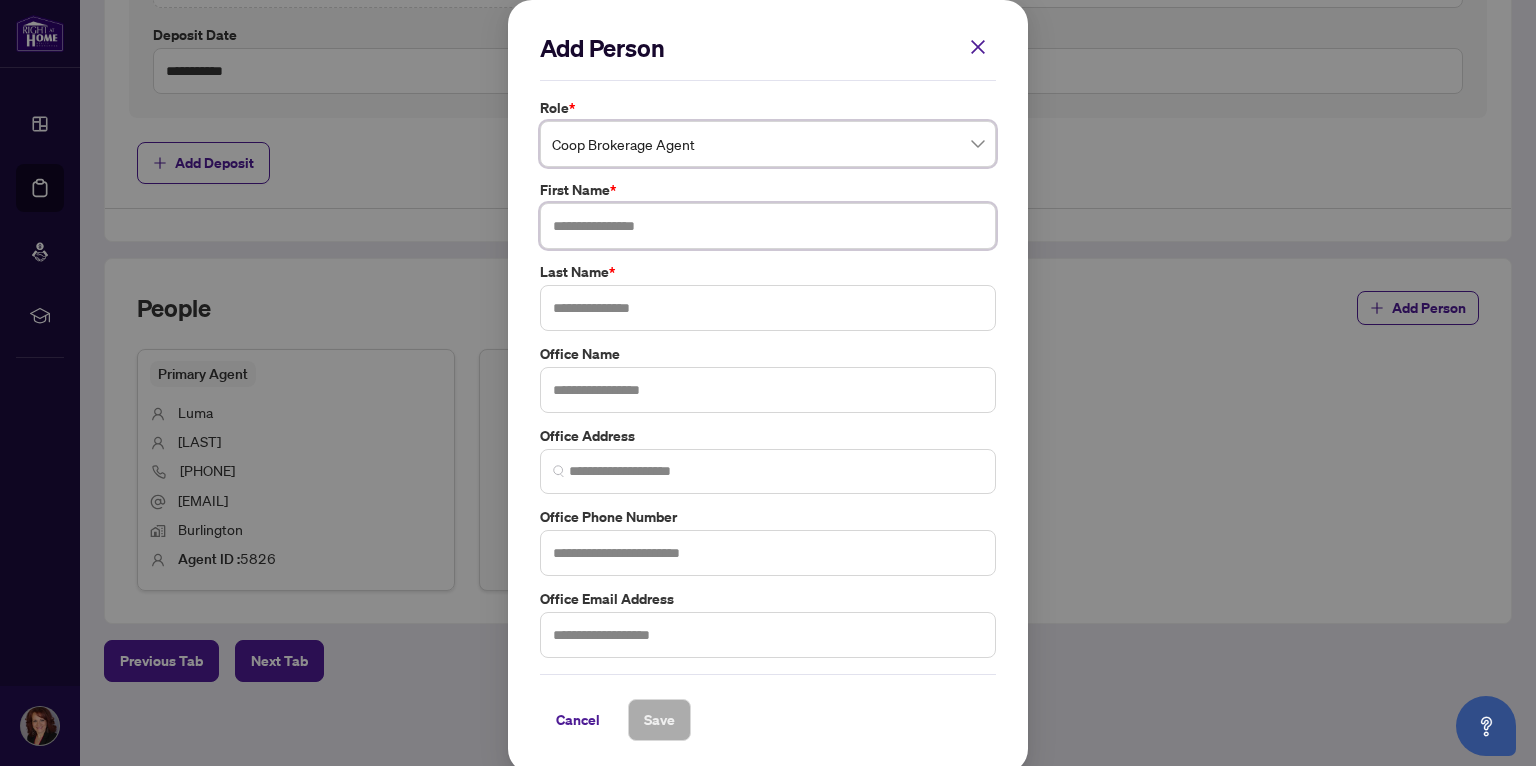 click at bounding box center [768, 226] 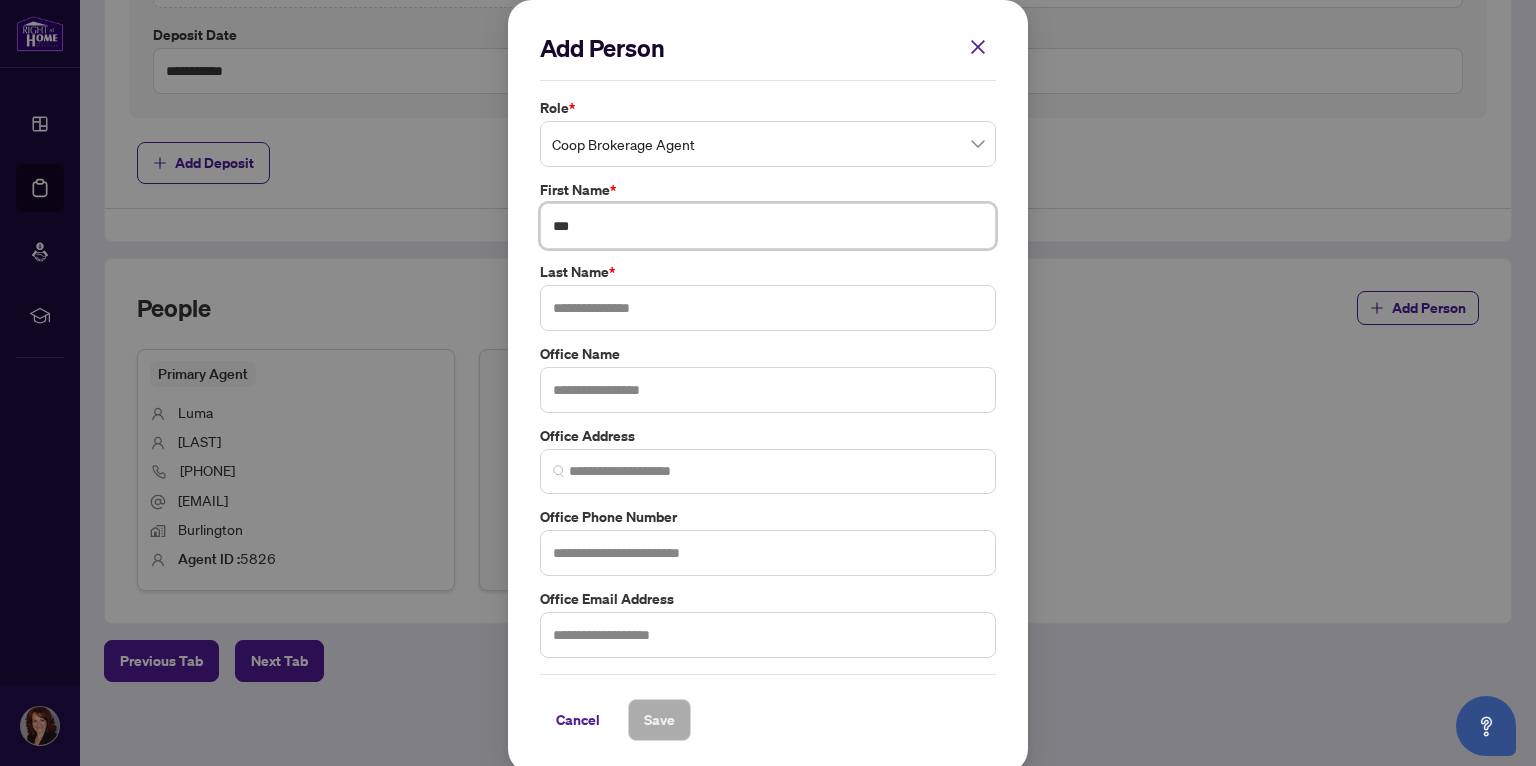 type on "***" 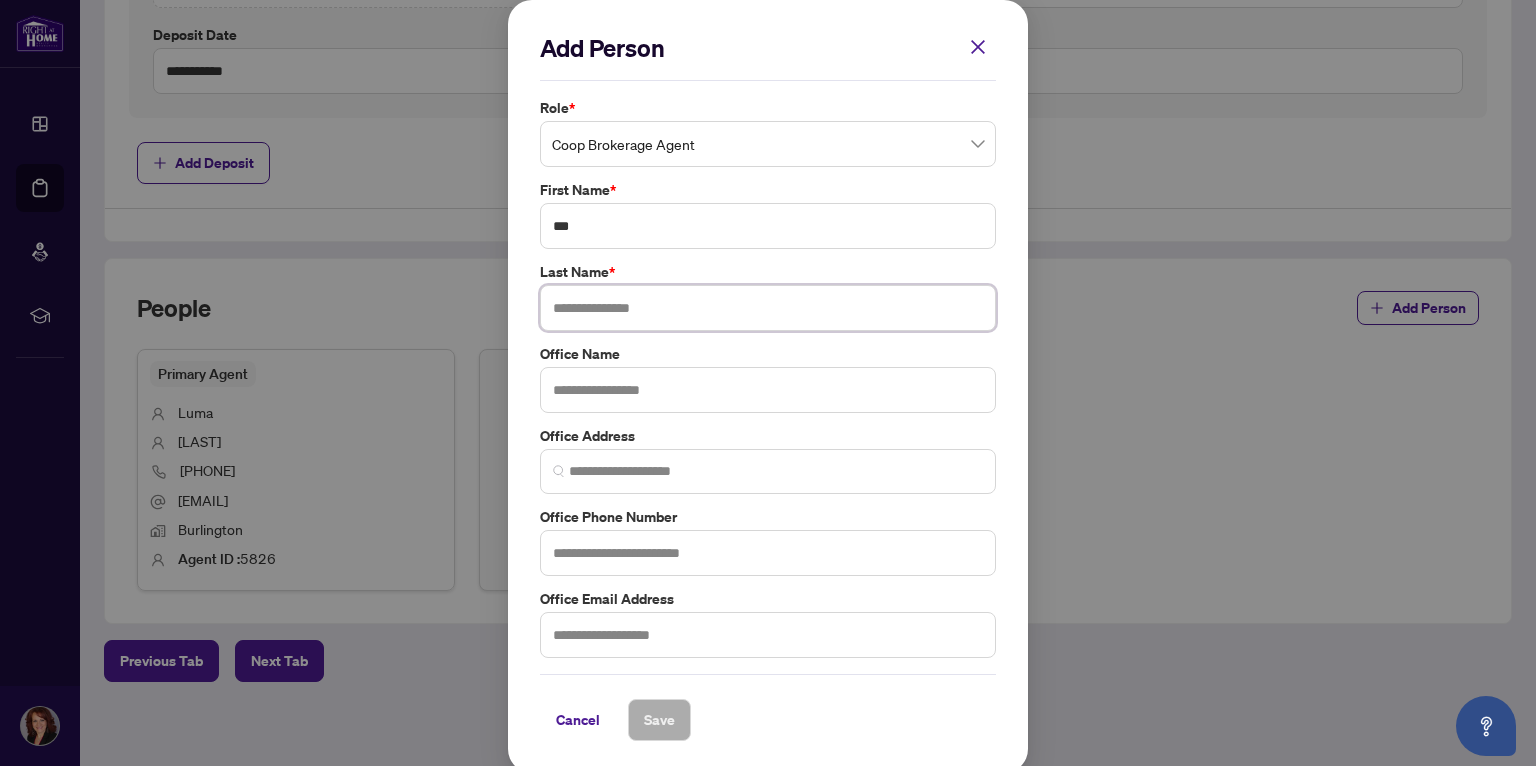 click at bounding box center [768, 308] 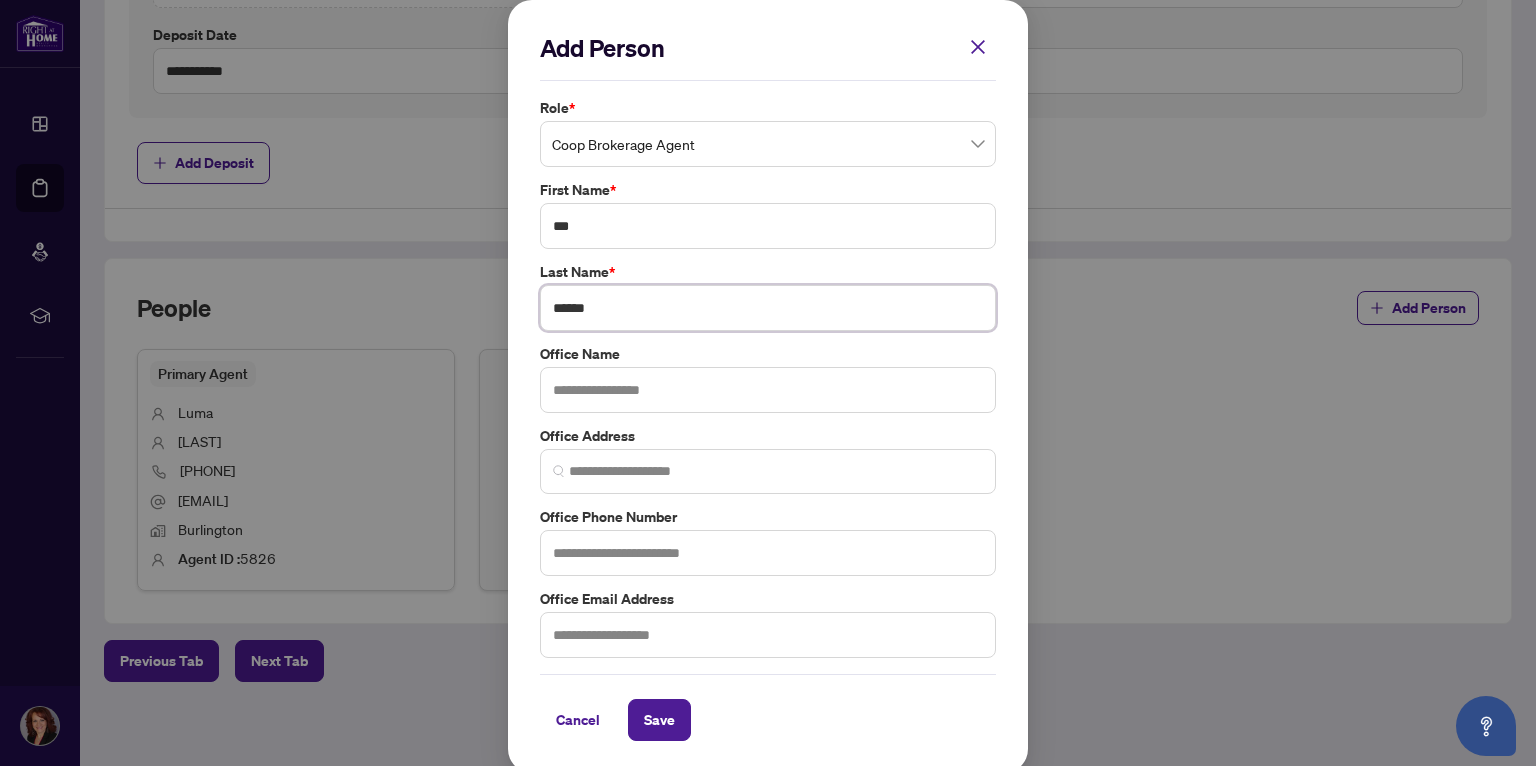 type on "******" 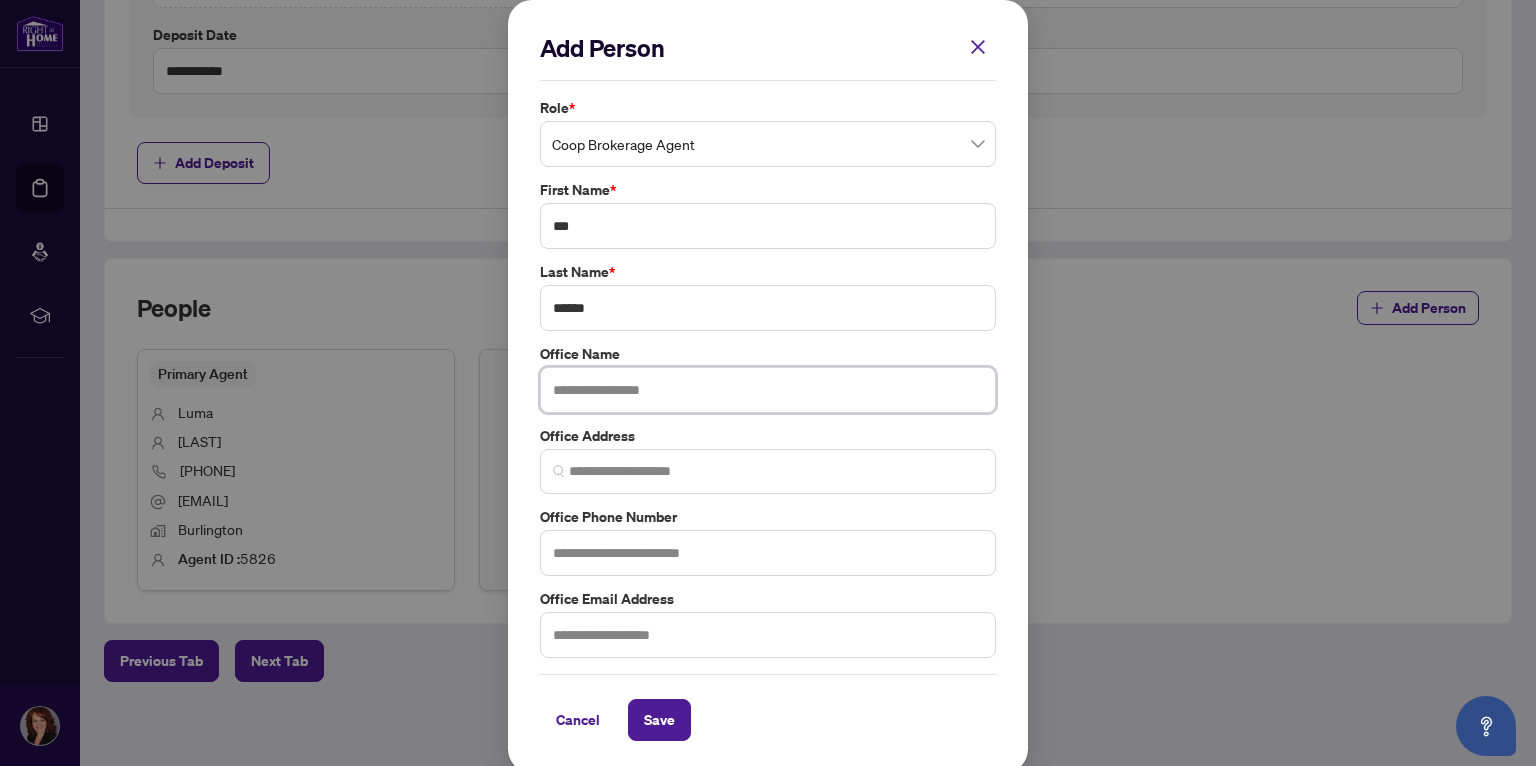 click at bounding box center (768, 390) 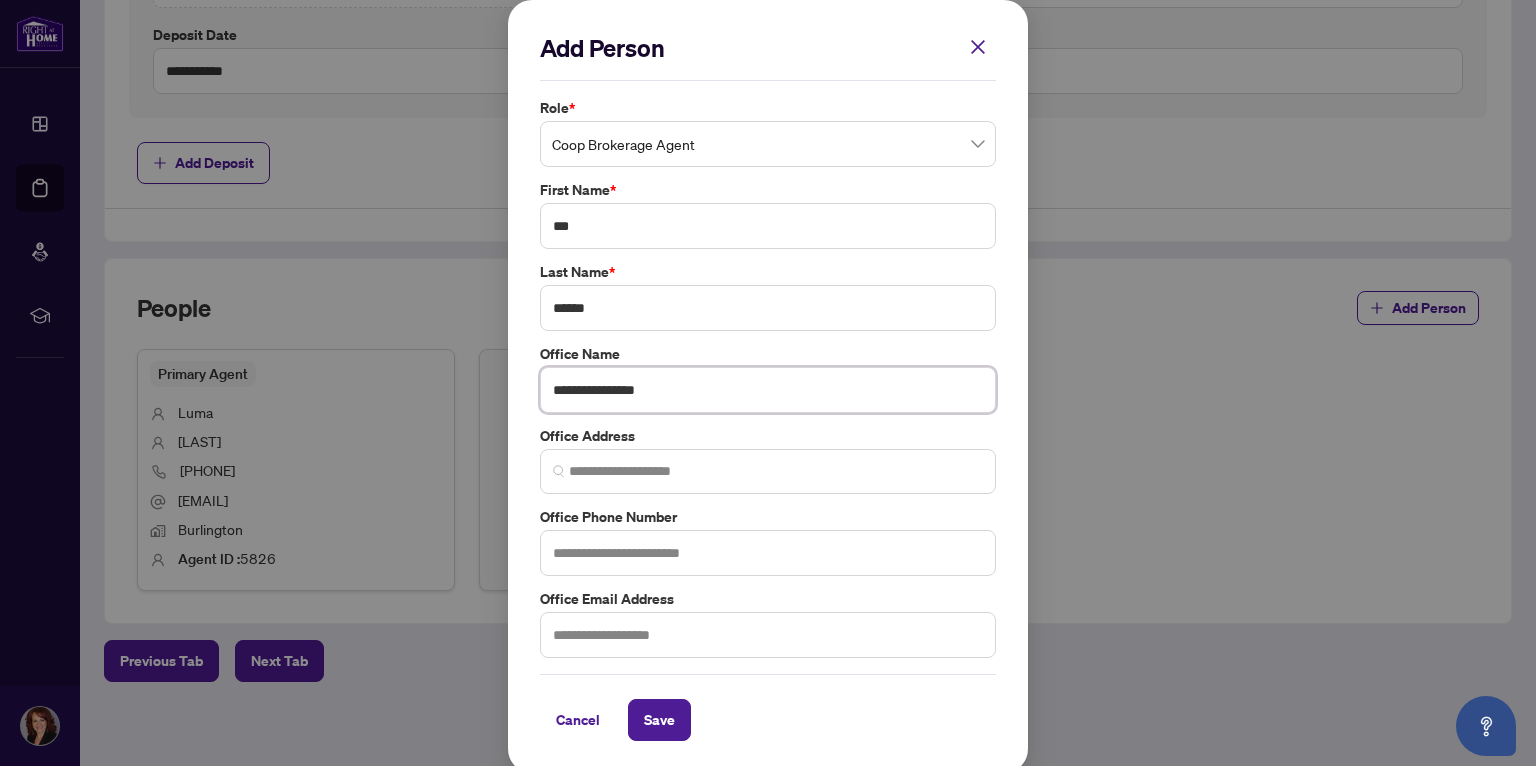 type on "**********" 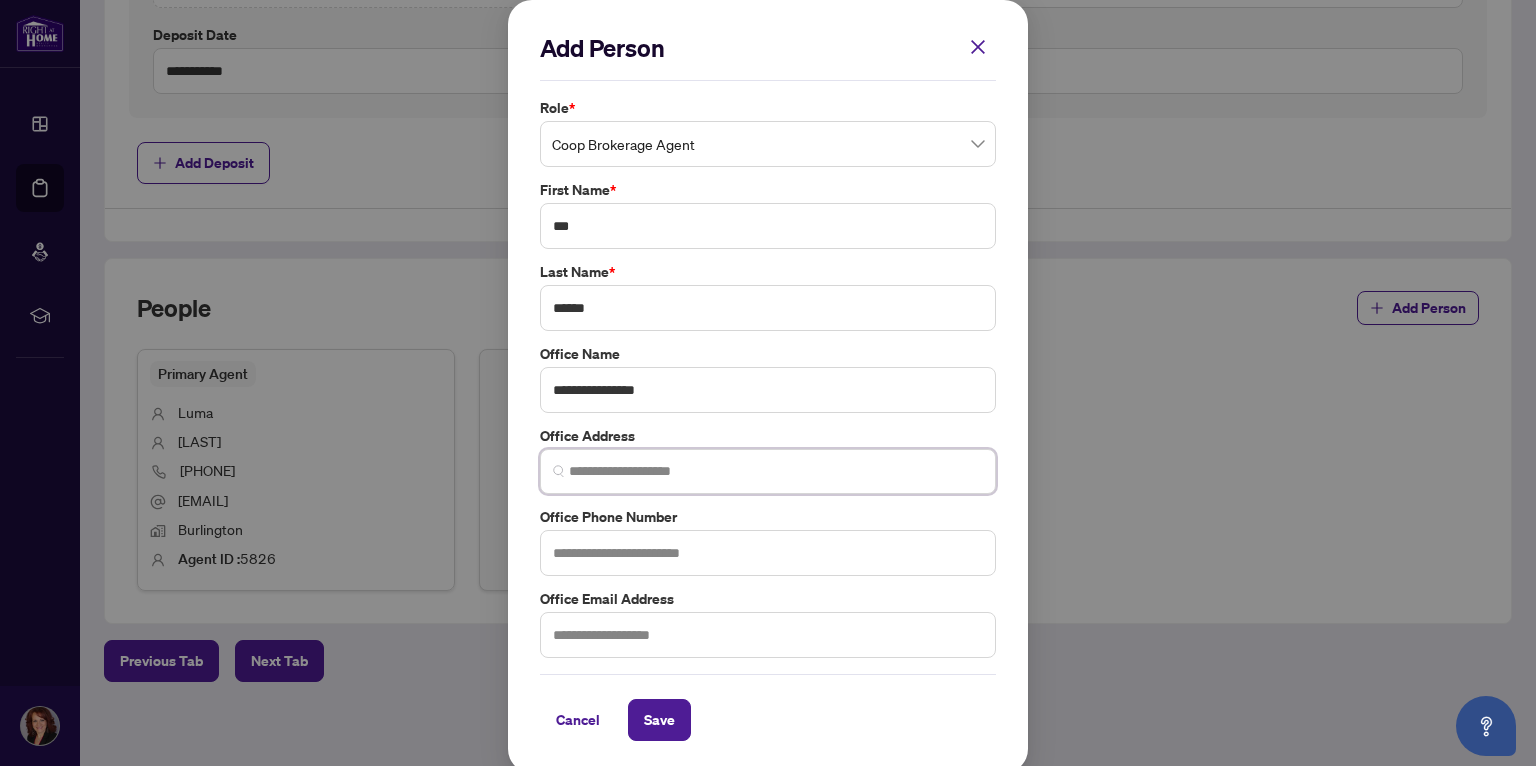 click at bounding box center [776, 471] 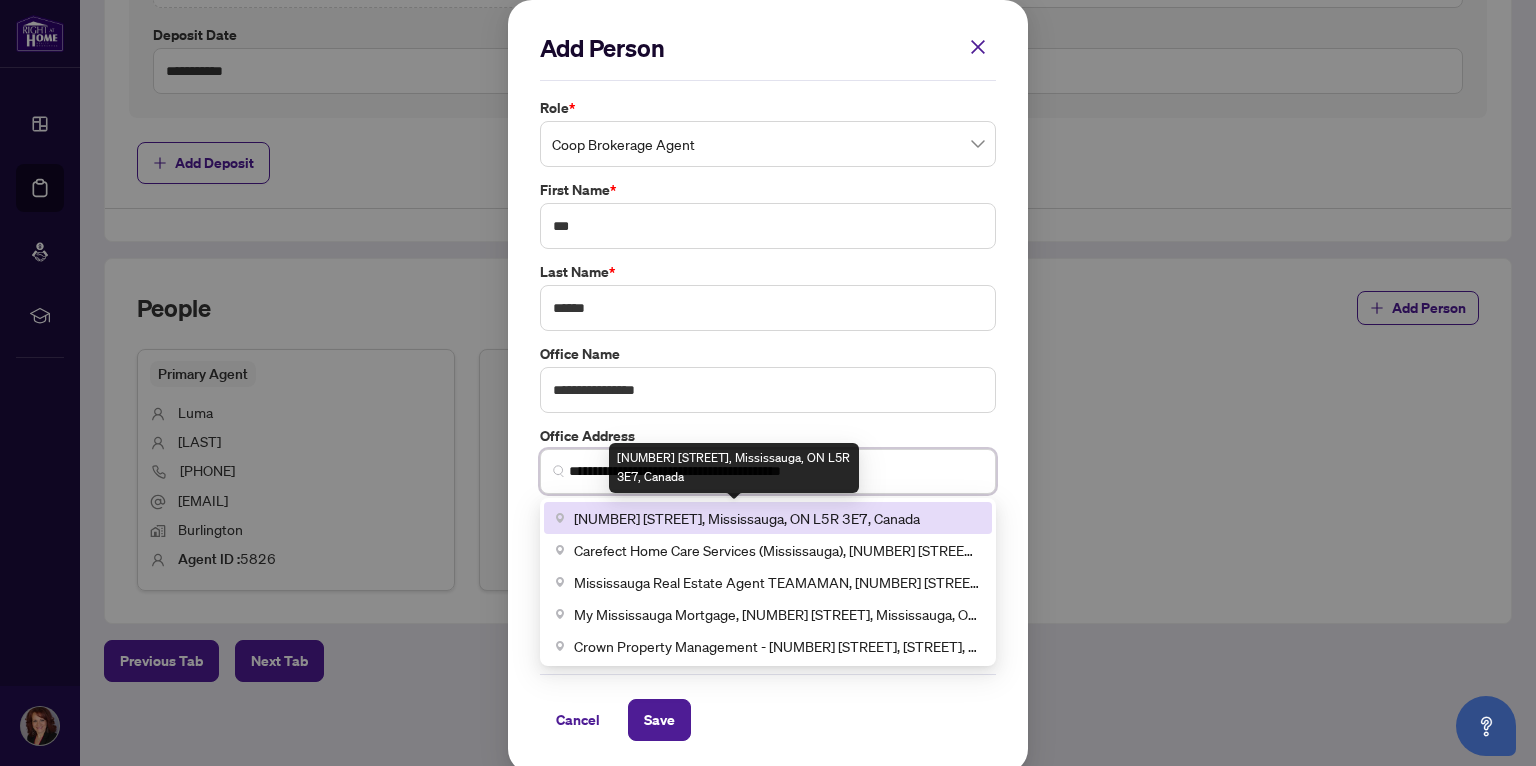 click on "[NUMBER] [STREET], Mississauga, ON L5R 3E7, Canada" at bounding box center (747, 518) 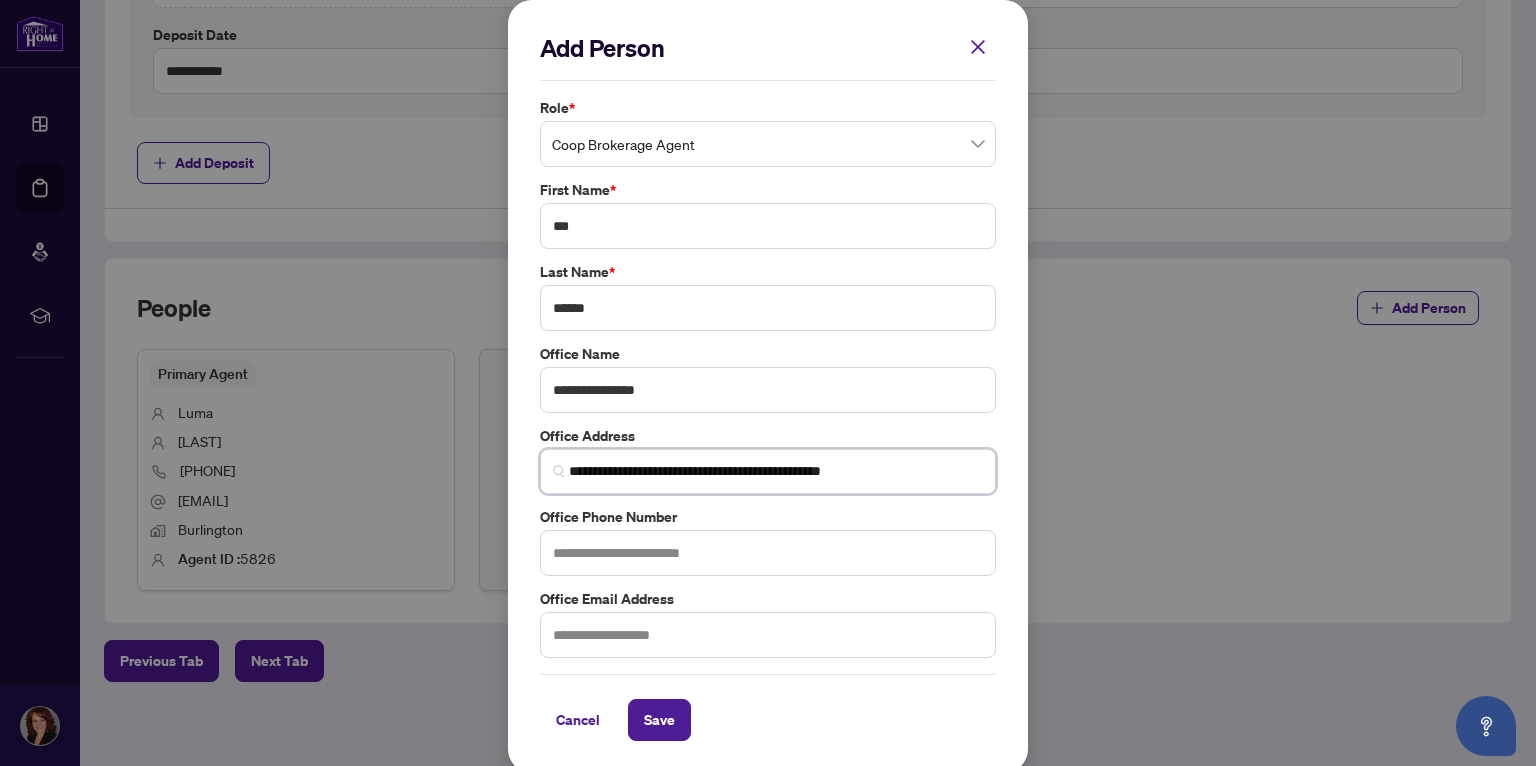 type on "**********" 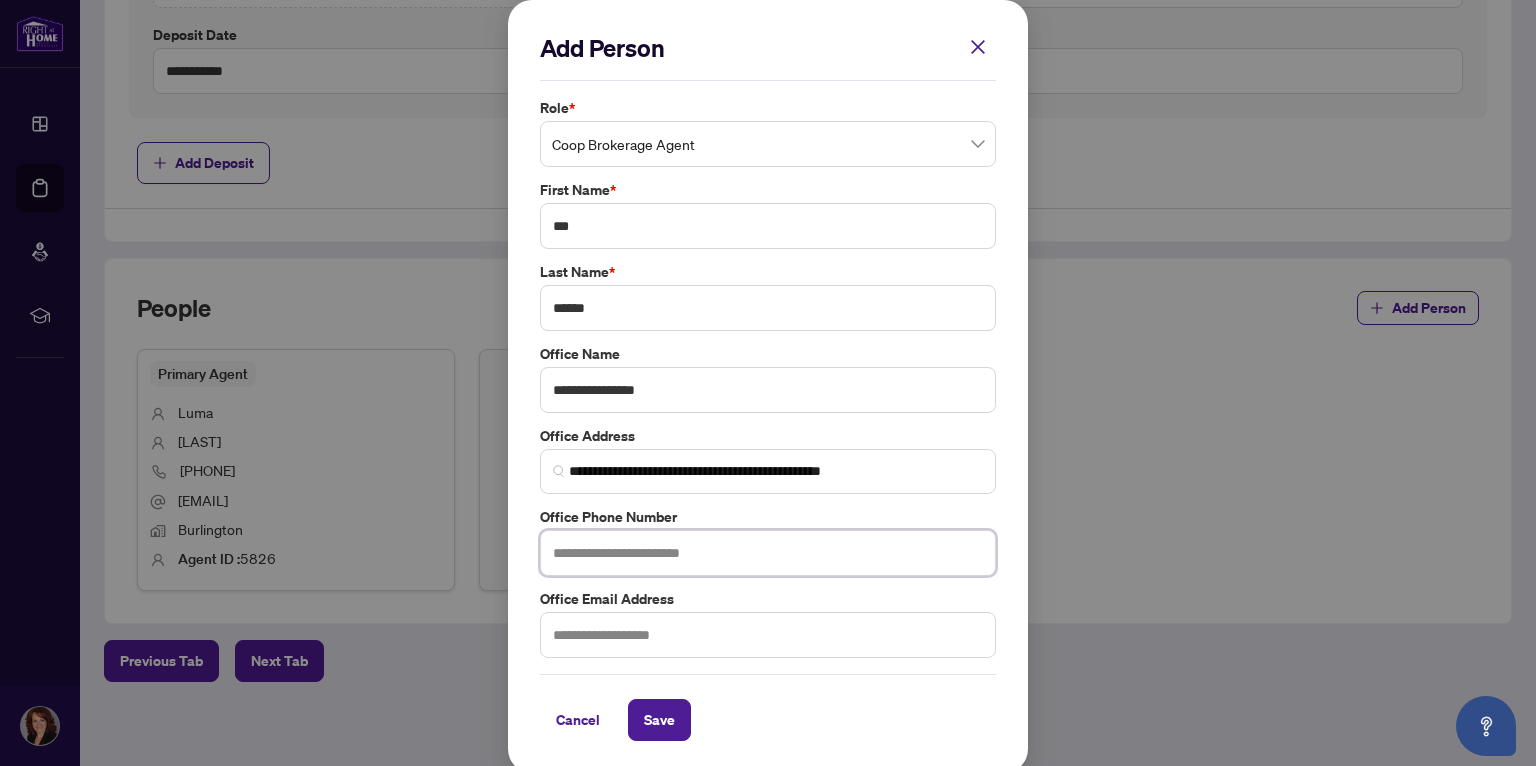 click at bounding box center (768, 553) 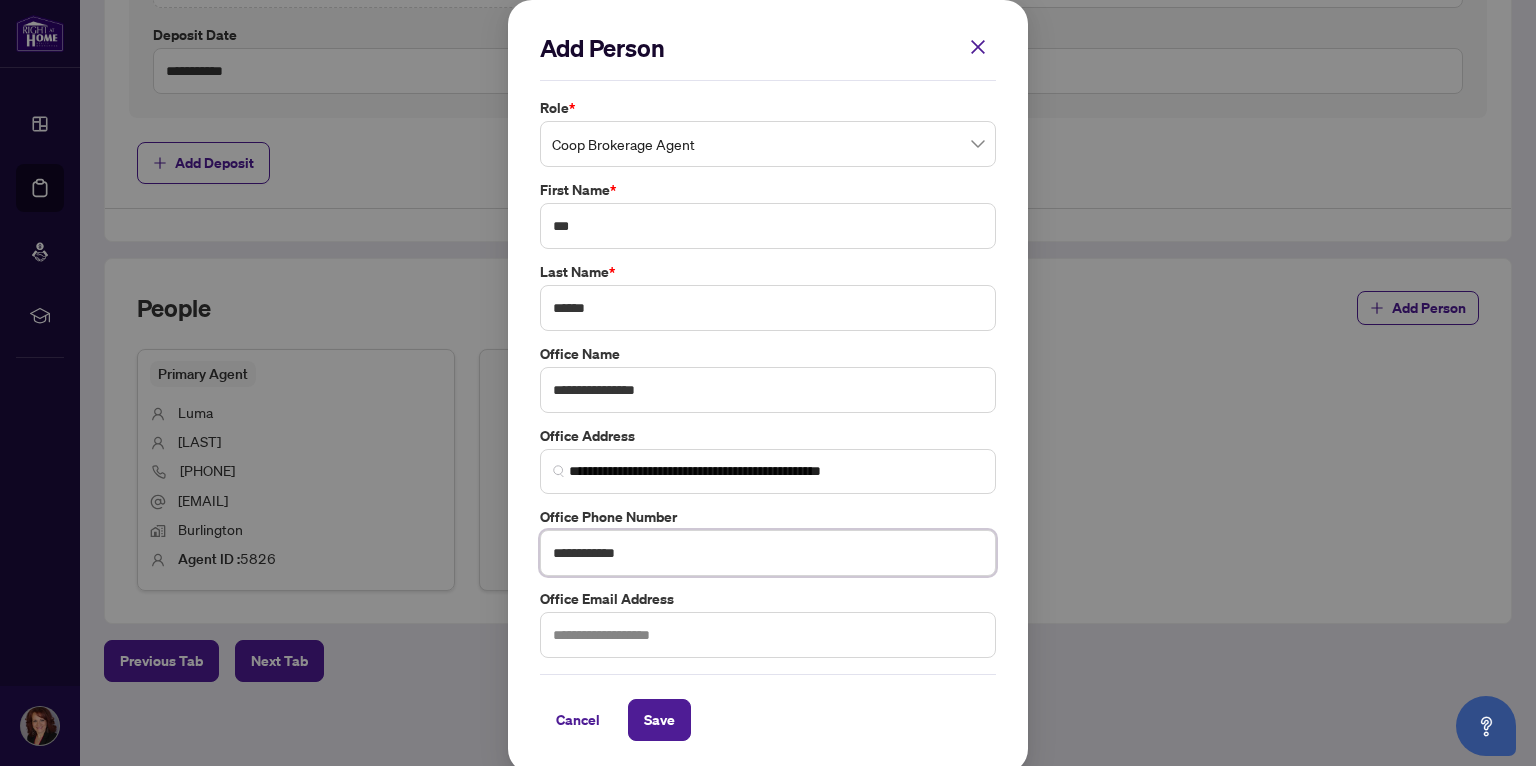 scroll, scrollTop: 3, scrollLeft: 0, axis: vertical 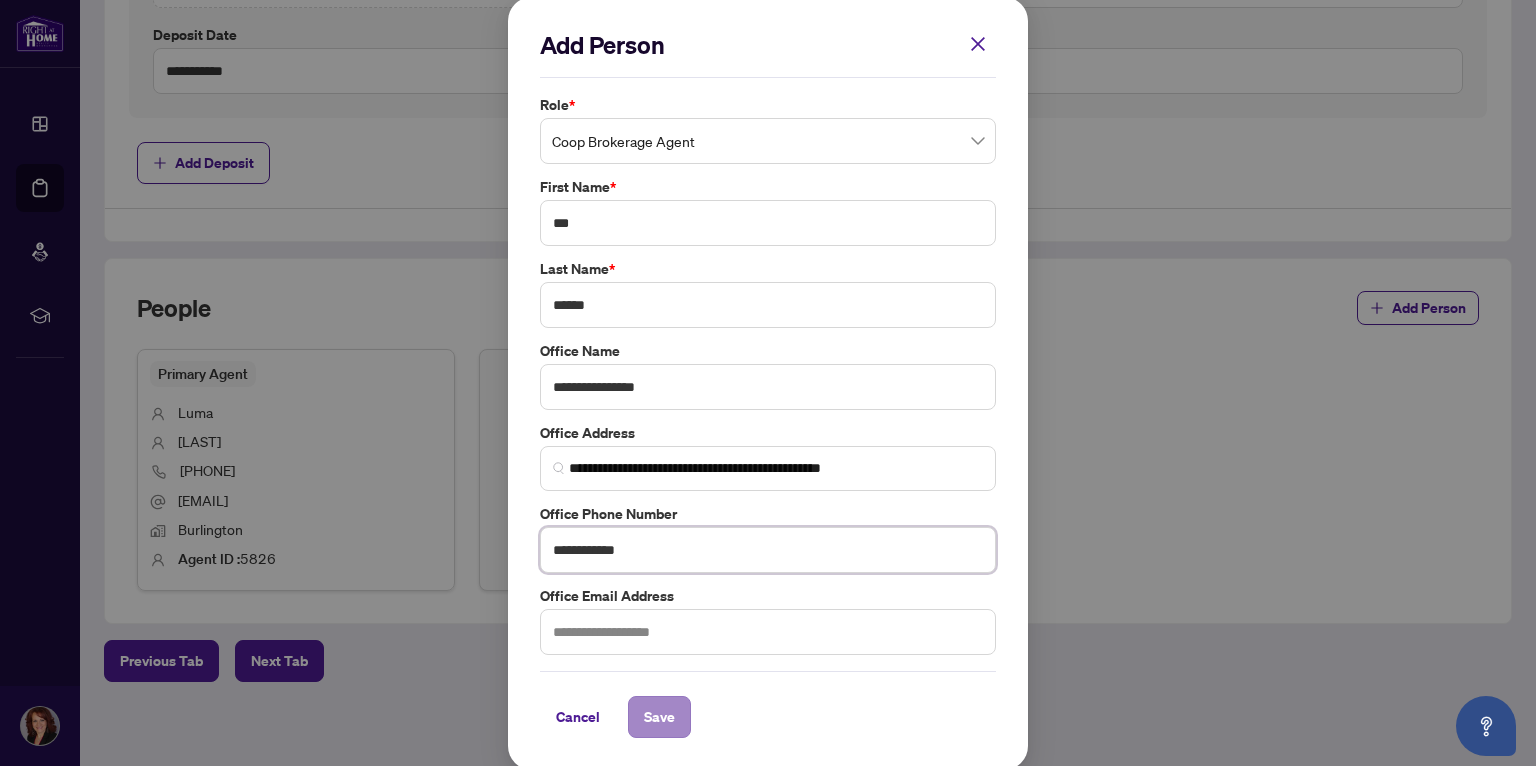 type on "**********" 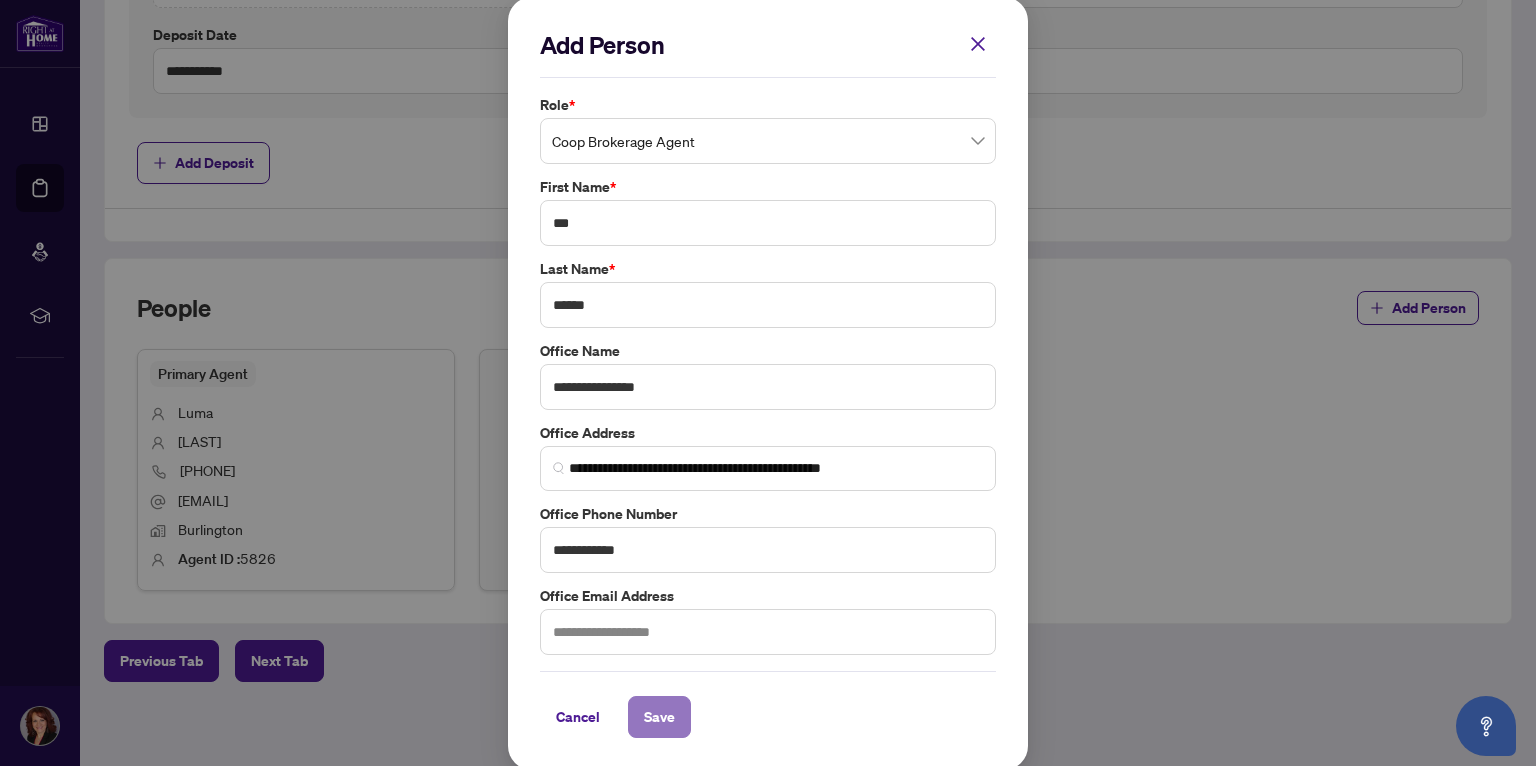 click on "Save" at bounding box center (659, 717) 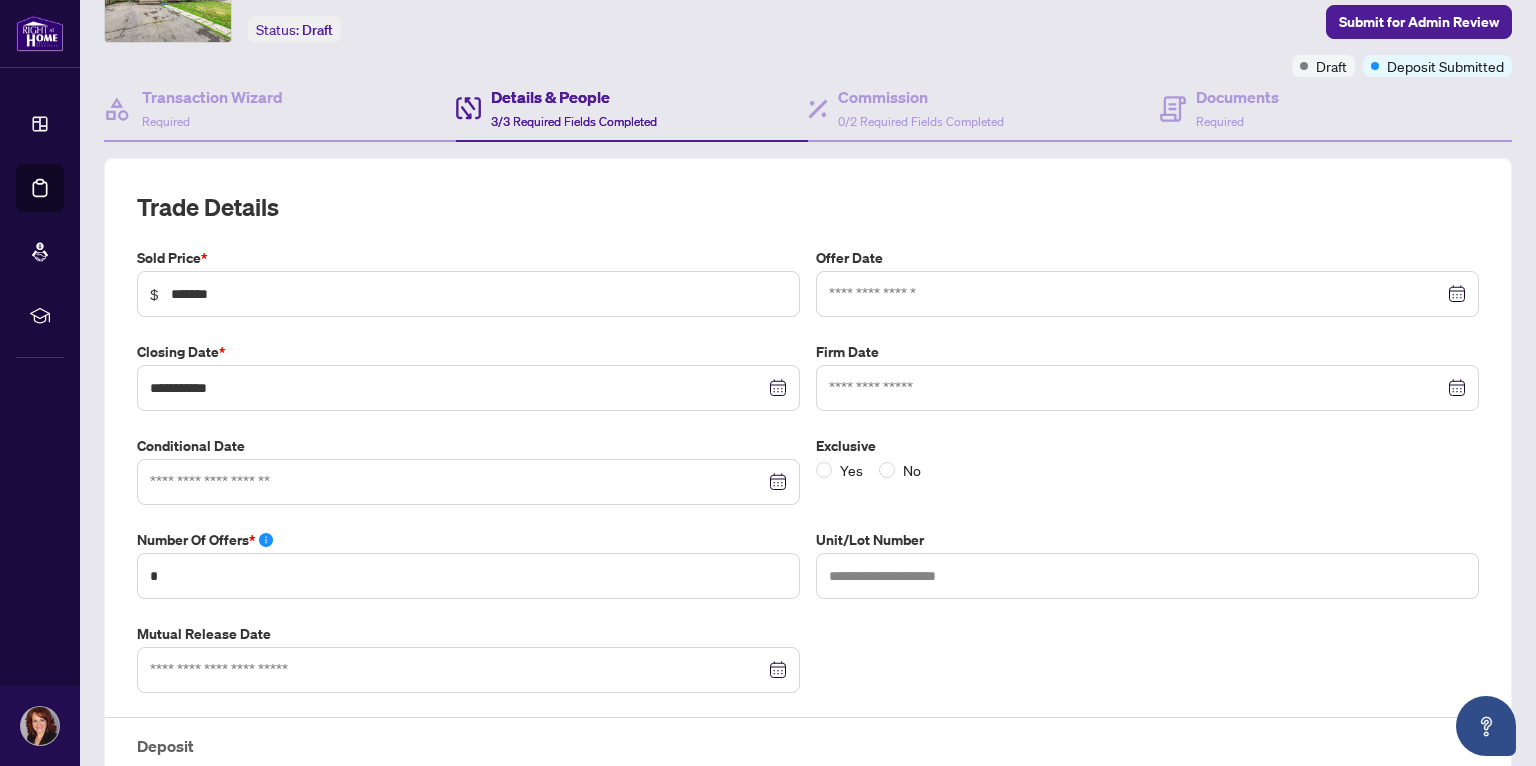 scroll, scrollTop: 112, scrollLeft: 0, axis: vertical 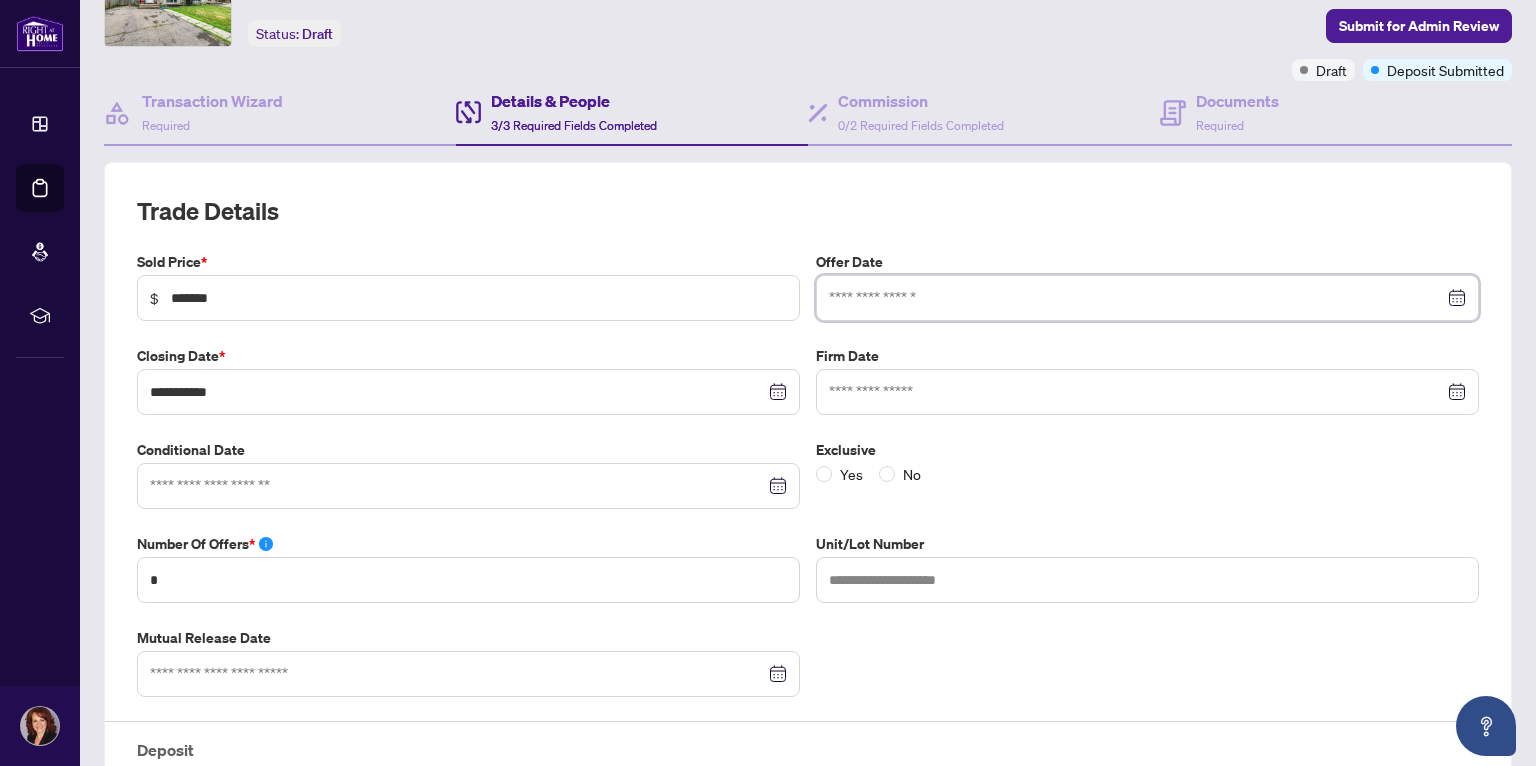 click at bounding box center [1136, 298] 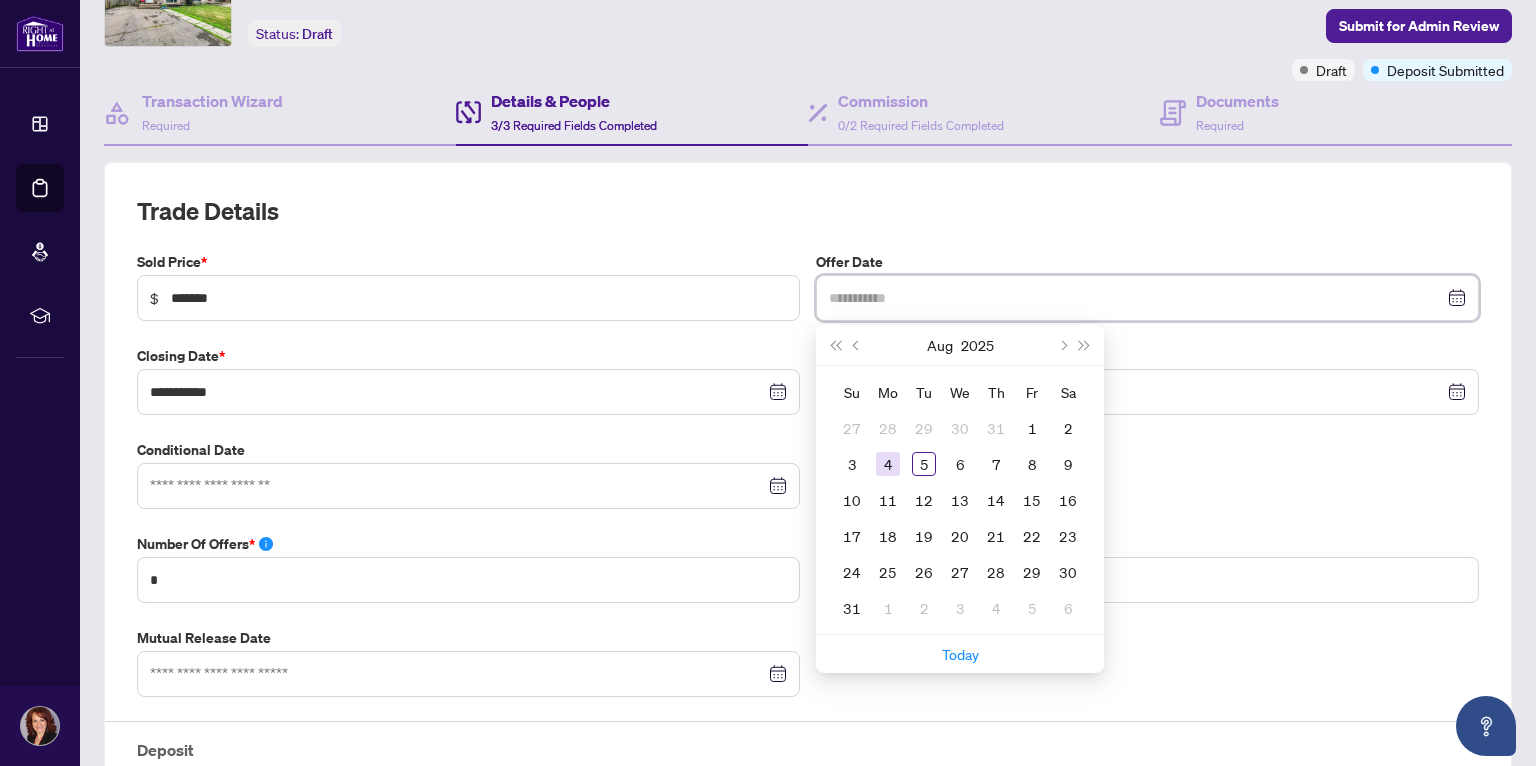 type on "**********" 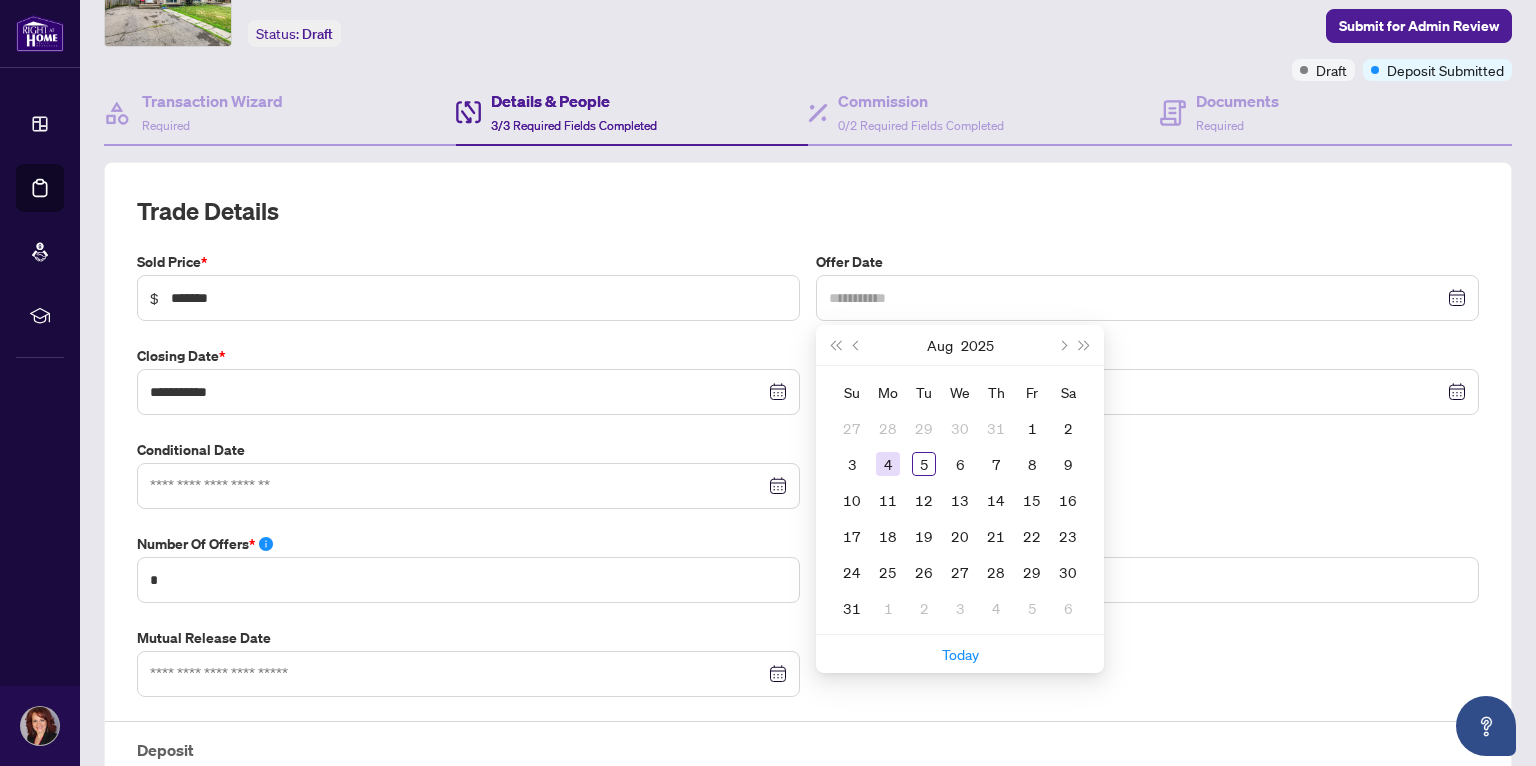 click on "4" at bounding box center [888, 464] 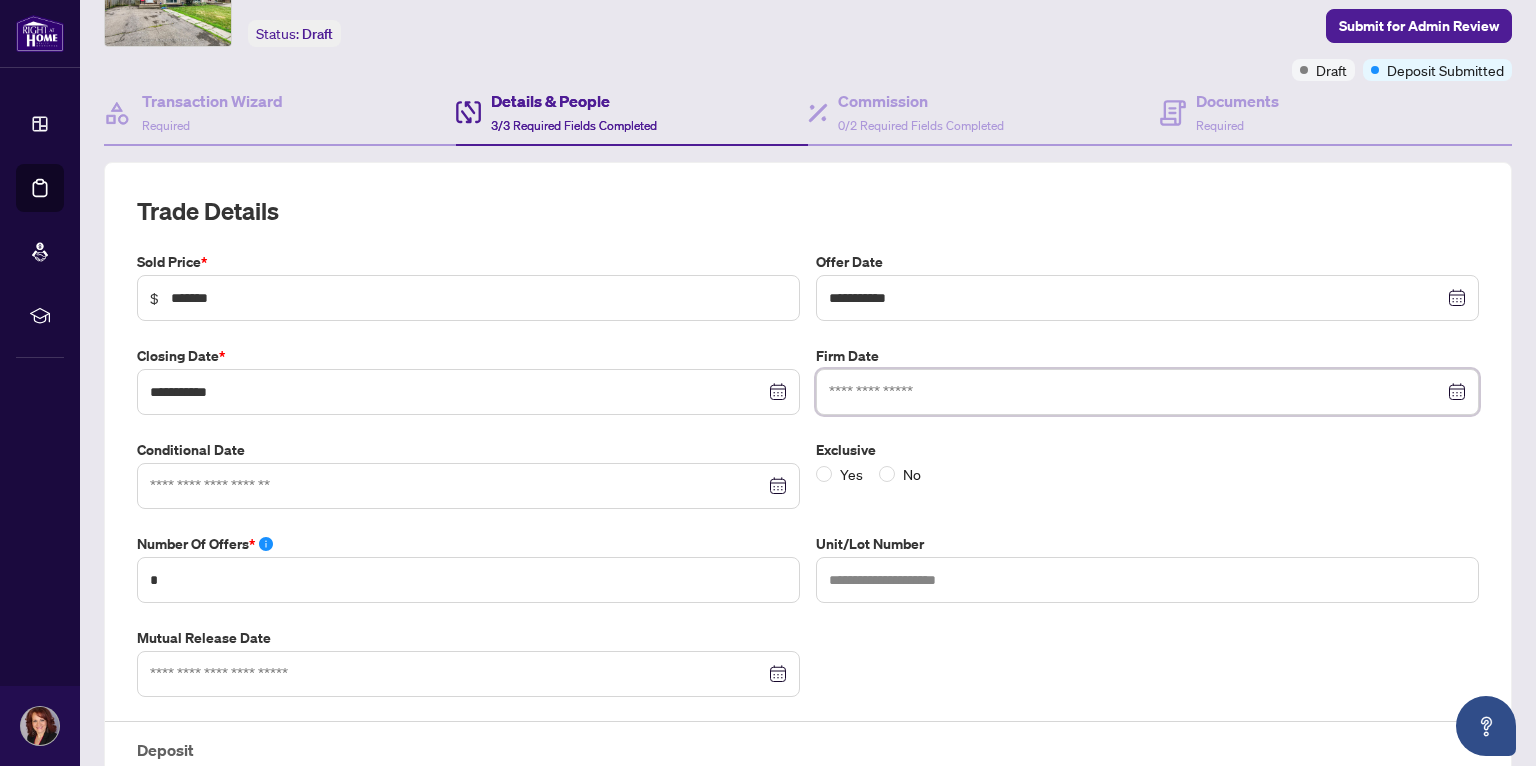 click at bounding box center [1136, 392] 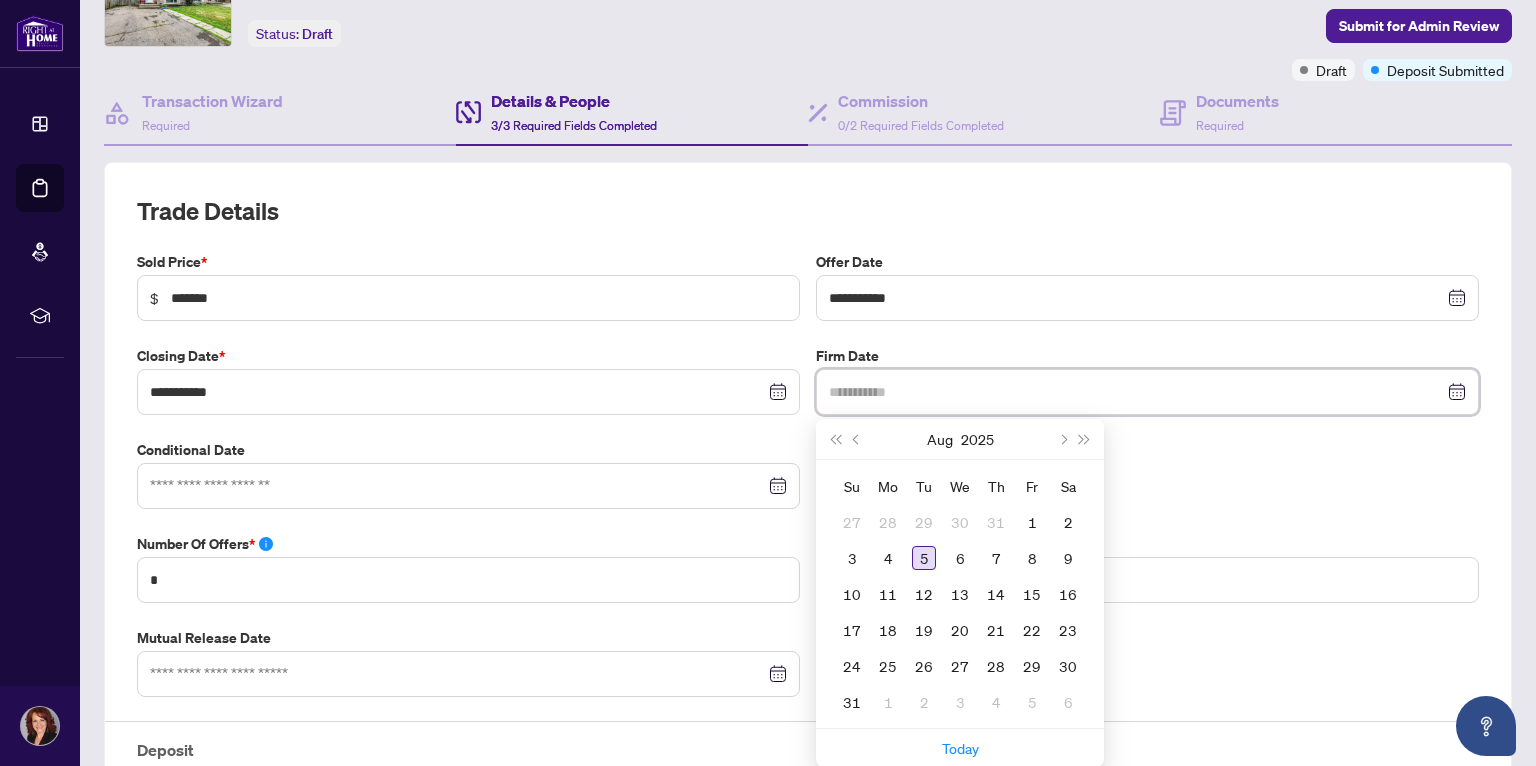 type on "**********" 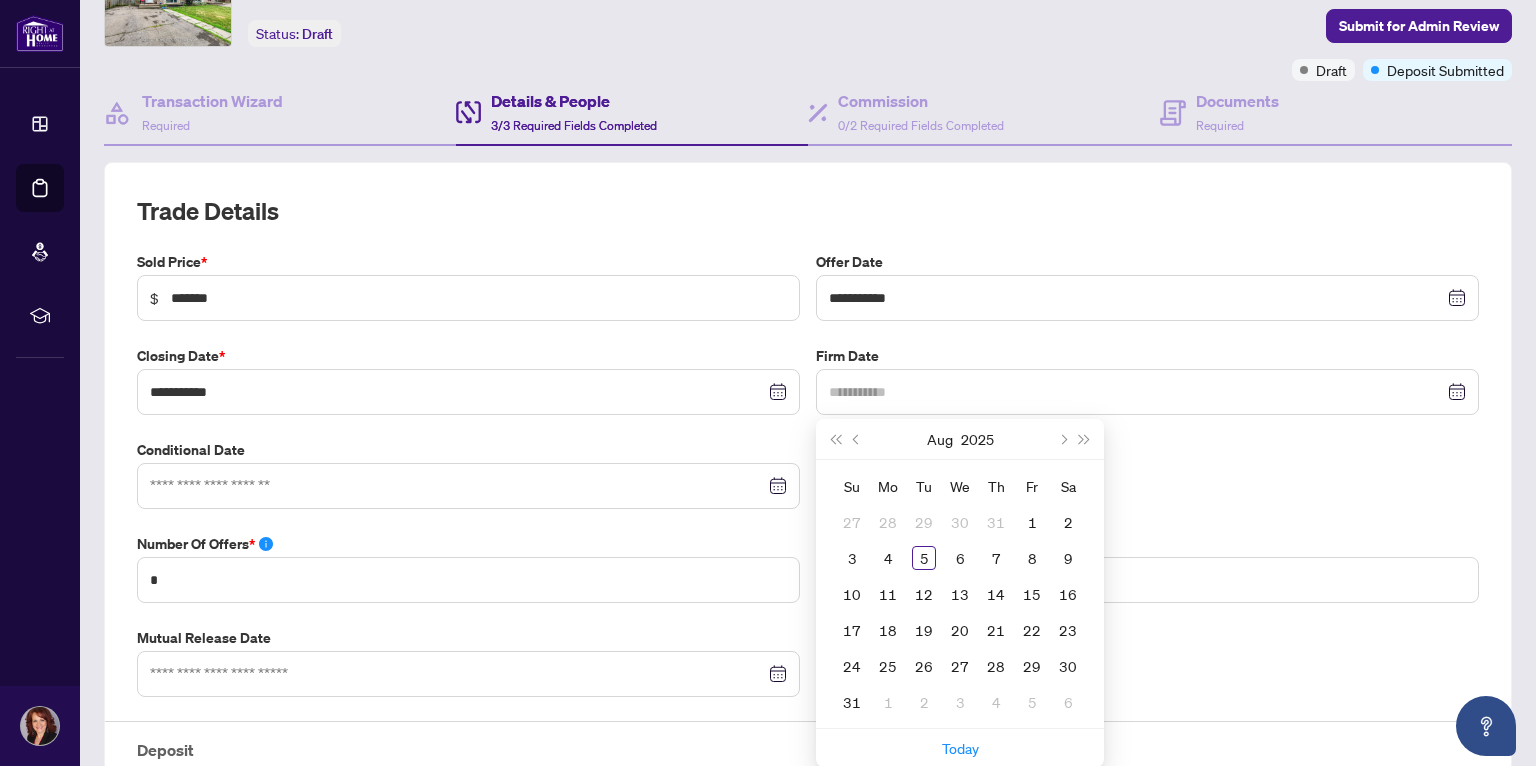 click on "5" at bounding box center [924, 558] 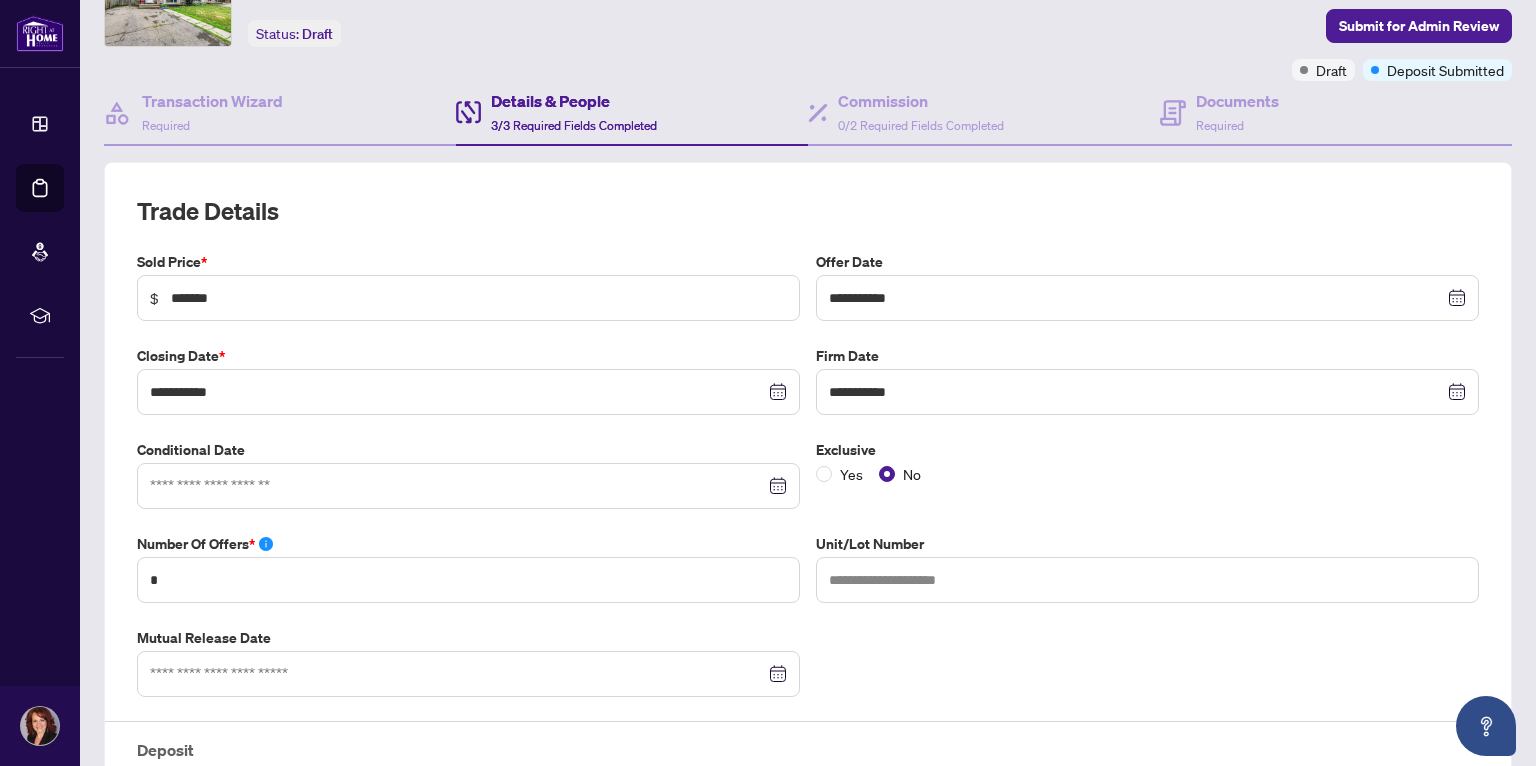 click on "Exclusive Yes No" at bounding box center [1147, 474] 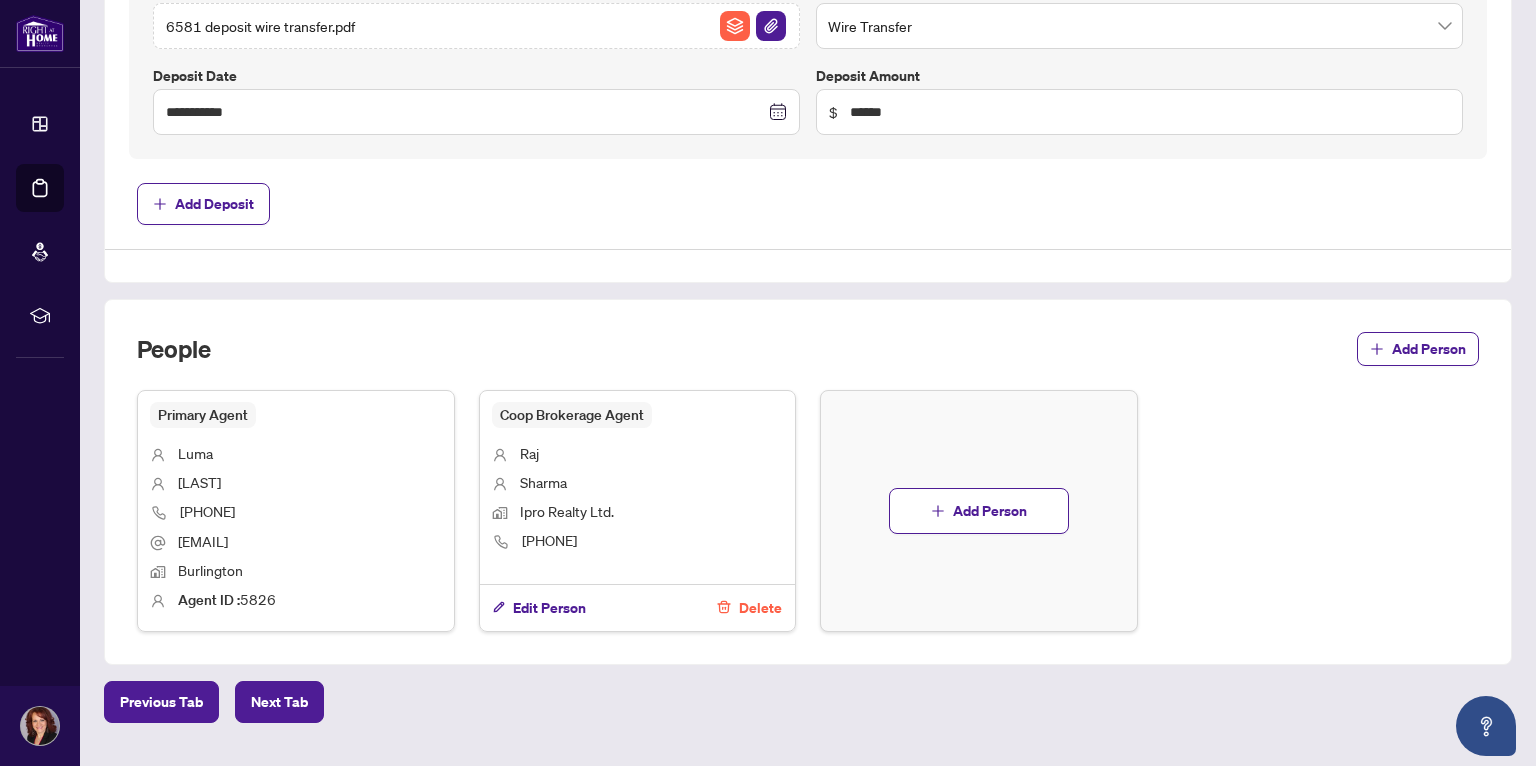 scroll, scrollTop: 1296, scrollLeft: 0, axis: vertical 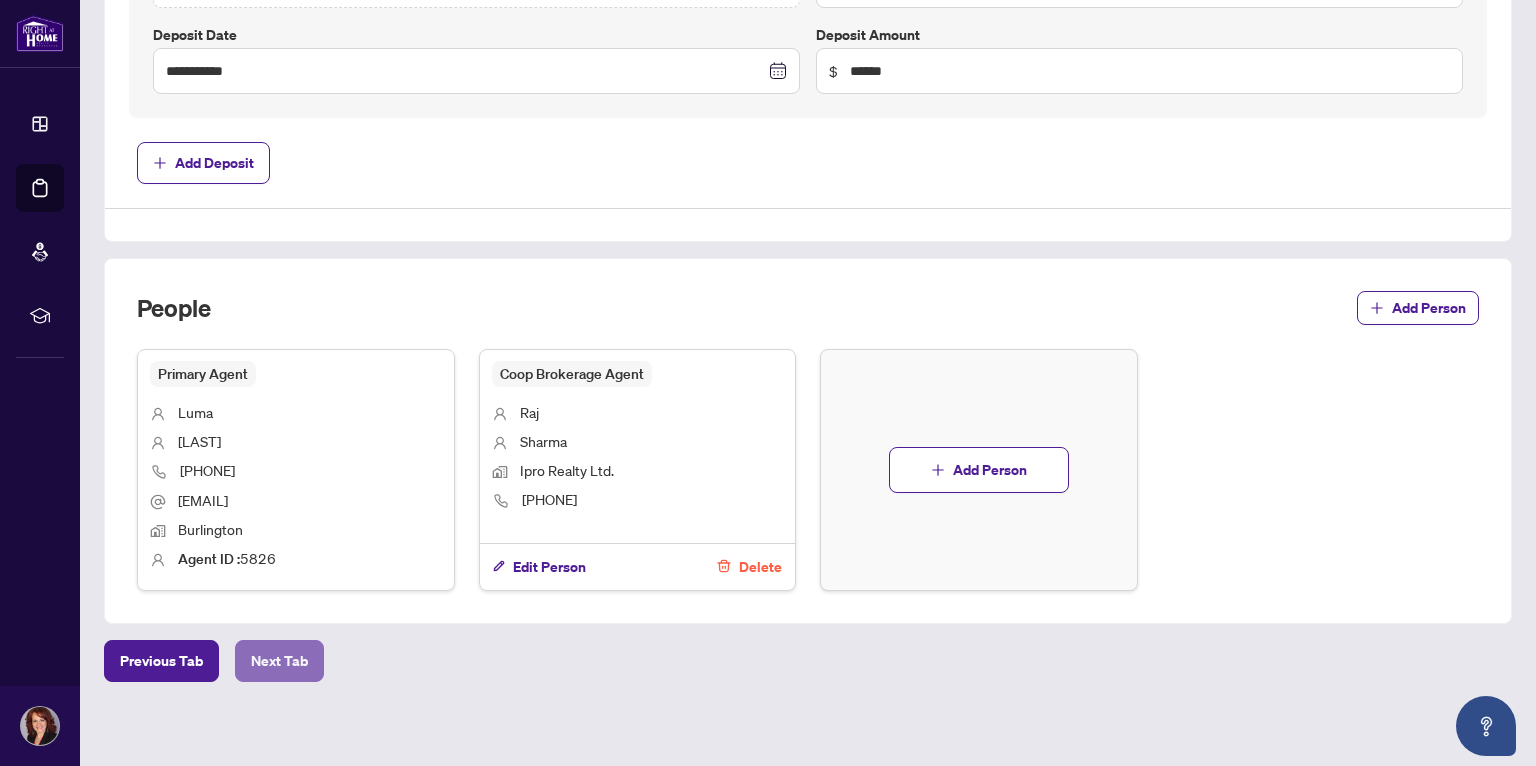 click on "Next Tab" at bounding box center [279, 661] 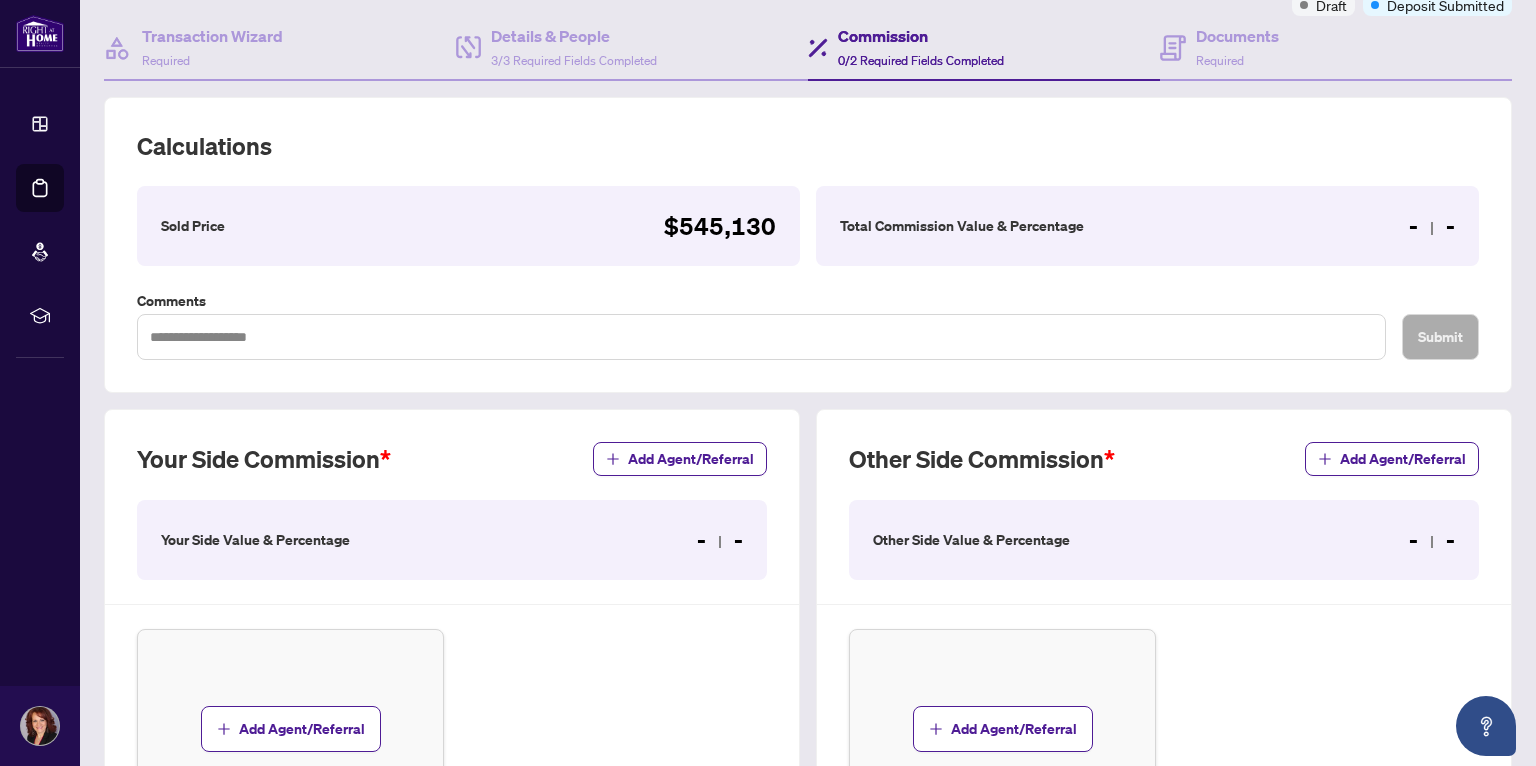 scroll, scrollTop: 185, scrollLeft: 0, axis: vertical 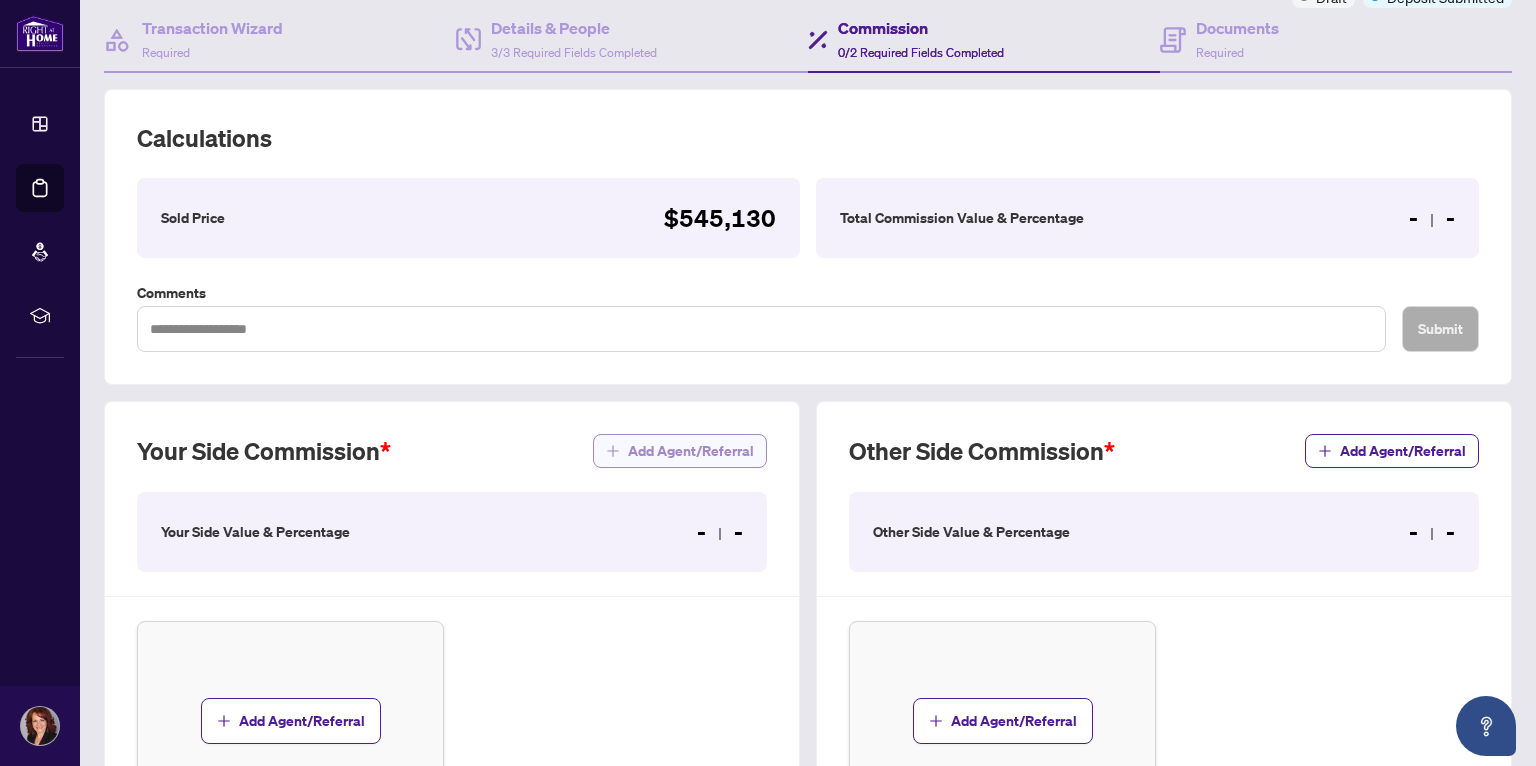 click on "Add Agent/Referral" at bounding box center (691, 451) 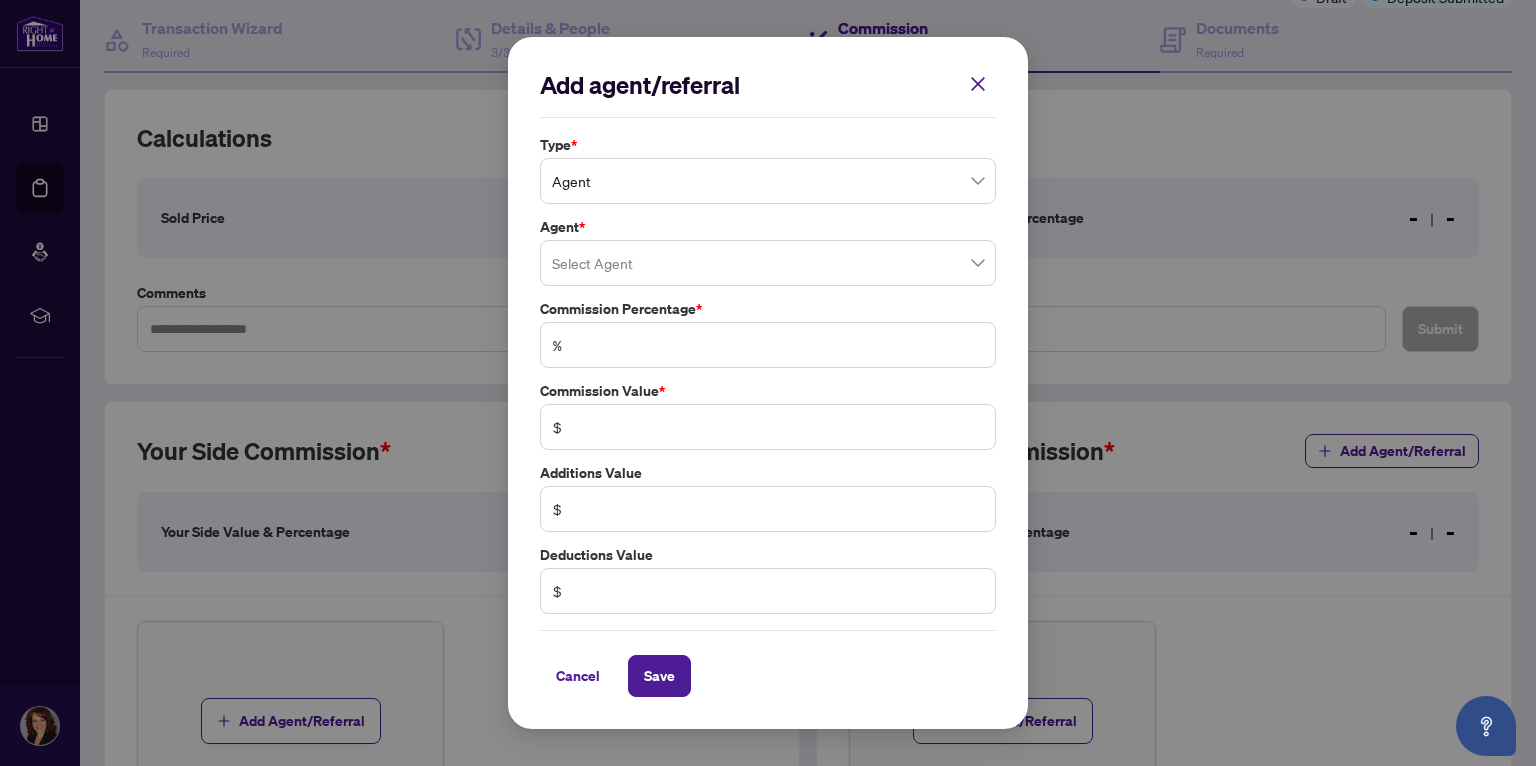 click on "Add agent/referral Type * Agent Agent * Select Agent Commission Percentage * % Commission Value * $ Additions Value $ Deductions Value $ Cancel Save Cancel OK" at bounding box center (768, 383) 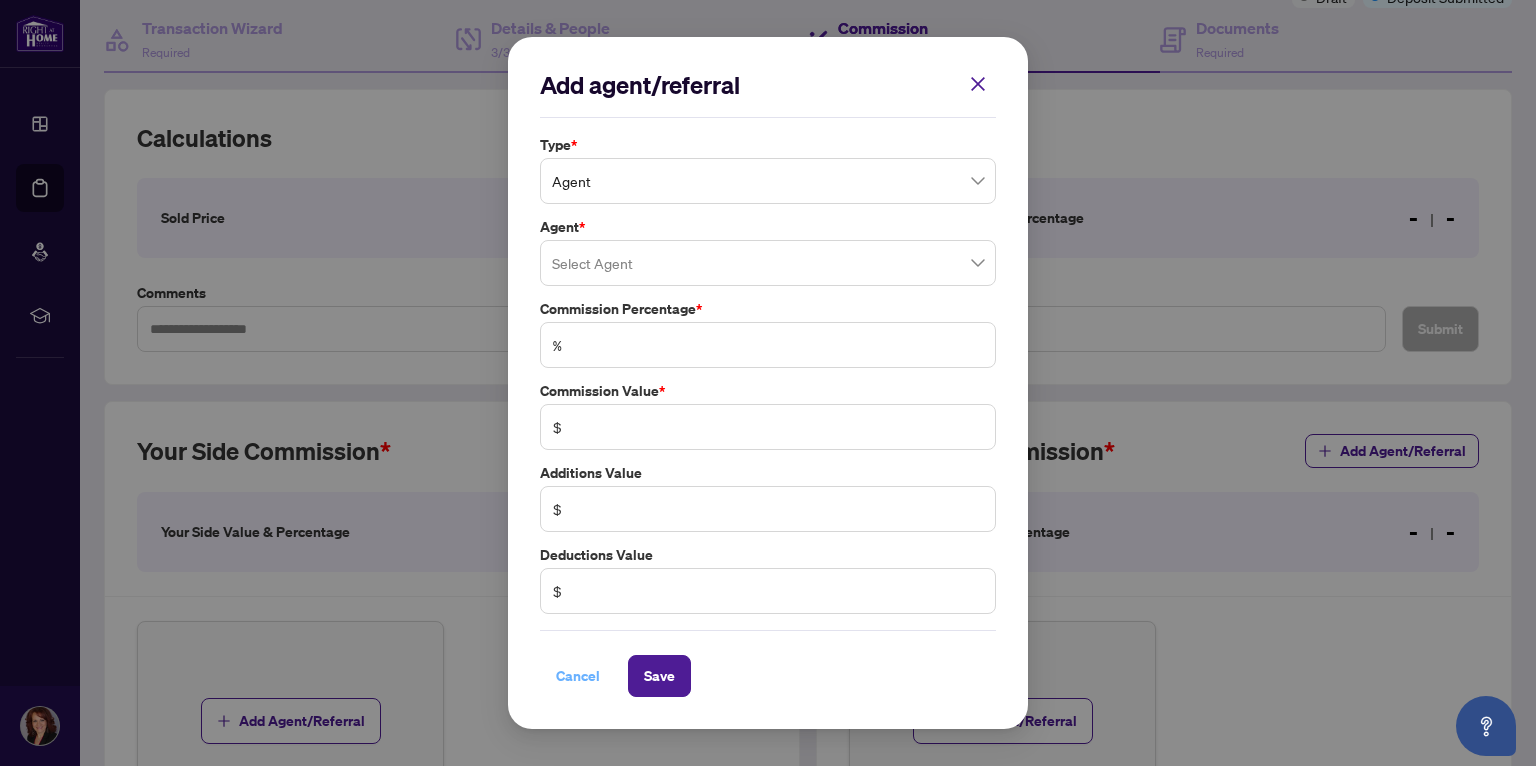 click on "Cancel" at bounding box center [578, 676] 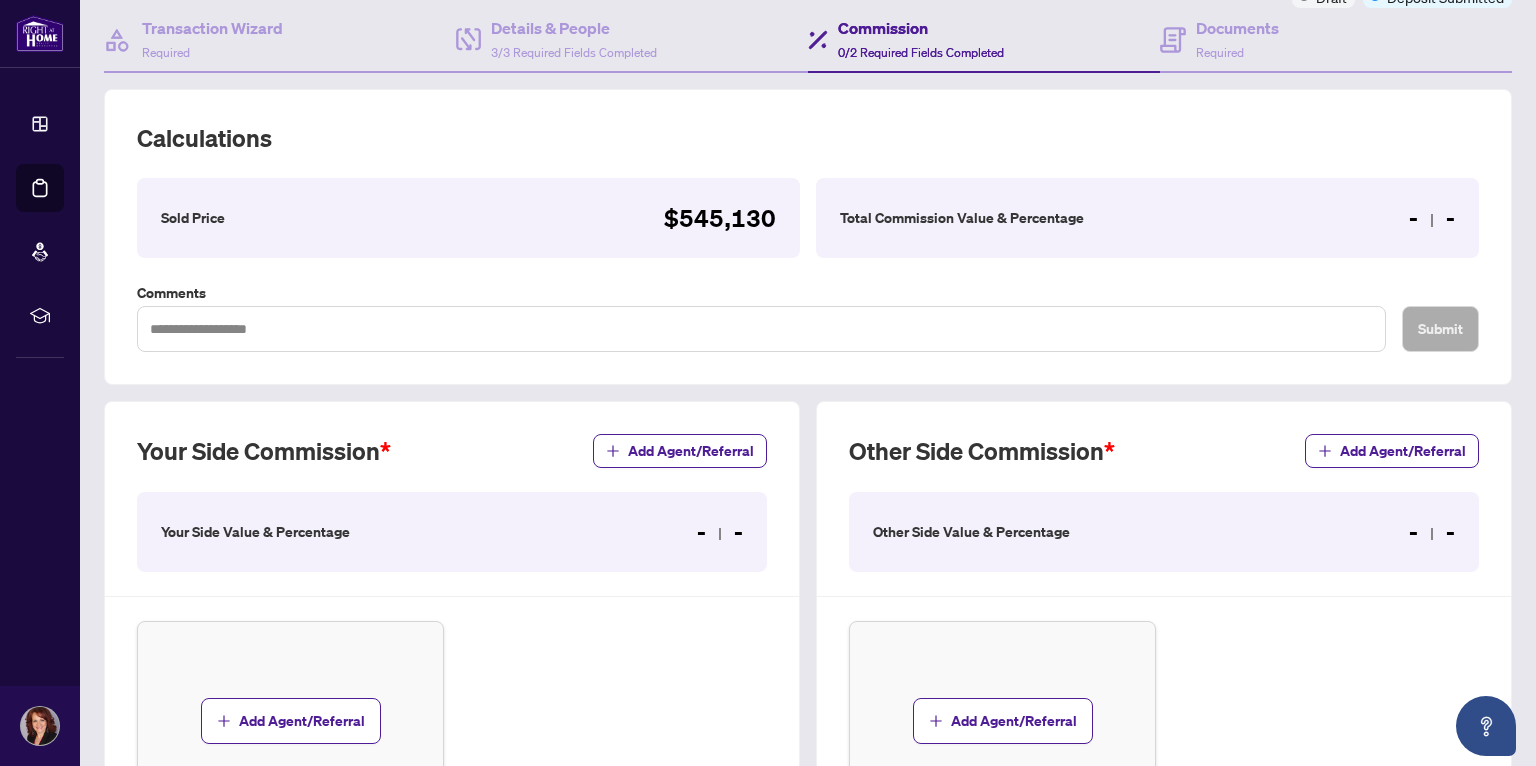 click on "Total Commission Value & Percentage -     -" at bounding box center [1147, 218] 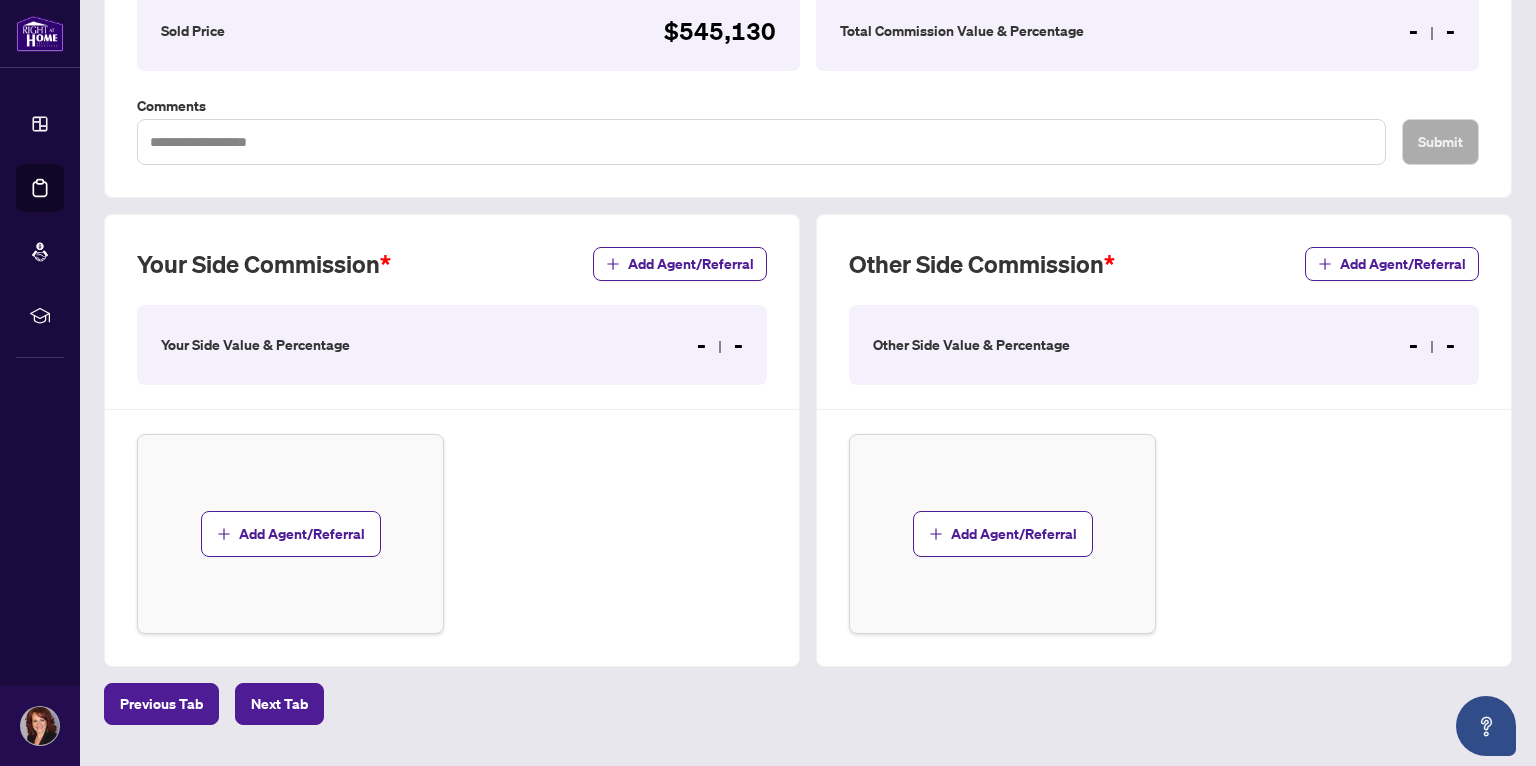scroll, scrollTop: 253, scrollLeft: 0, axis: vertical 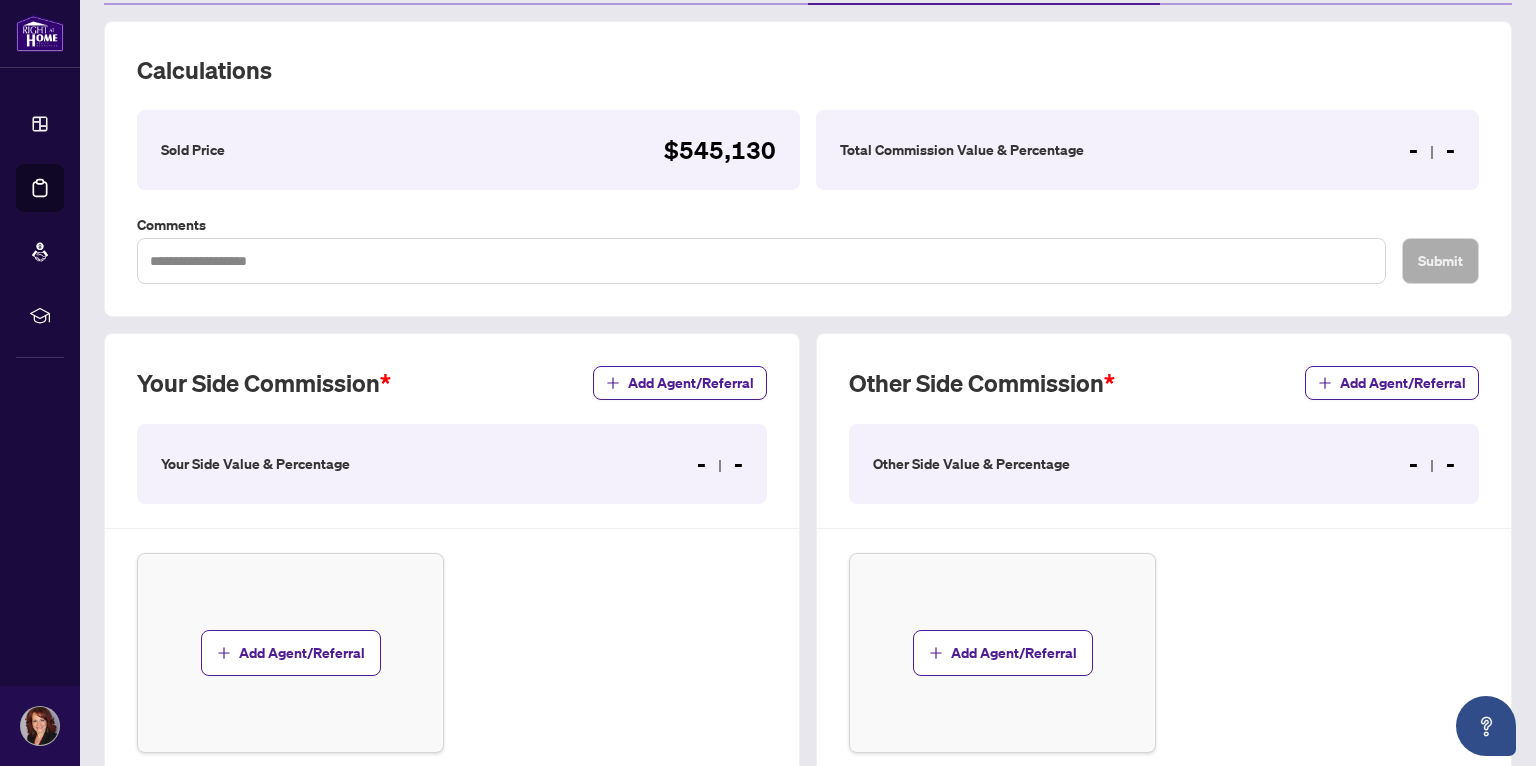click on "Your Side Value & Percentage -     -" at bounding box center [452, 464] 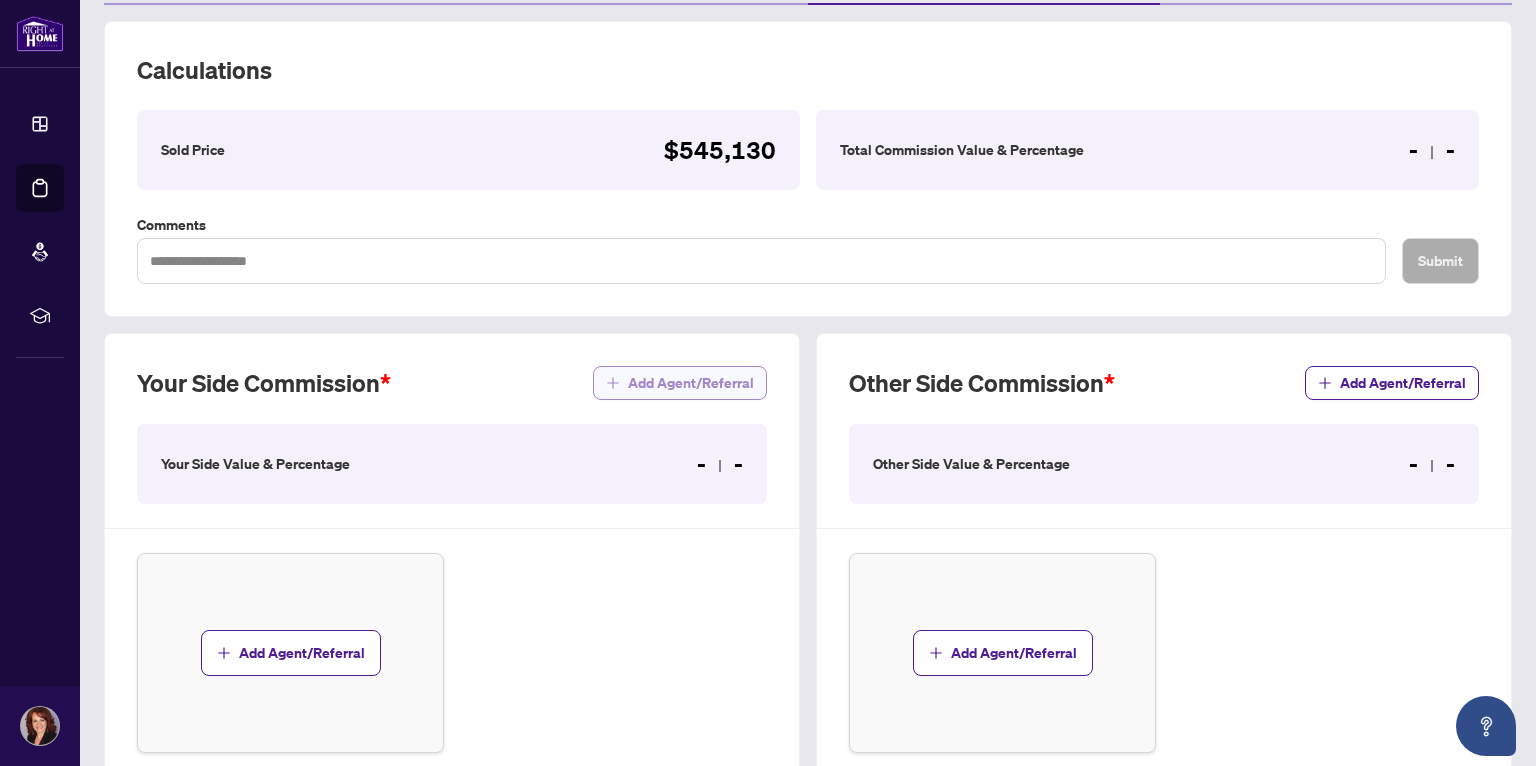 click on "Add Agent/Referral" at bounding box center (691, 383) 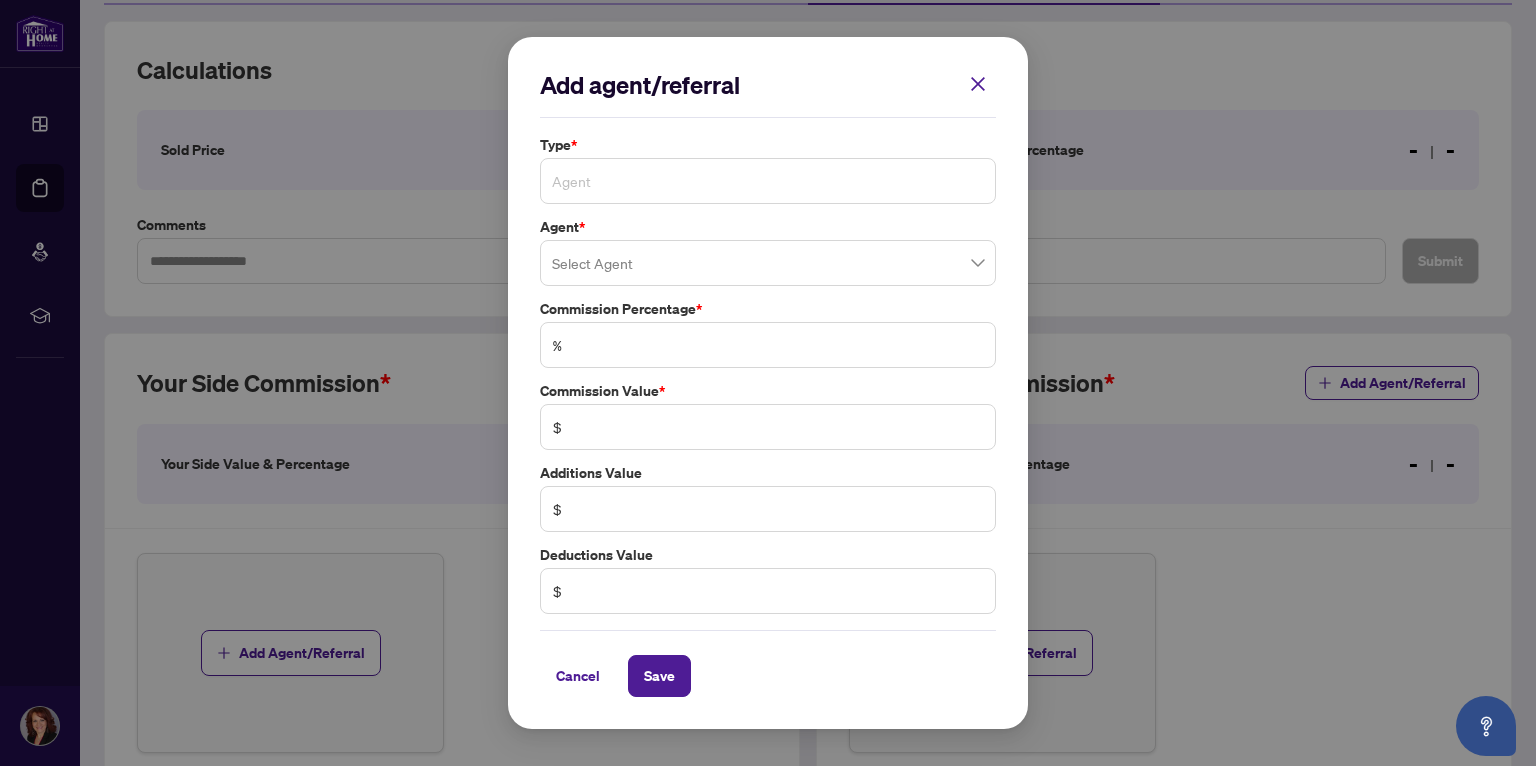 click on "Agent" at bounding box center (768, 181) 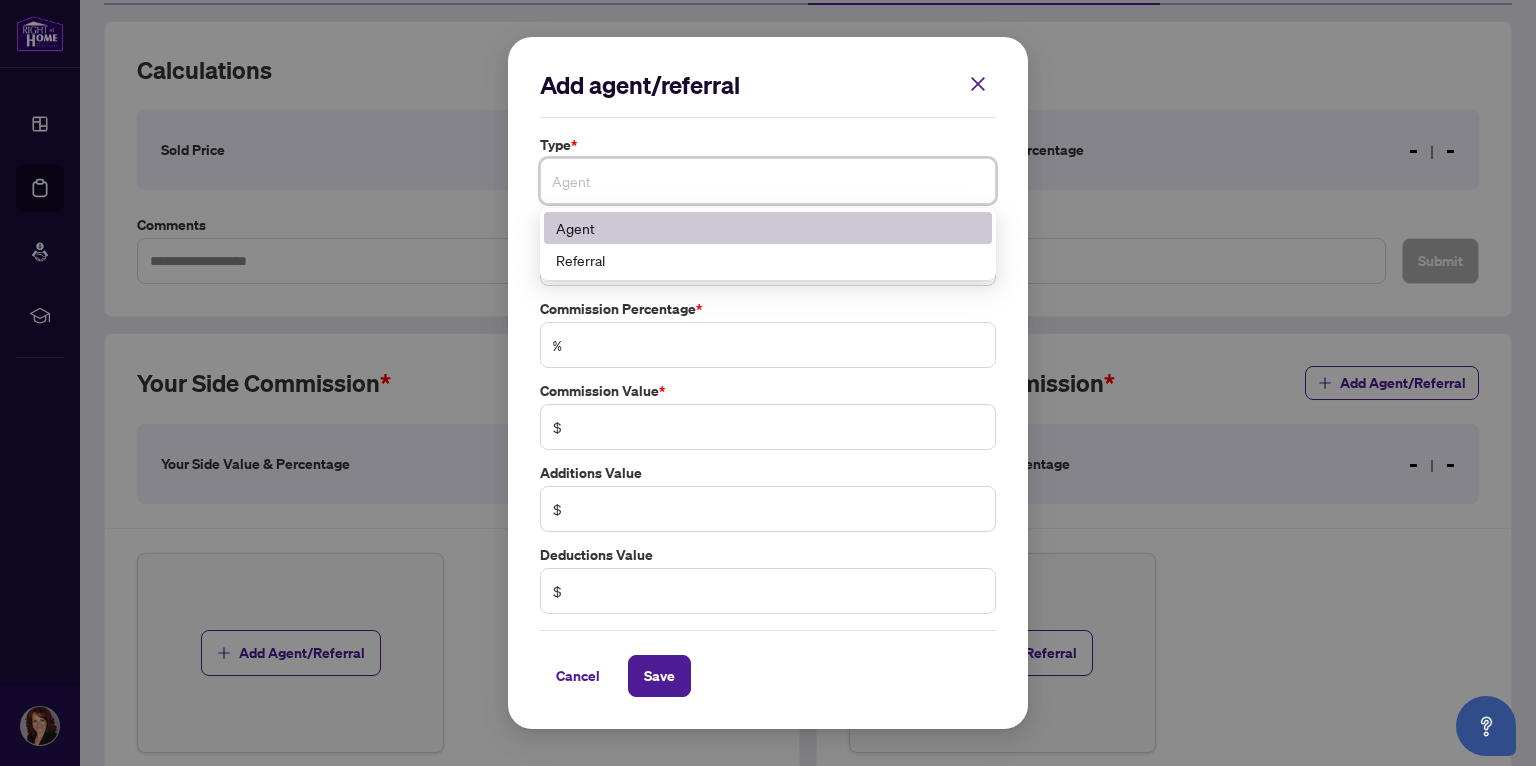 click on "Agent" at bounding box center (768, 228) 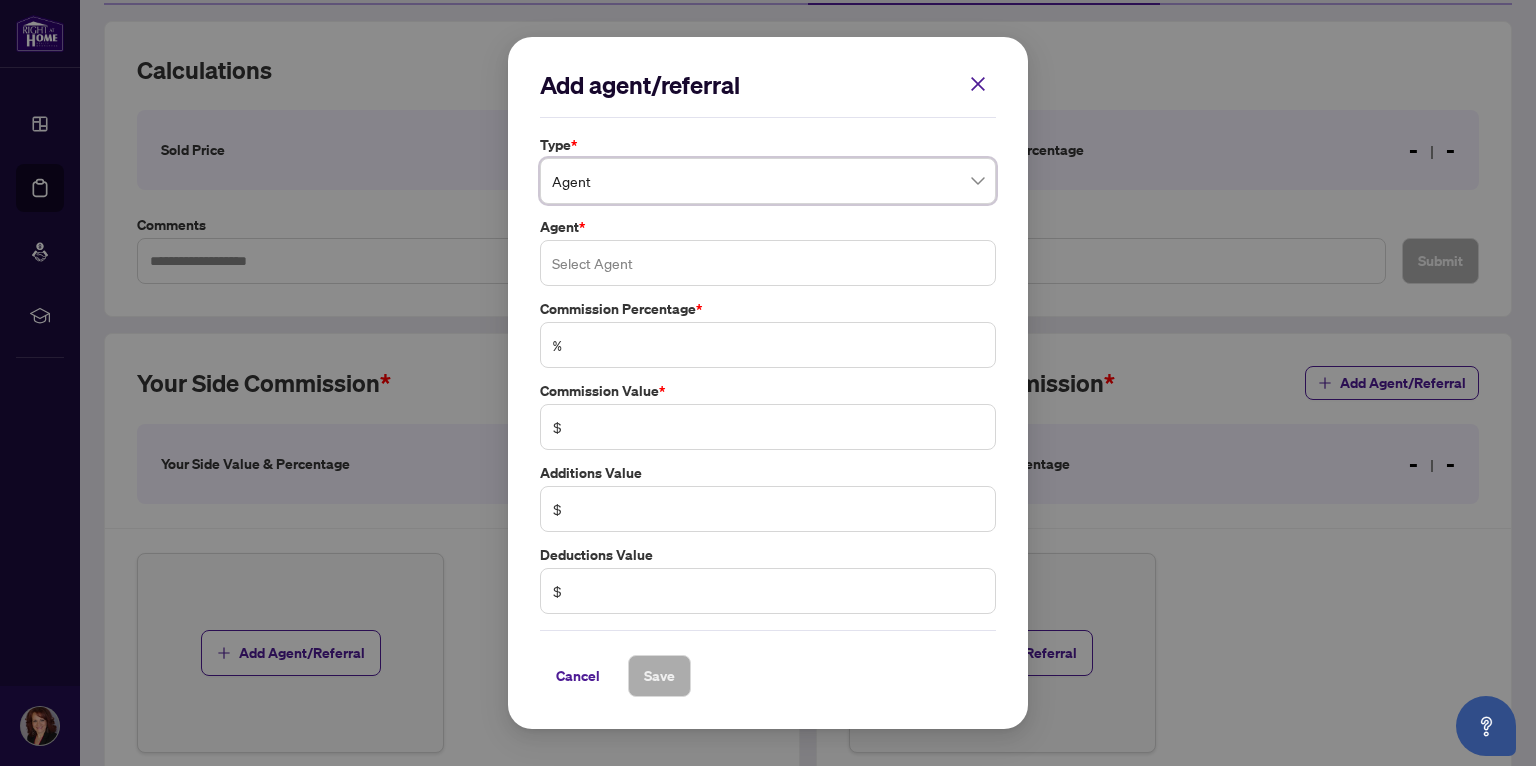 click at bounding box center [768, 263] 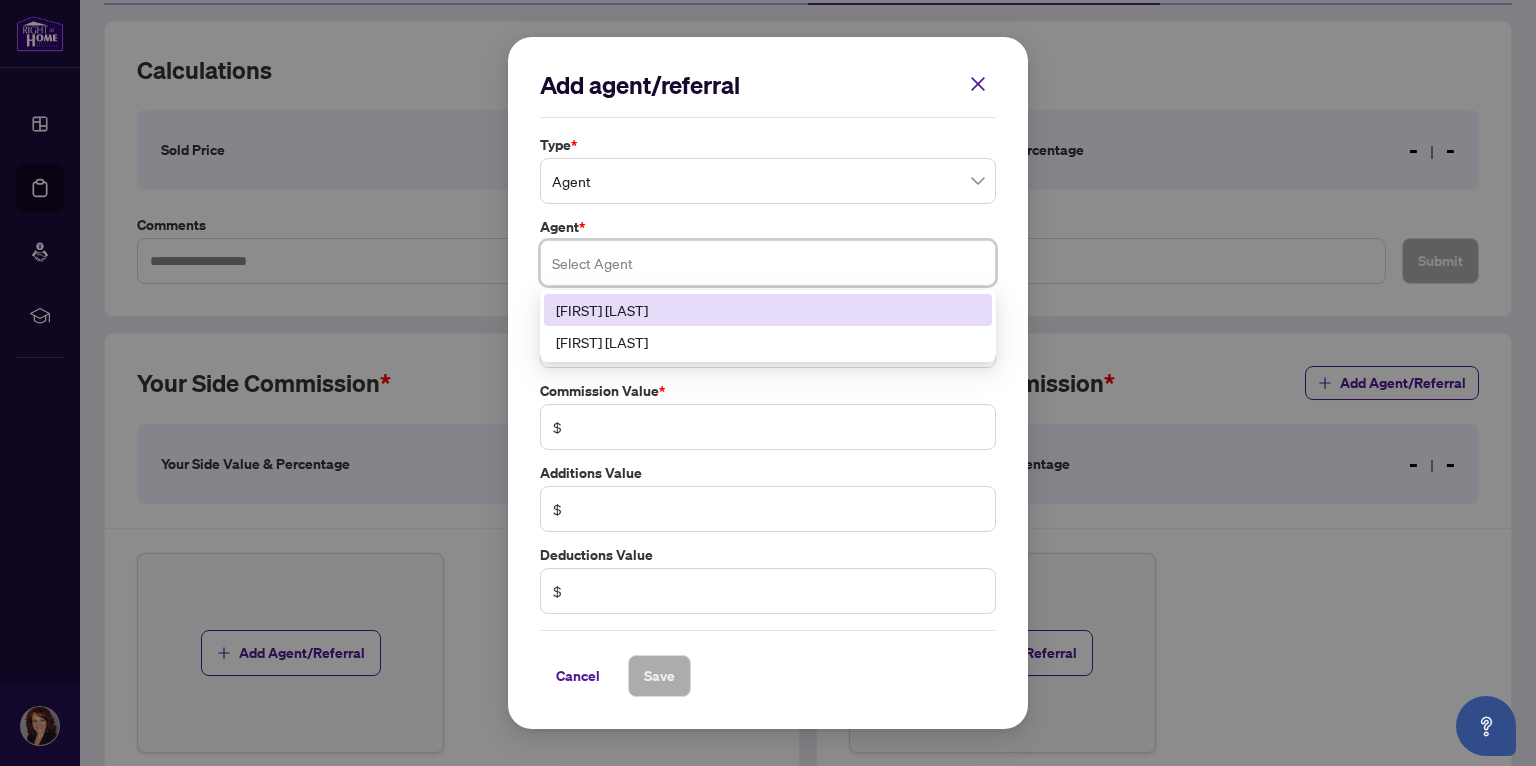 click on "[FIRST] [LAST]" at bounding box center (768, 310) 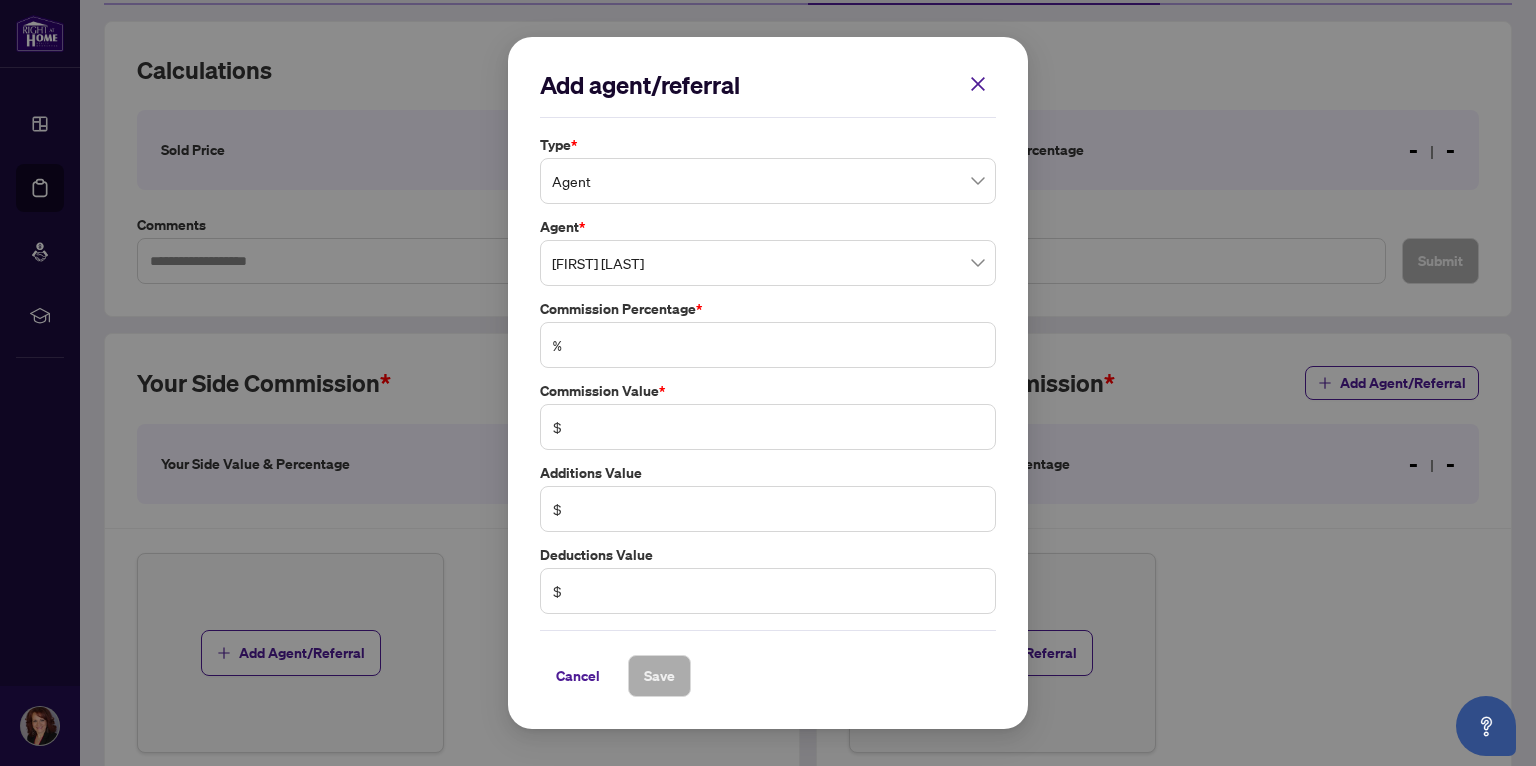 click on "%" at bounding box center [557, 345] 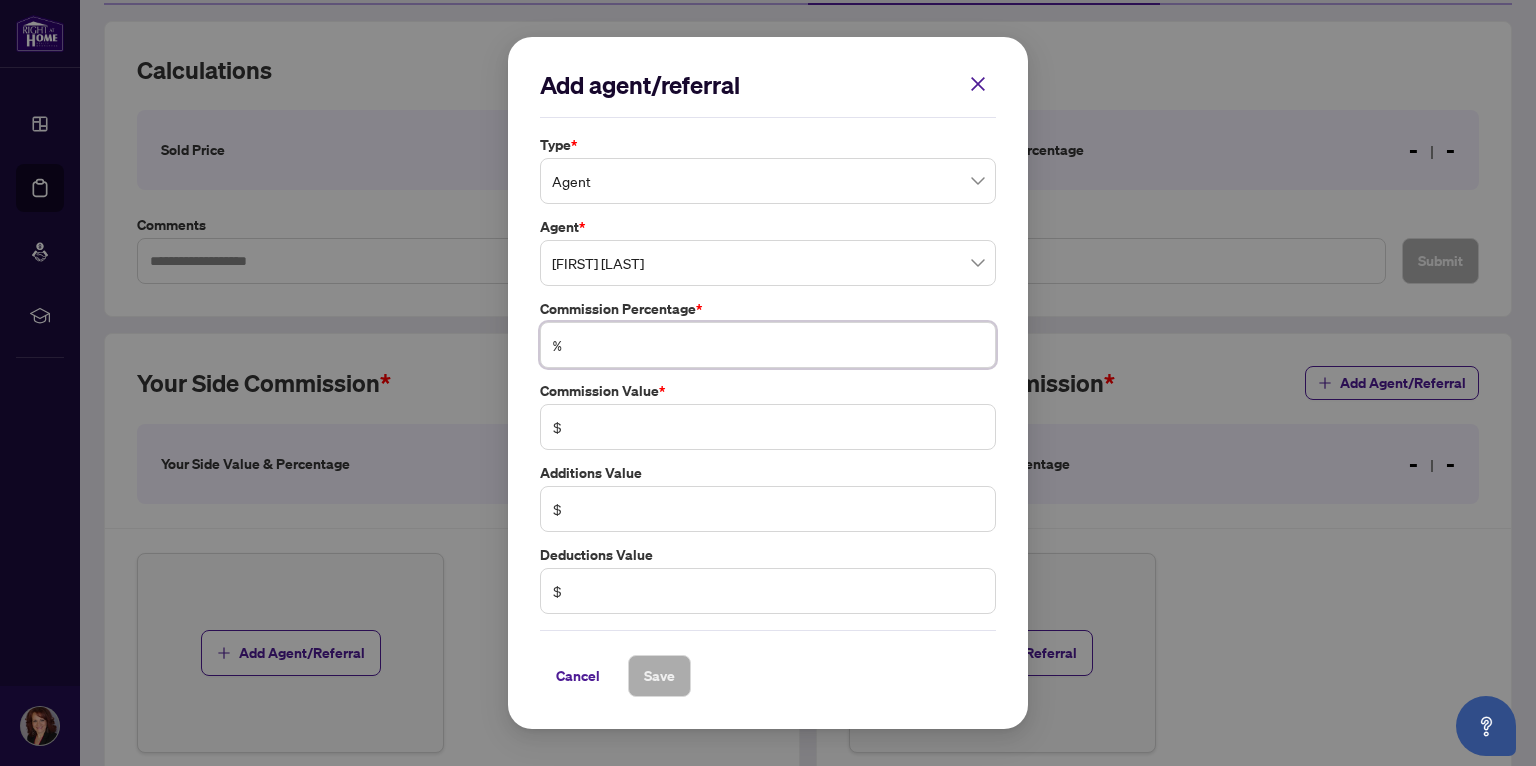 type on "*" 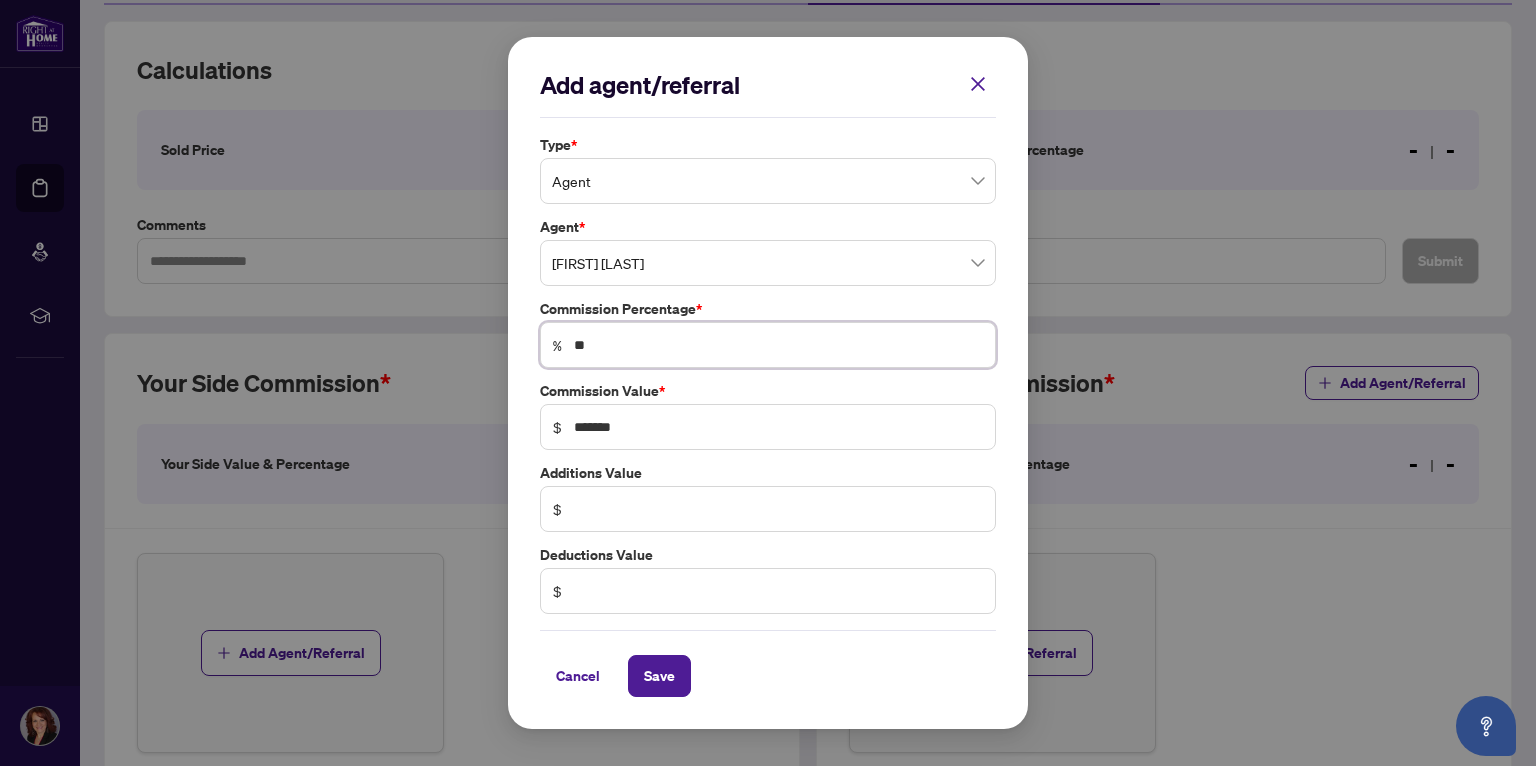 type on "***" 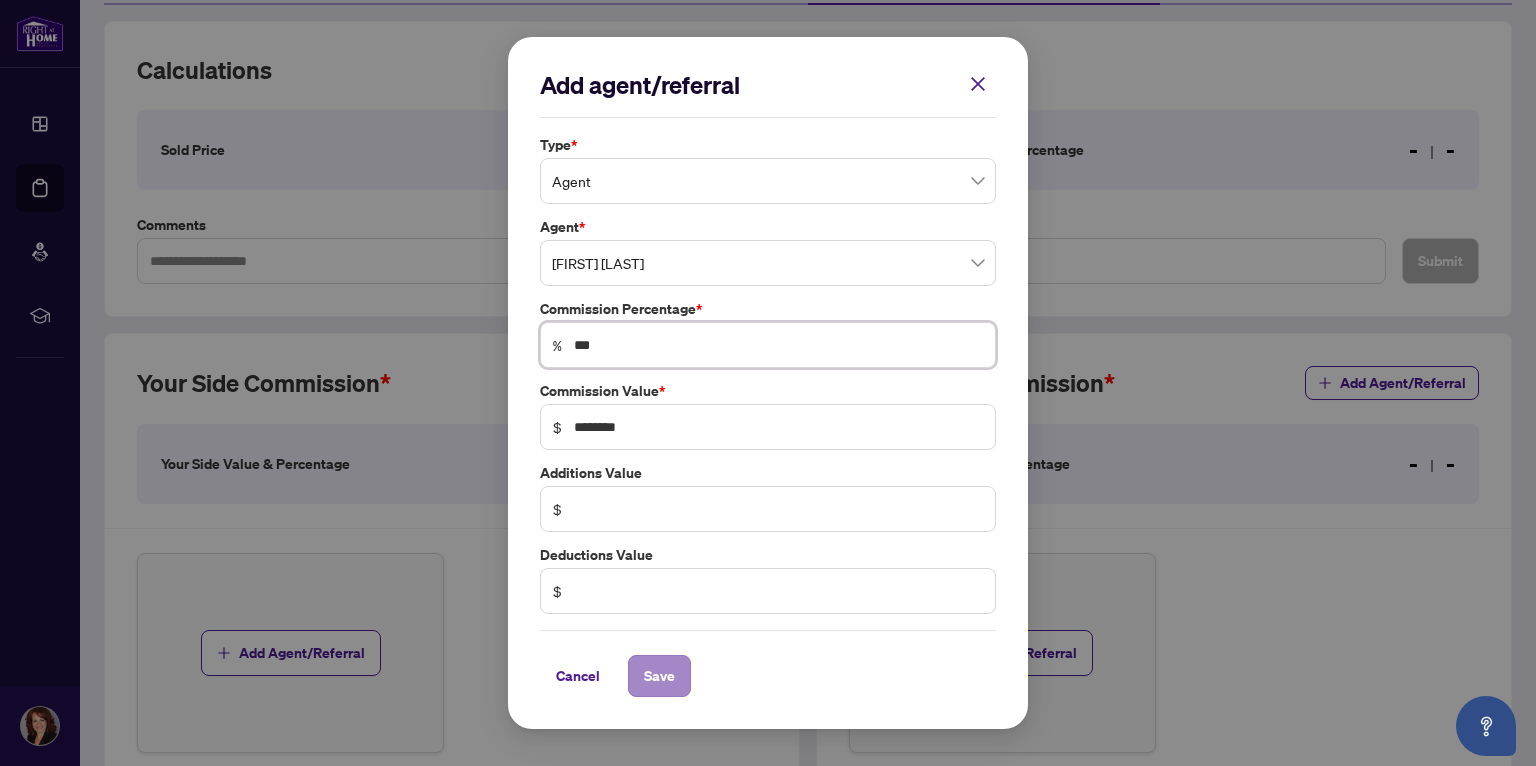 type on "***" 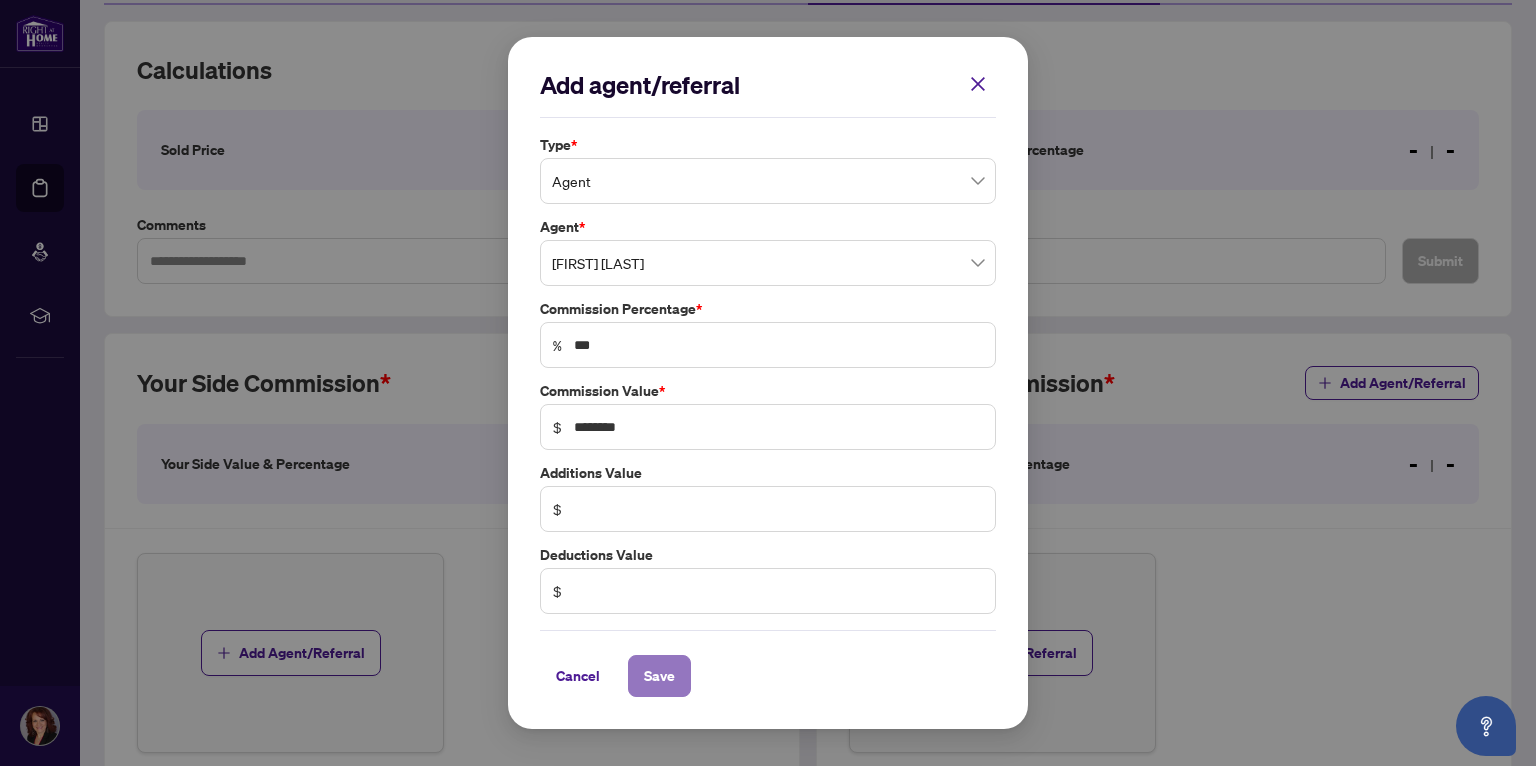 click on "Save" at bounding box center [659, 676] 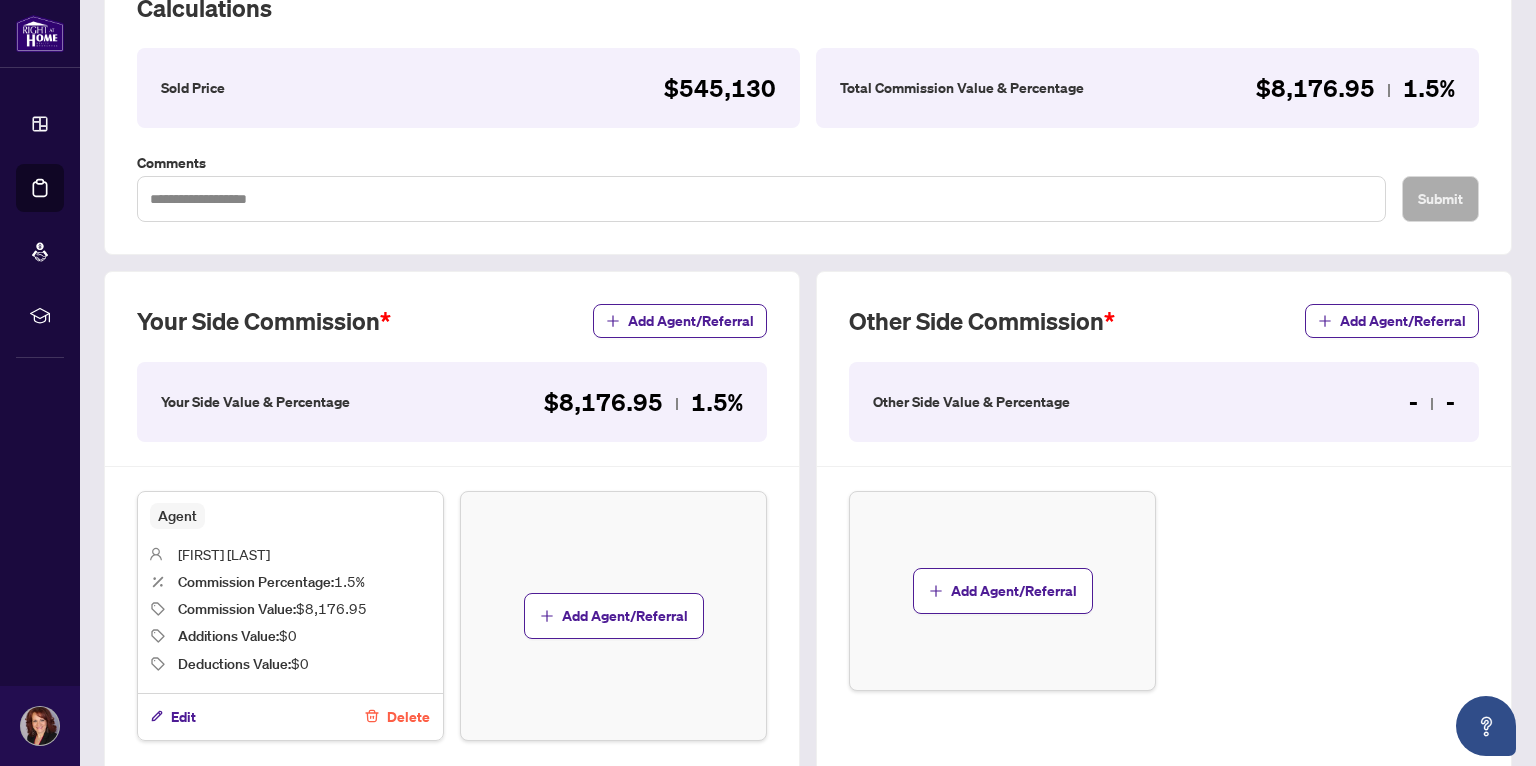 scroll, scrollTop: 304, scrollLeft: 0, axis: vertical 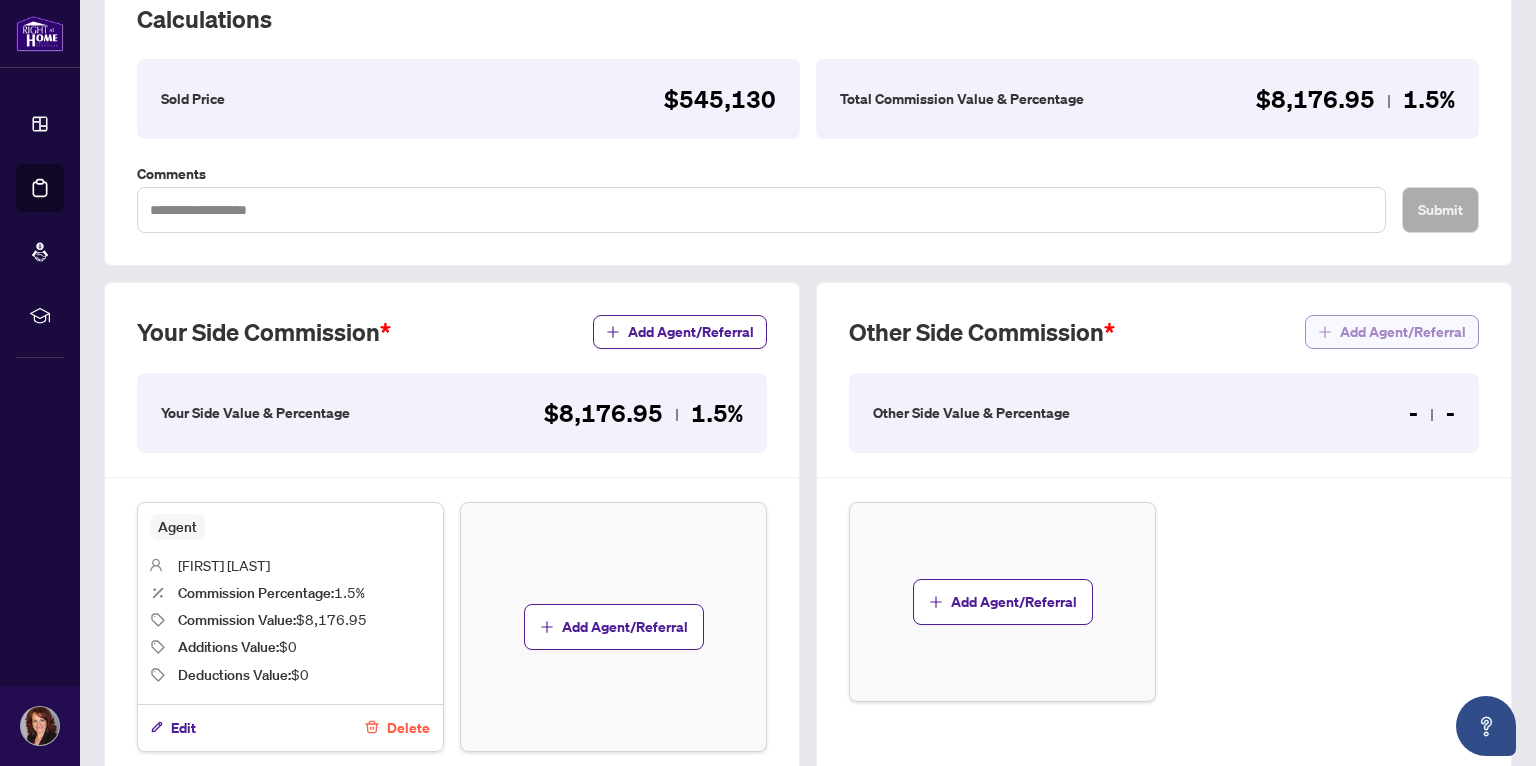 click on "Add Agent/Referral" at bounding box center (1403, 332) 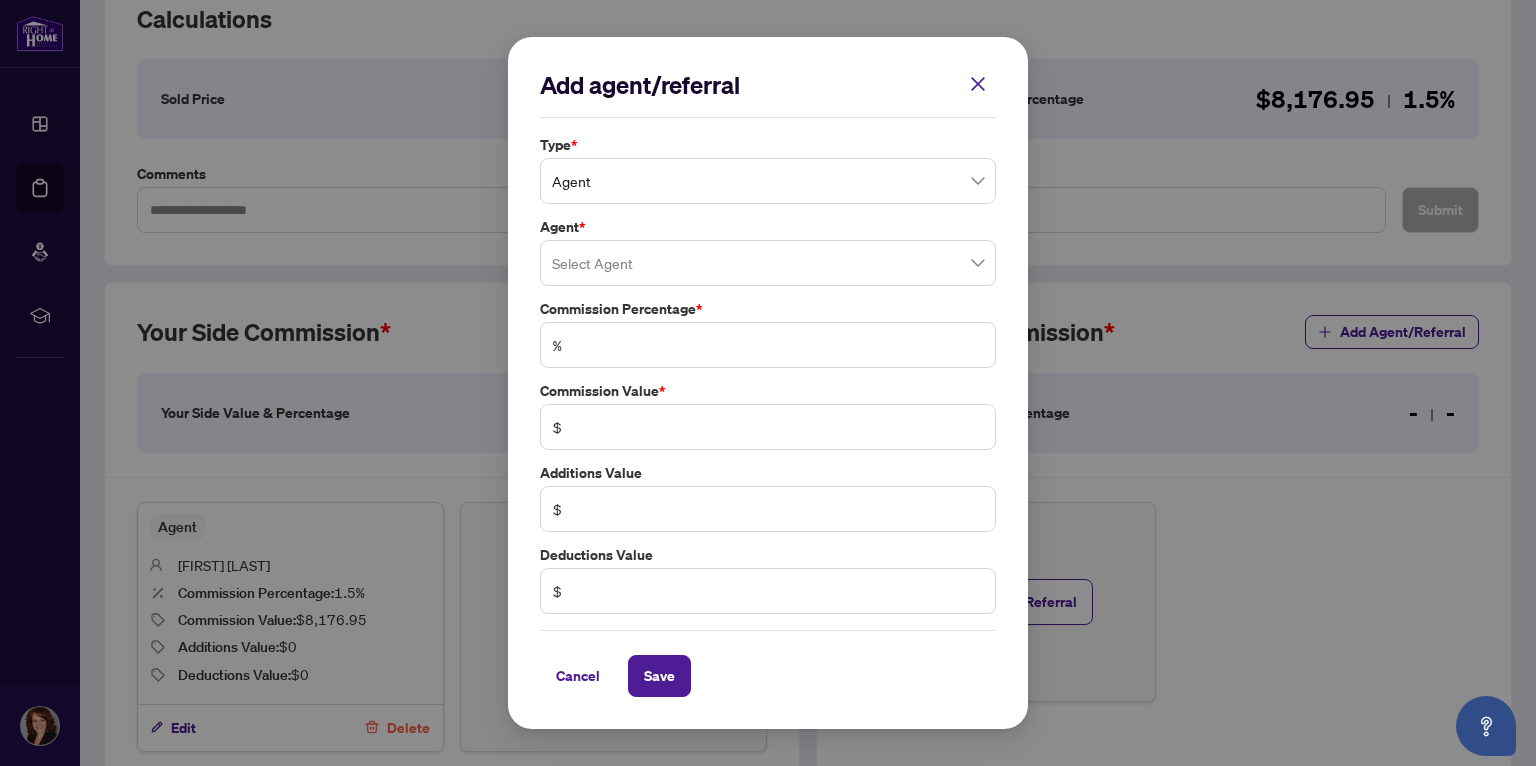 click on "Agent" at bounding box center [768, 181] 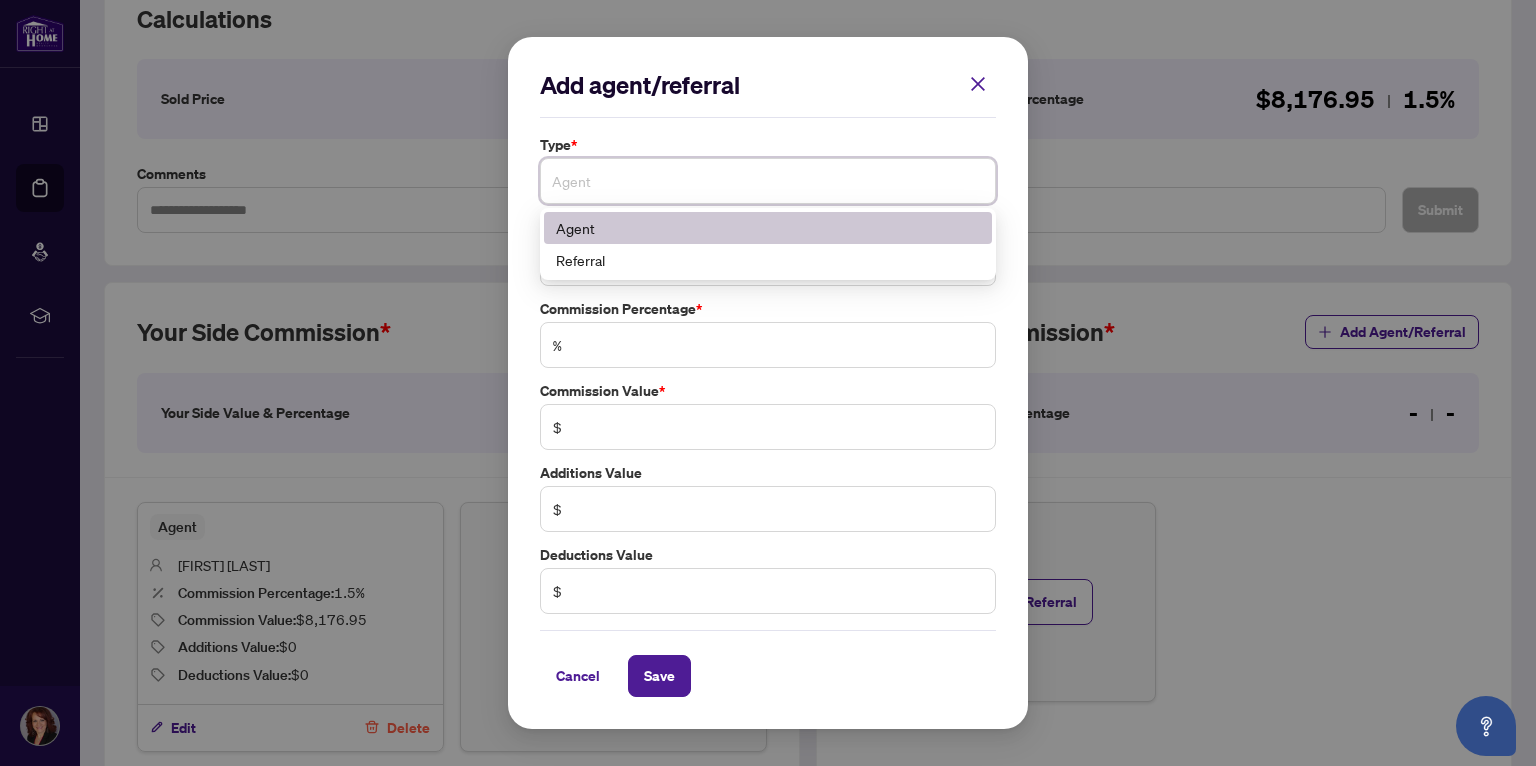 click on "Agent" at bounding box center (768, 228) 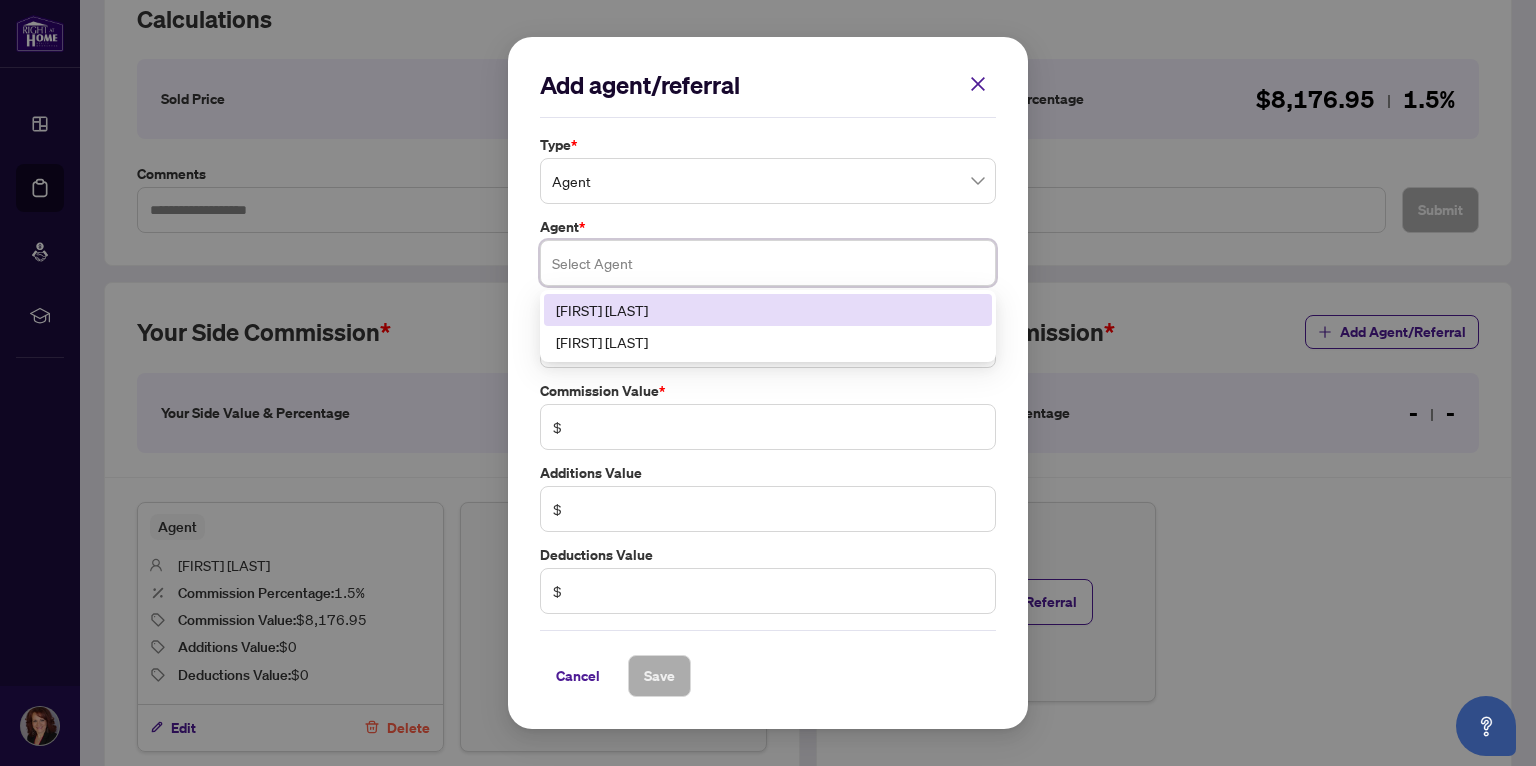 click at bounding box center [768, 263] 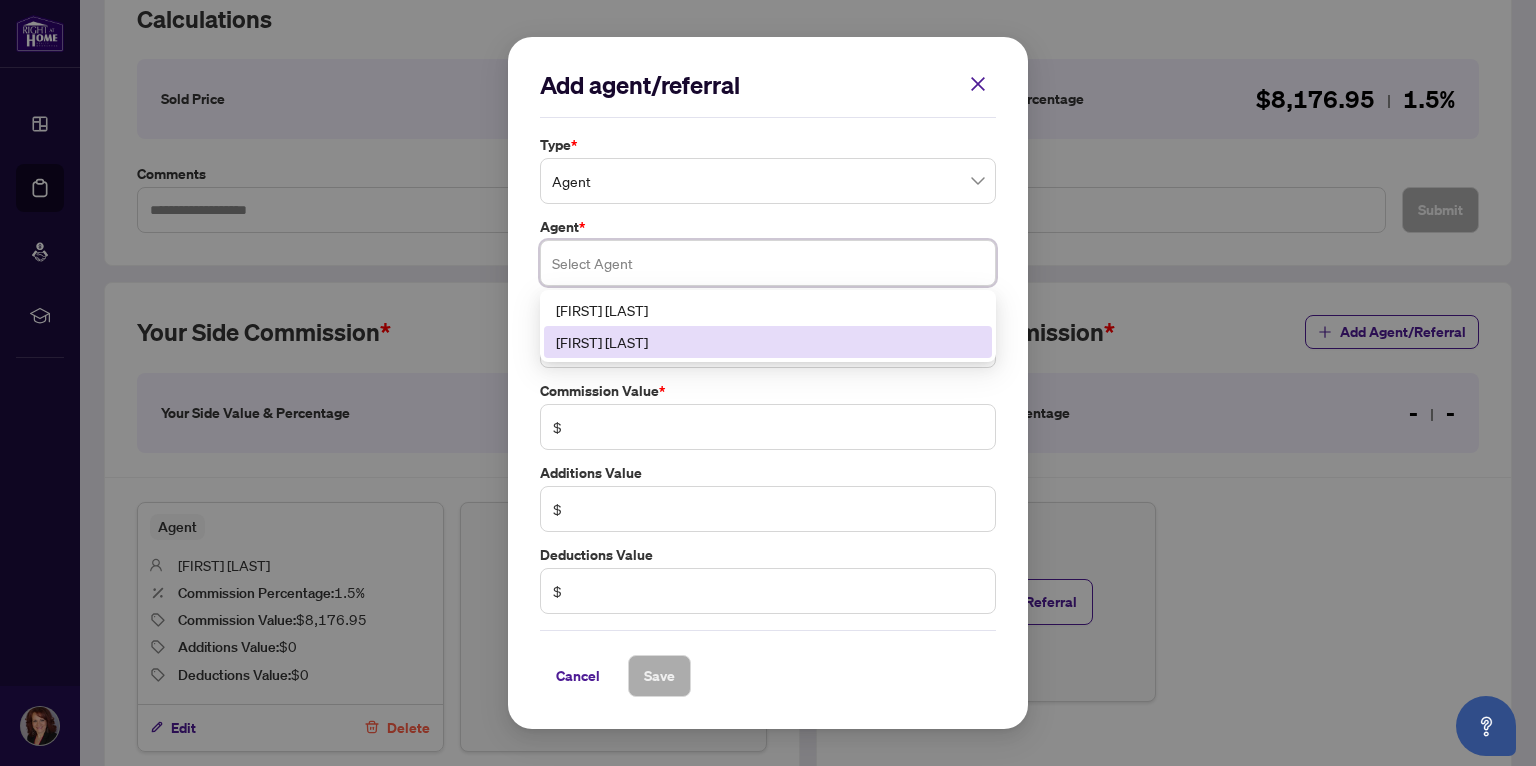 click on "[FIRST] [LAST]" at bounding box center (768, 342) 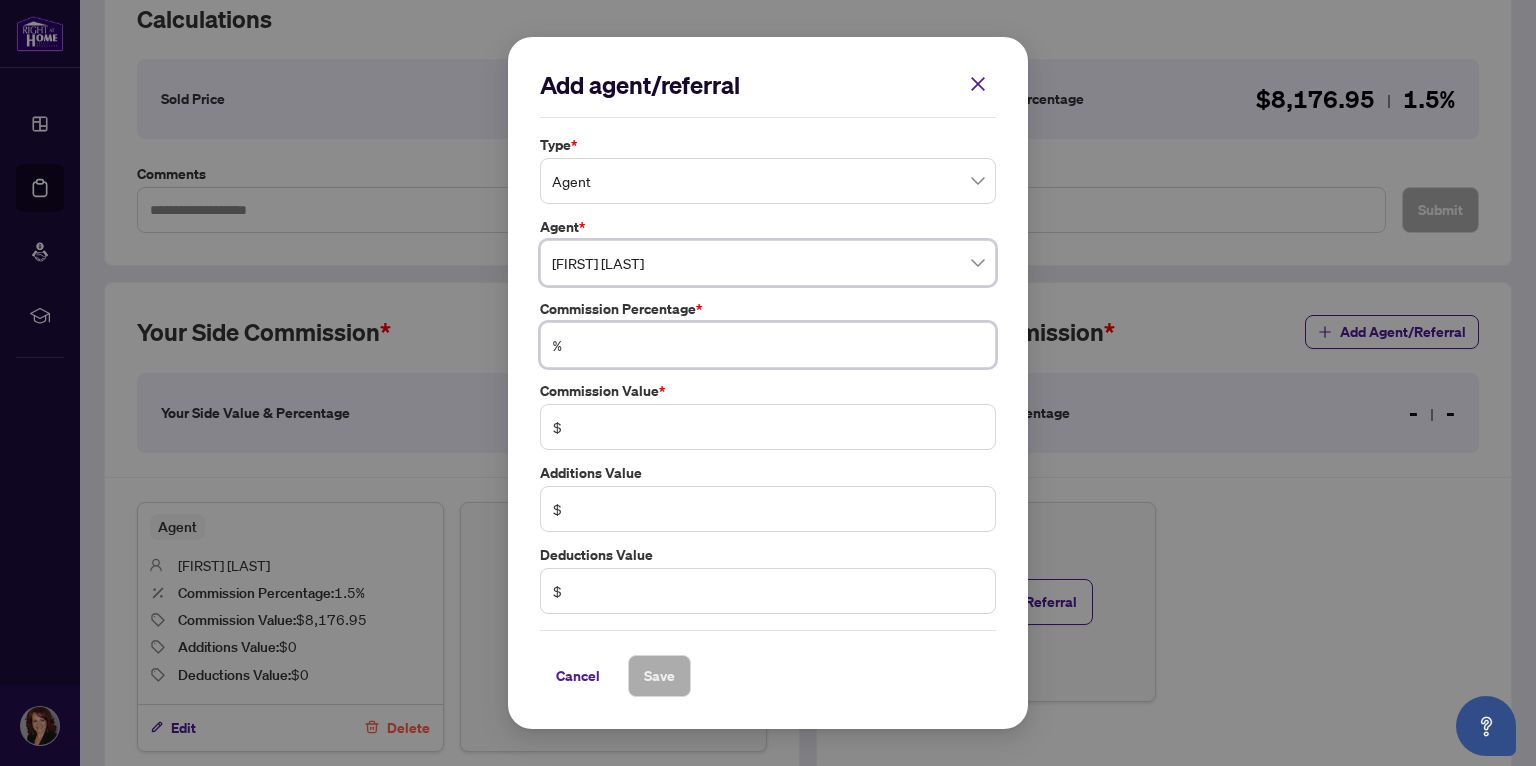click at bounding box center [778, 345] 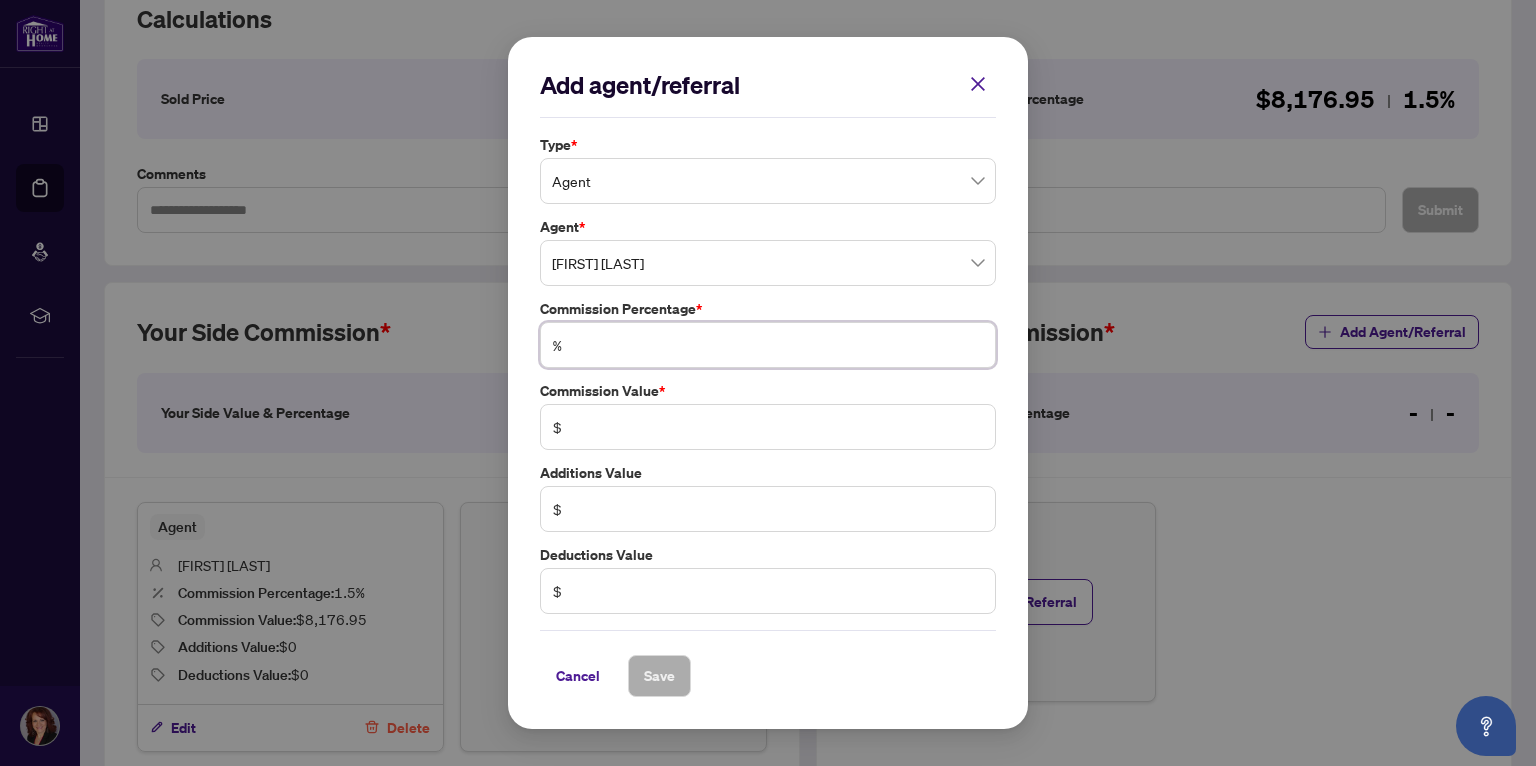 type on "*" 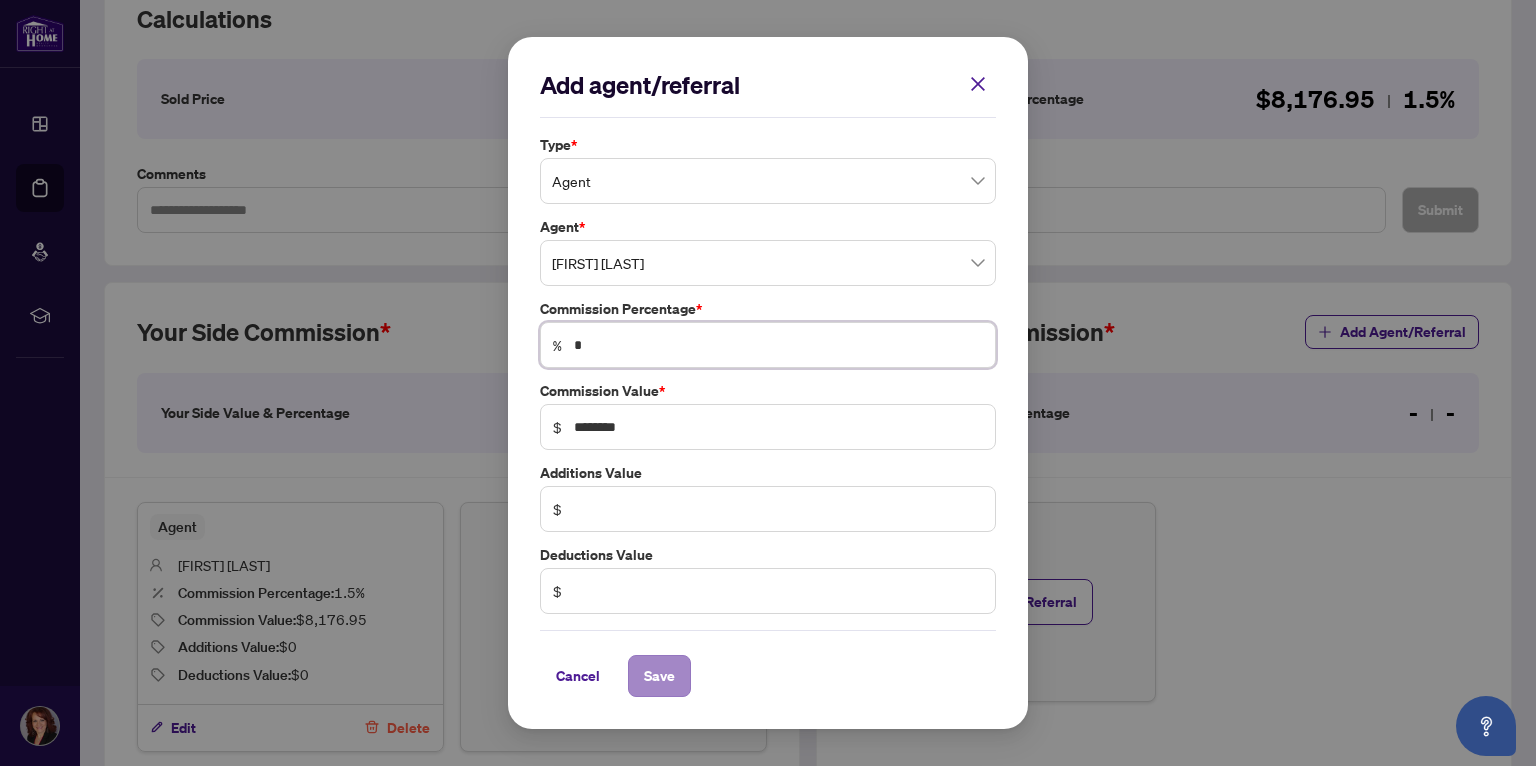 type on "*" 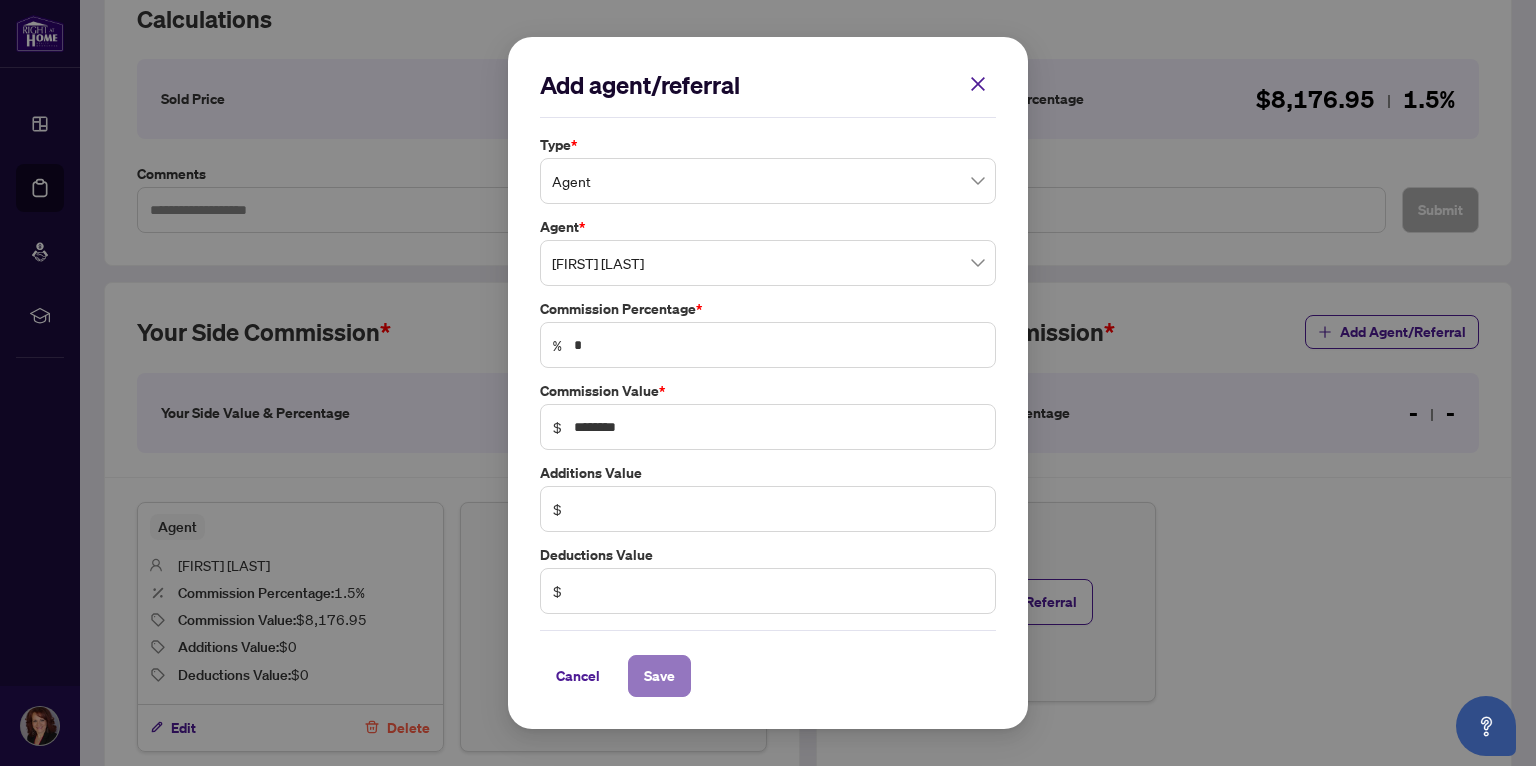 click on "Save" at bounding box center (659, 676) 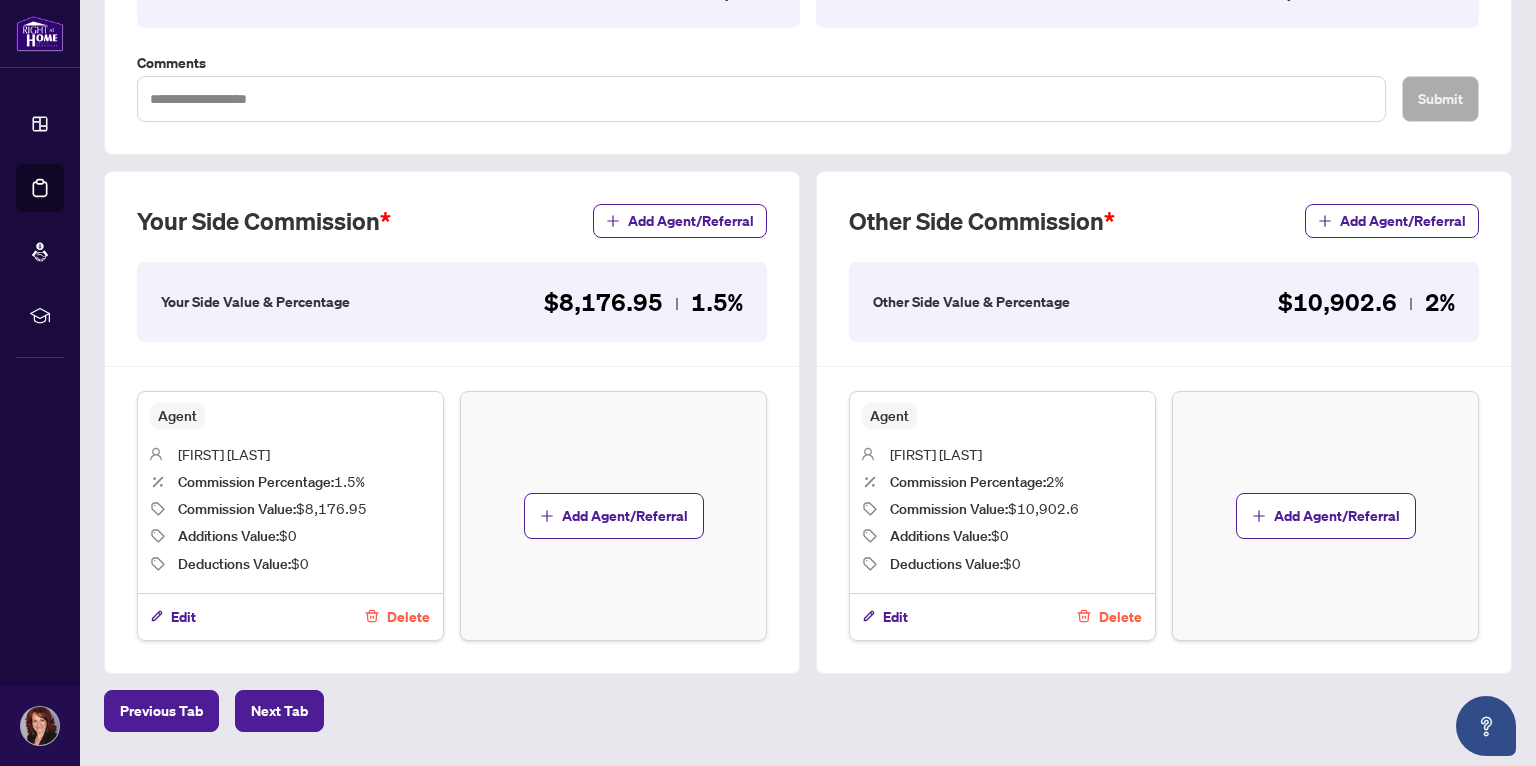scroll, scrollTop: 464, scrollLeft: 0, axis: vertical 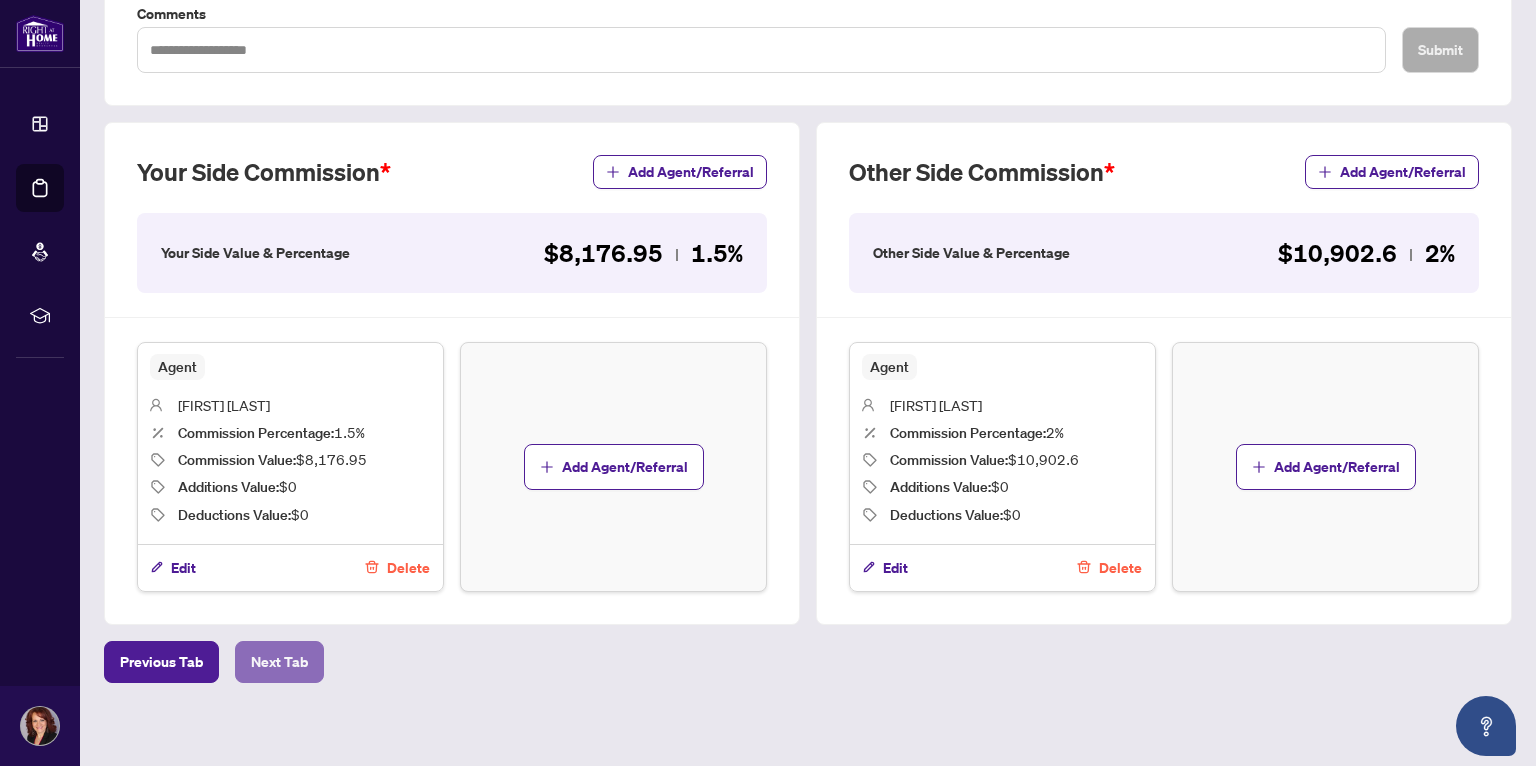 click on "Next Tab" at bounding box center [279, 662] 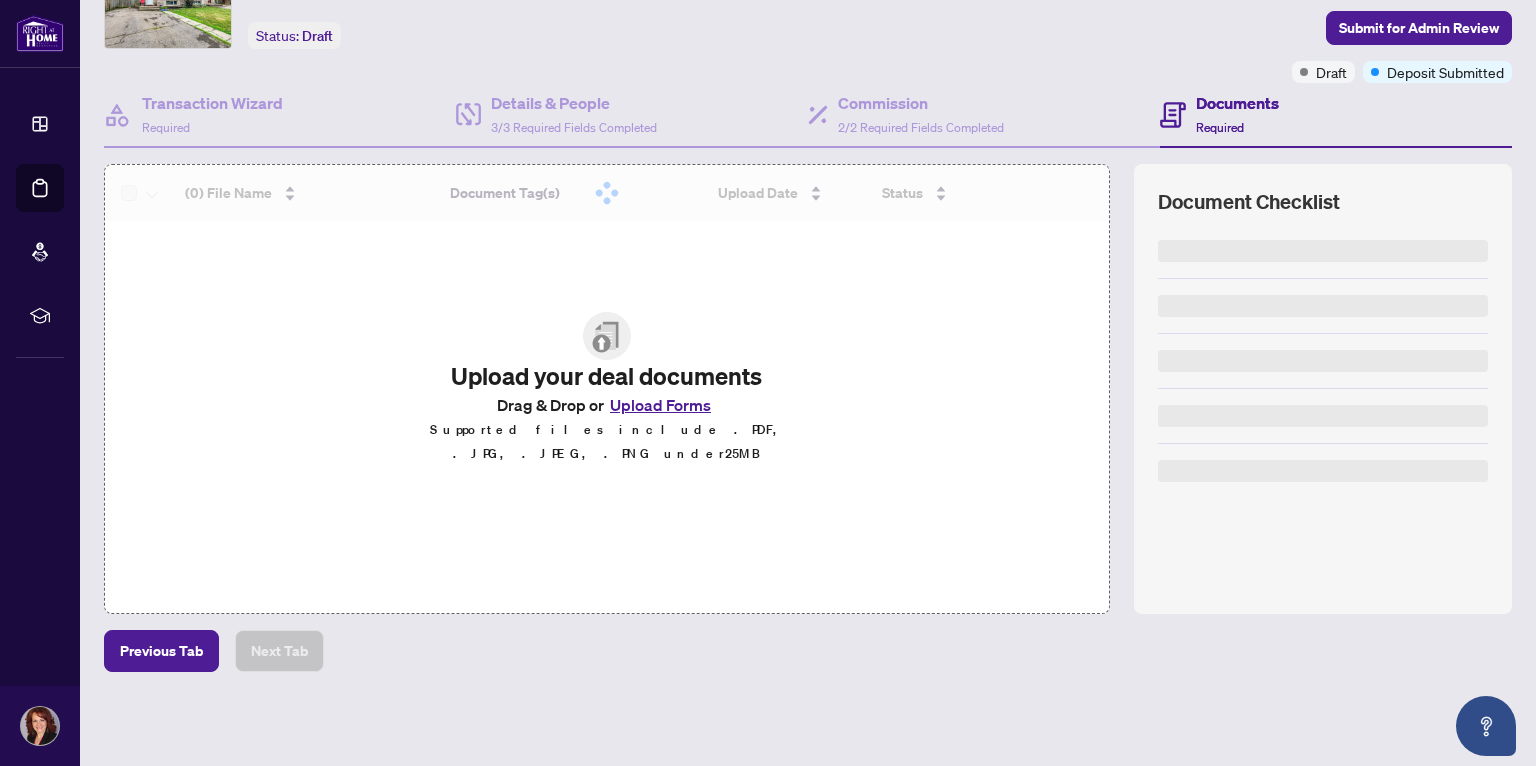scroll, scrollTop: 0, scrollLeft: 0, axis: both 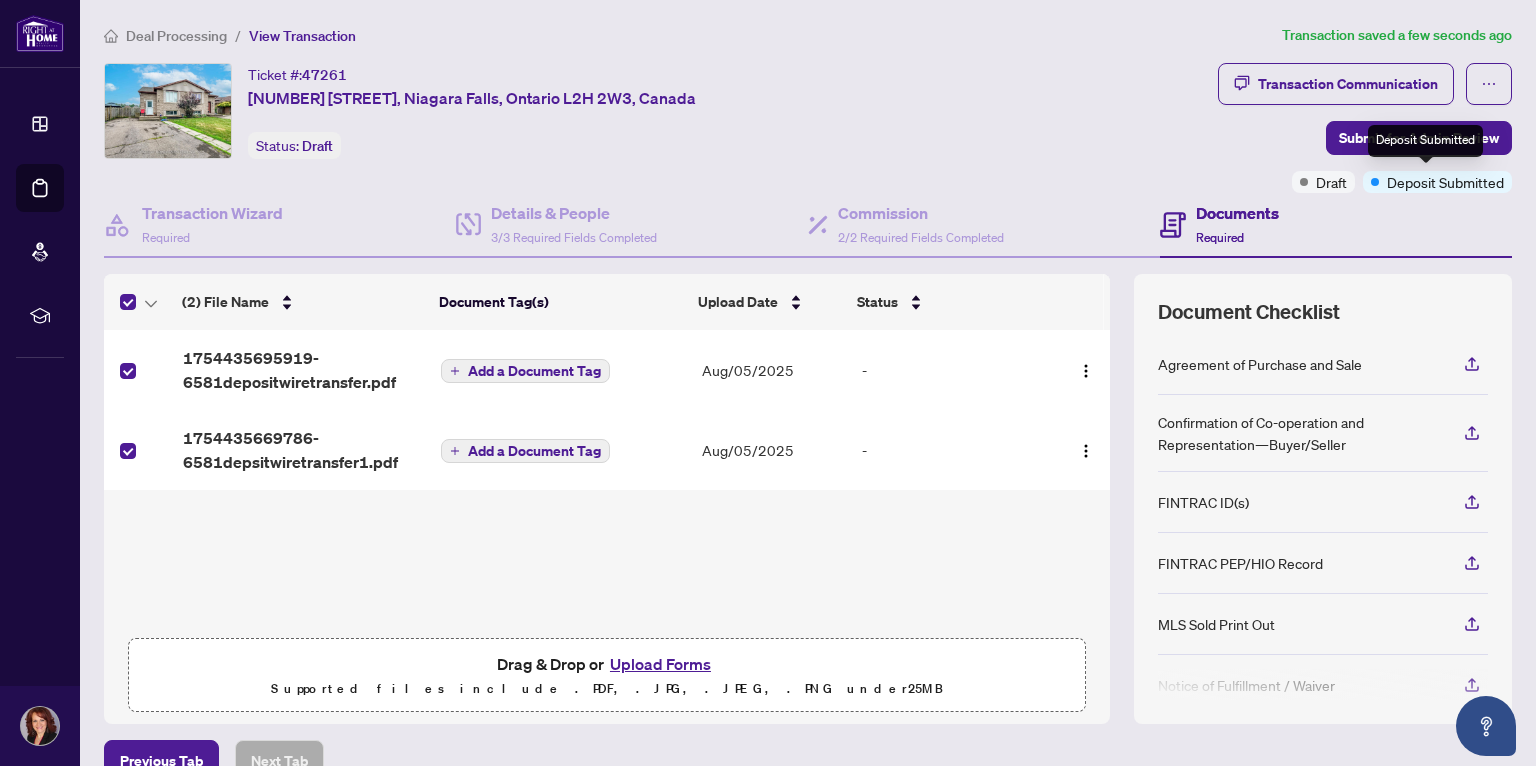 click on "Deposit Submitted" at bounding box center (1445, 182) 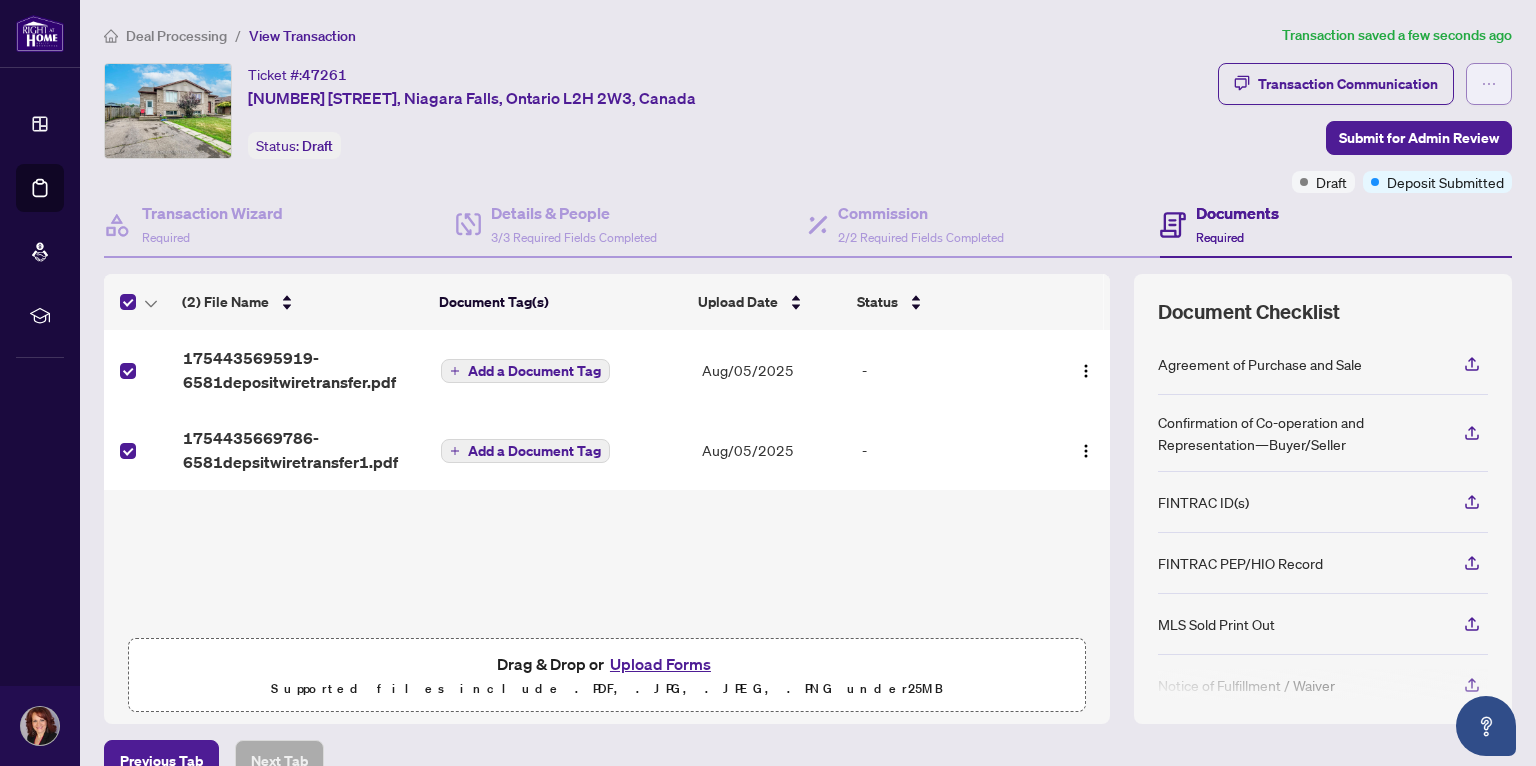 click 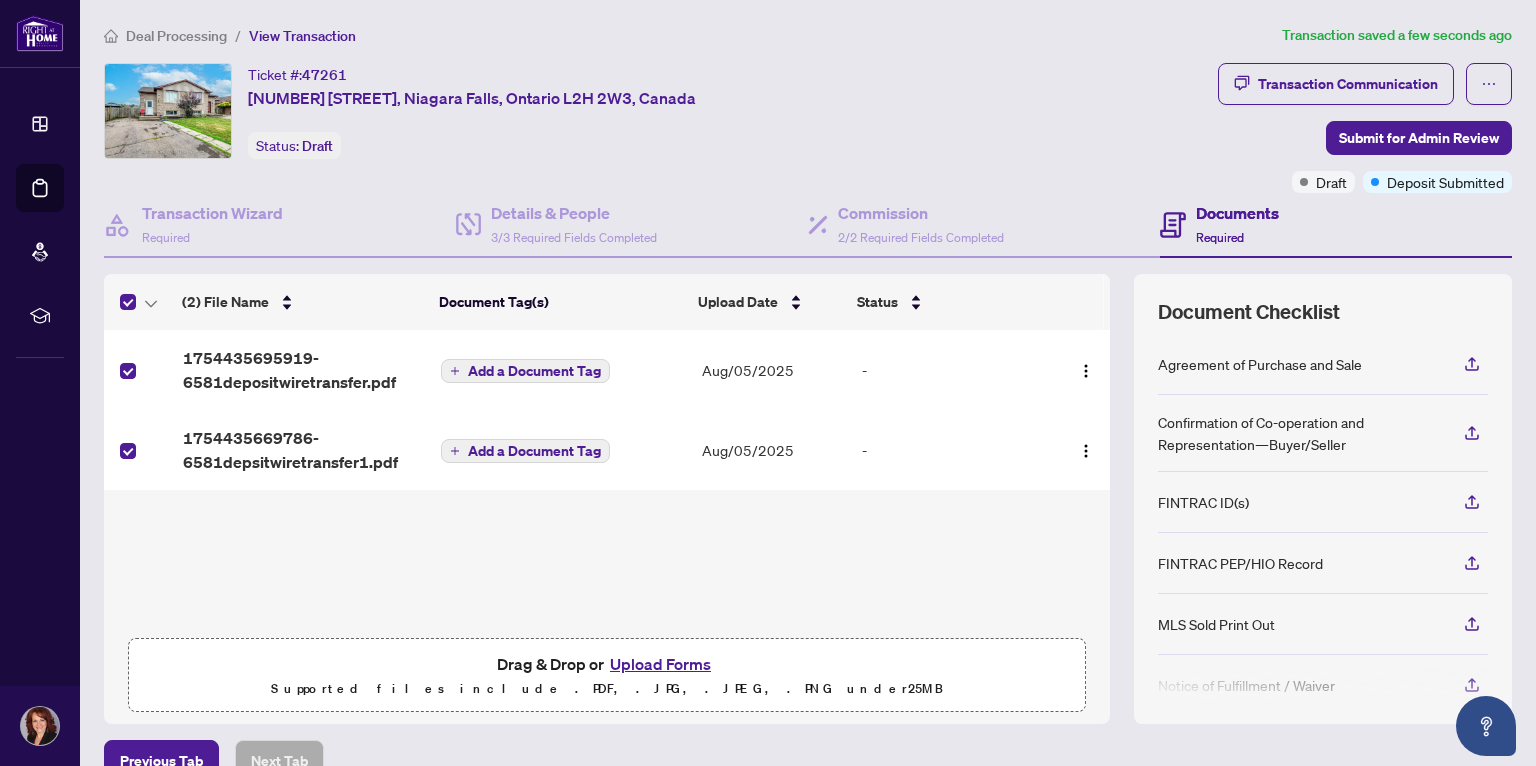 click on "Ticket #:  47261 6581 MALIBU Dr, Niagara Falls, Ontario L2H 2W3, Canada Status:   Draft" at bounding box center [657, 128] 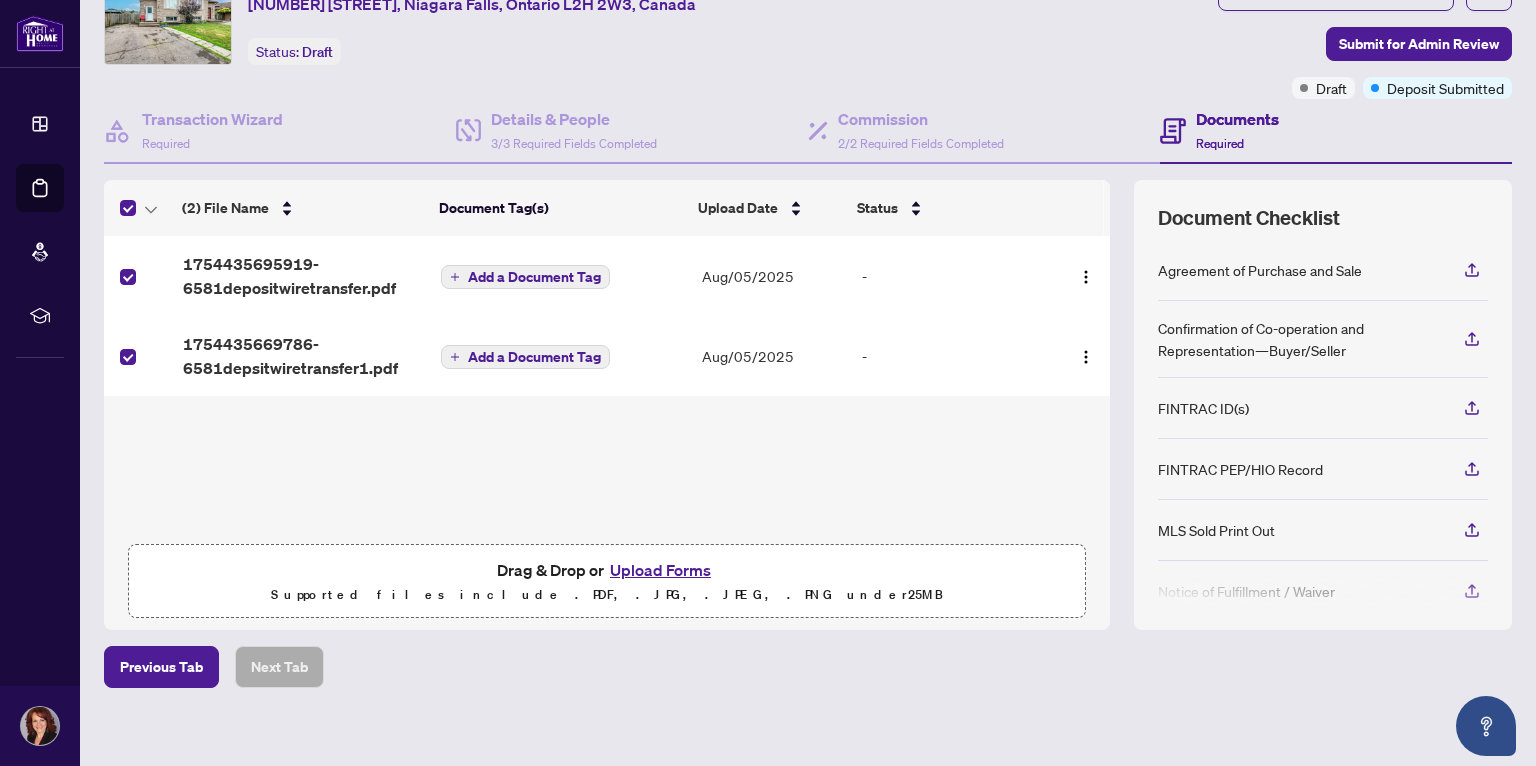 scroll, scrollTop: 106, scrollLeft: 0, axis: vertical 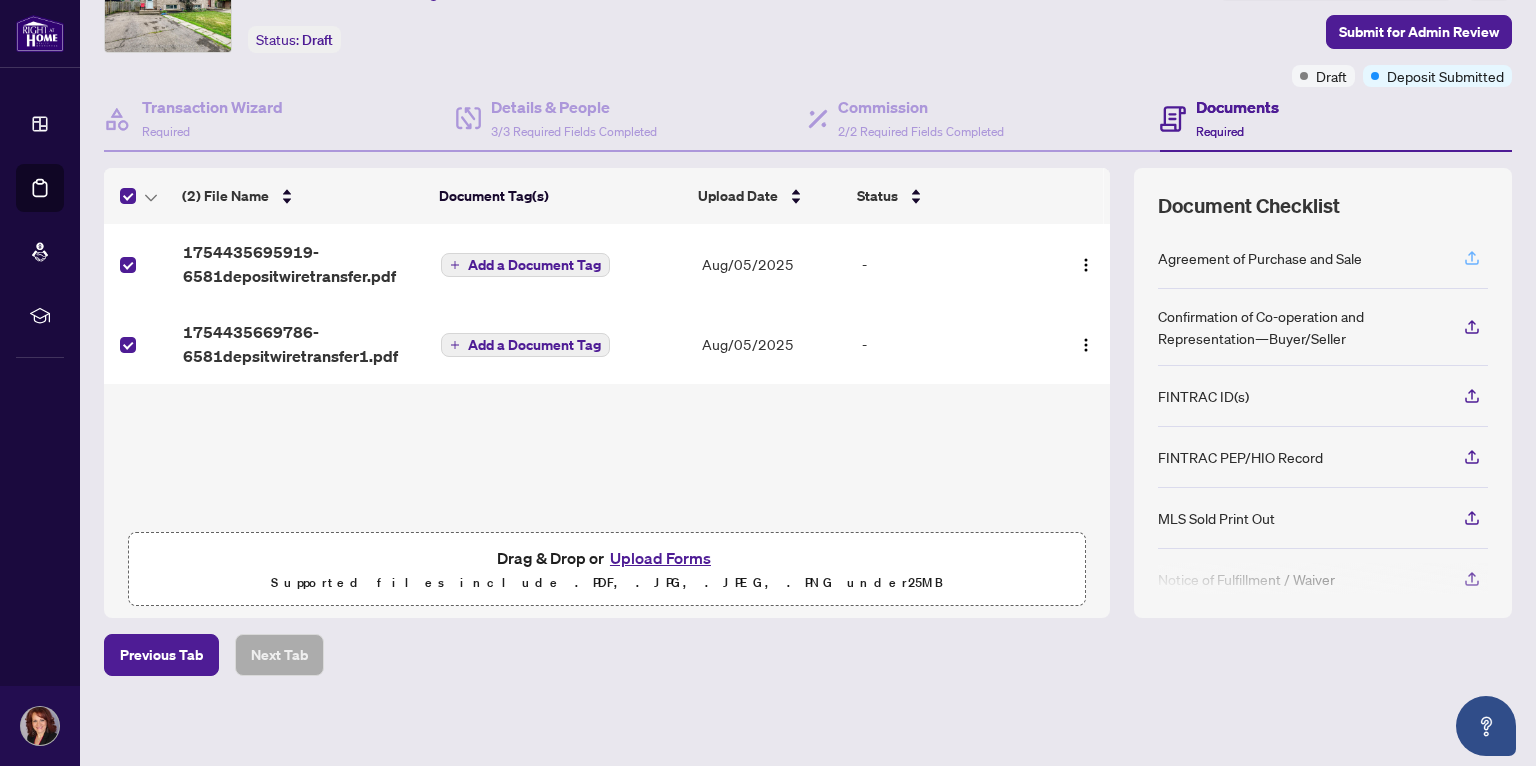 click 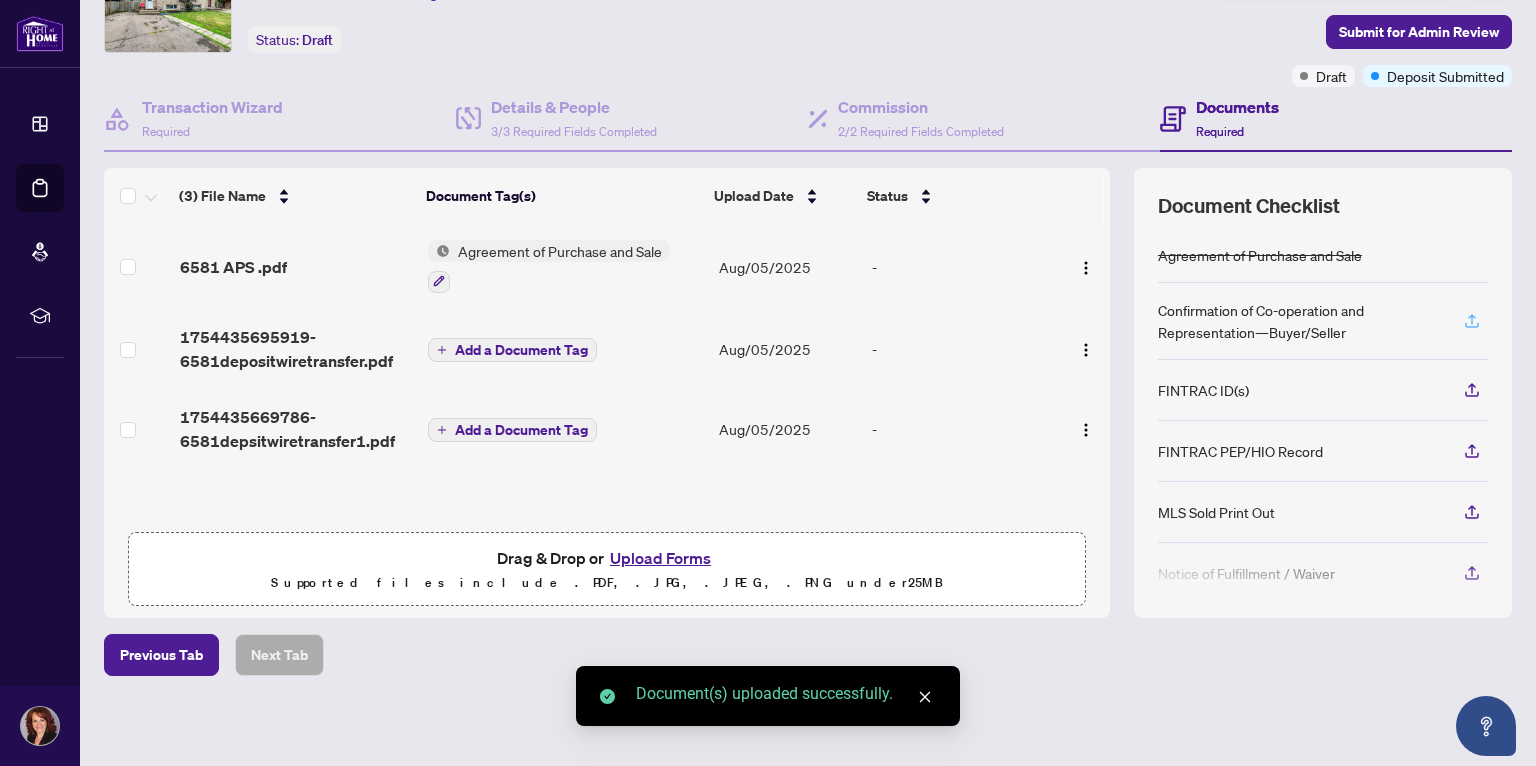 click 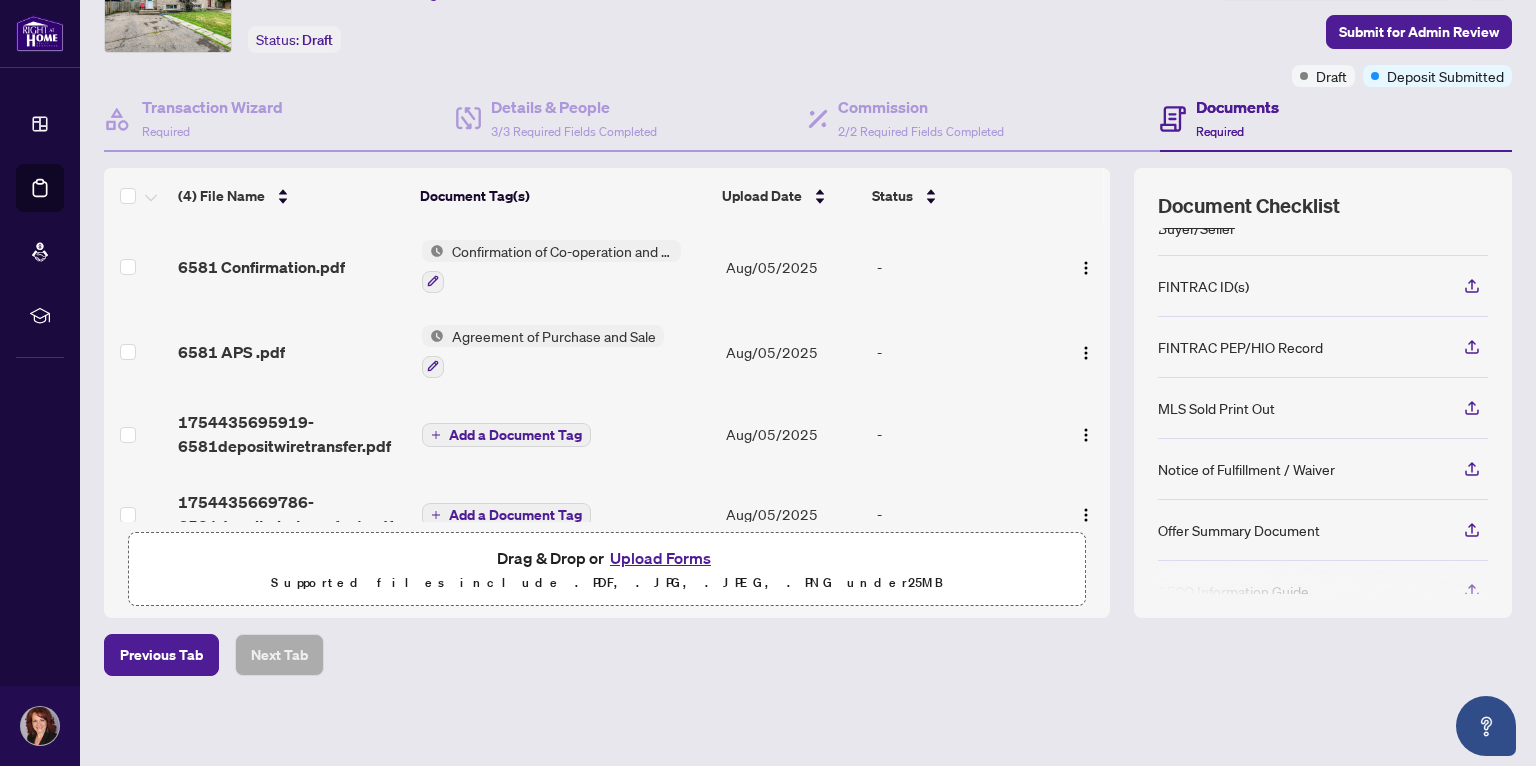 scroll, scrollTop: 136, scrollLeft: 0, axis: vertical 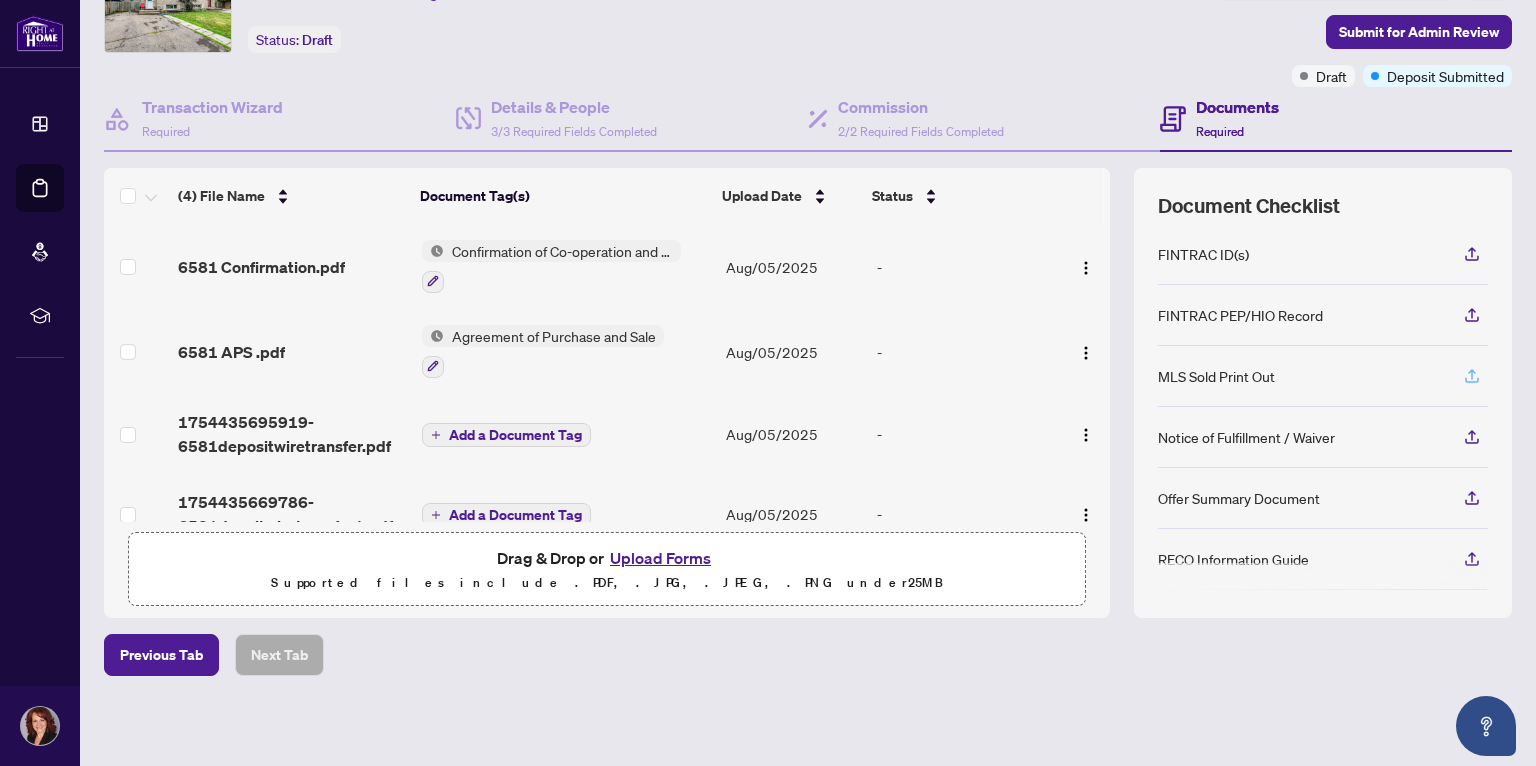 click 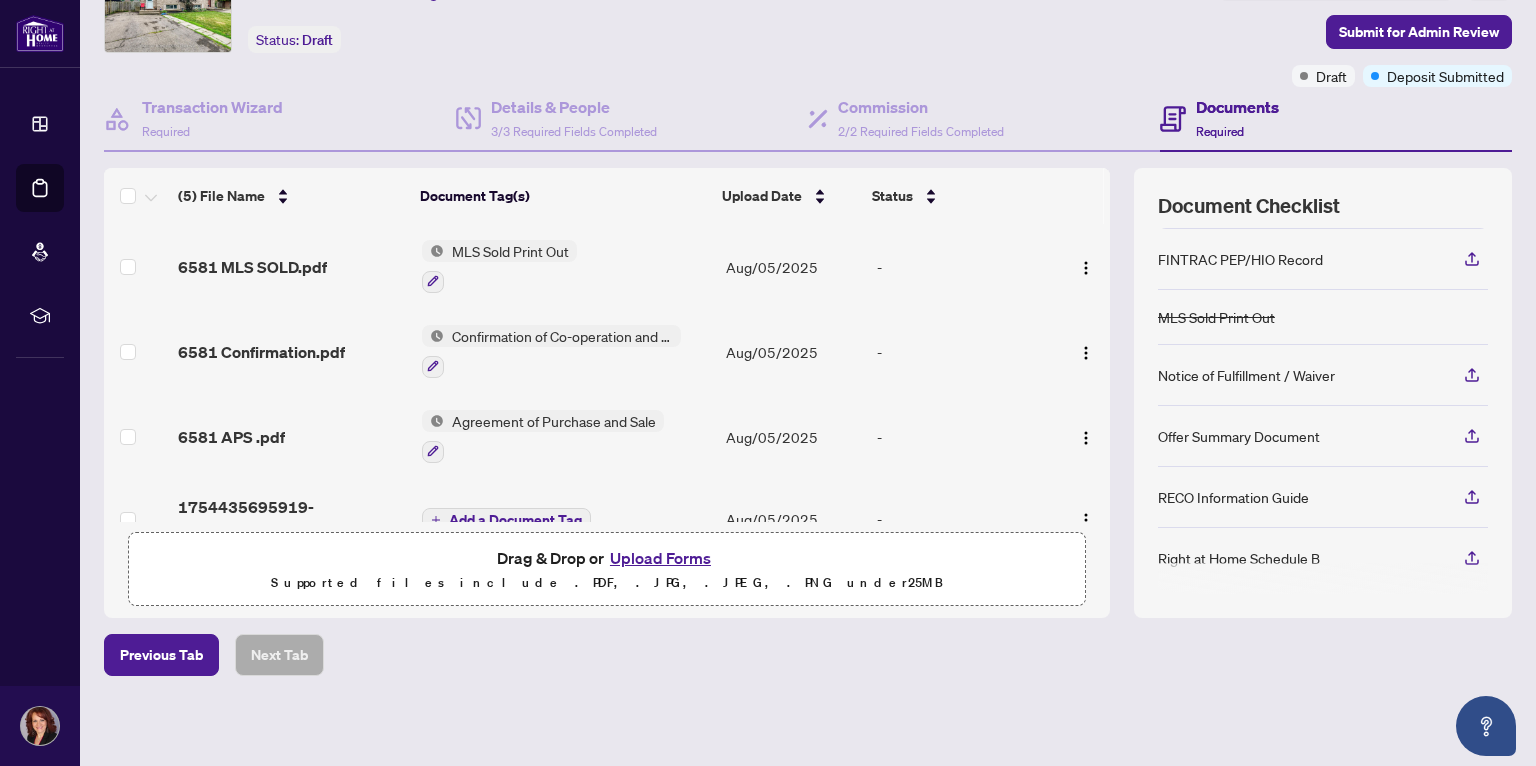 scroll, scrollTop: 192, scrollLeft: 0, axis: vertical 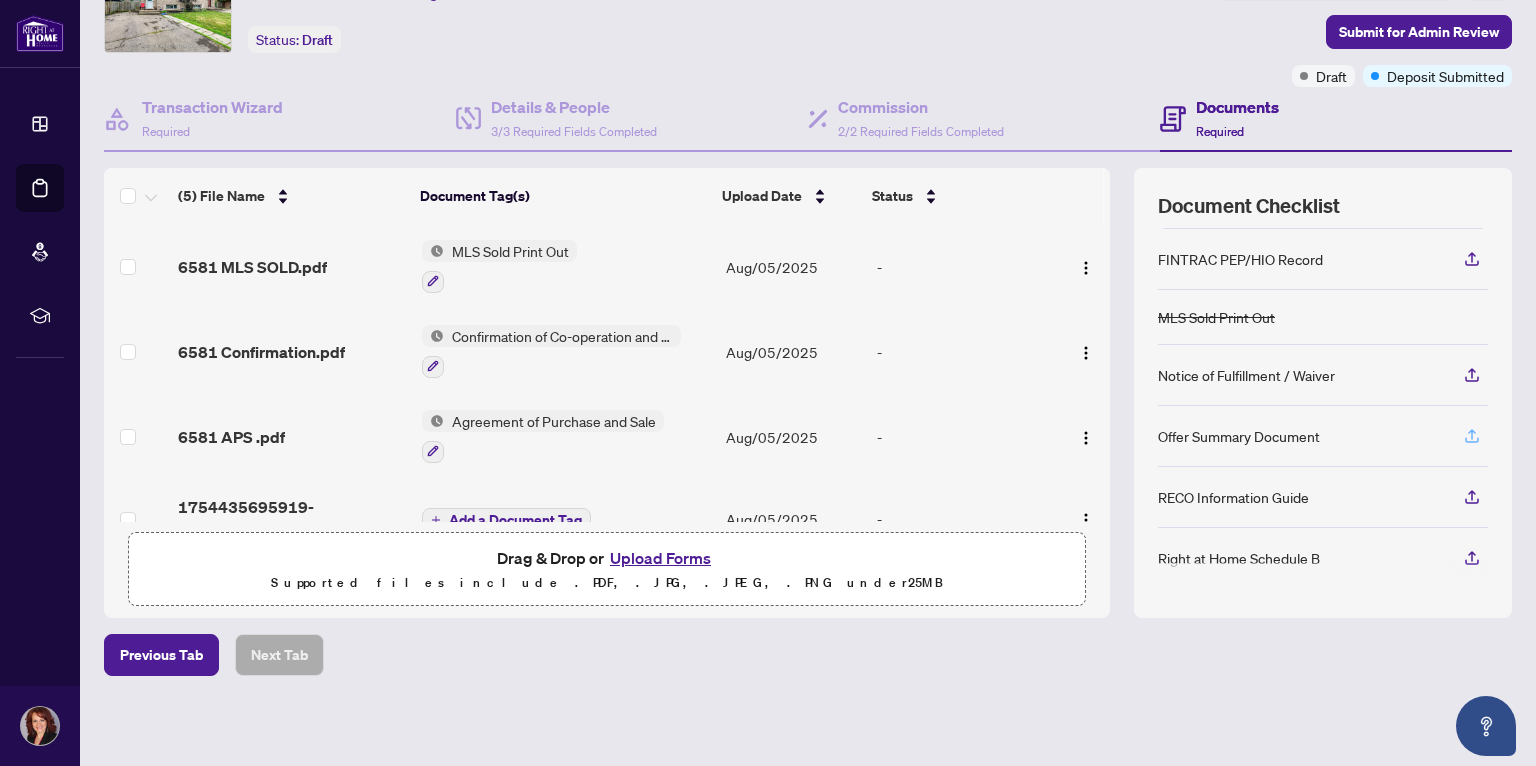 click 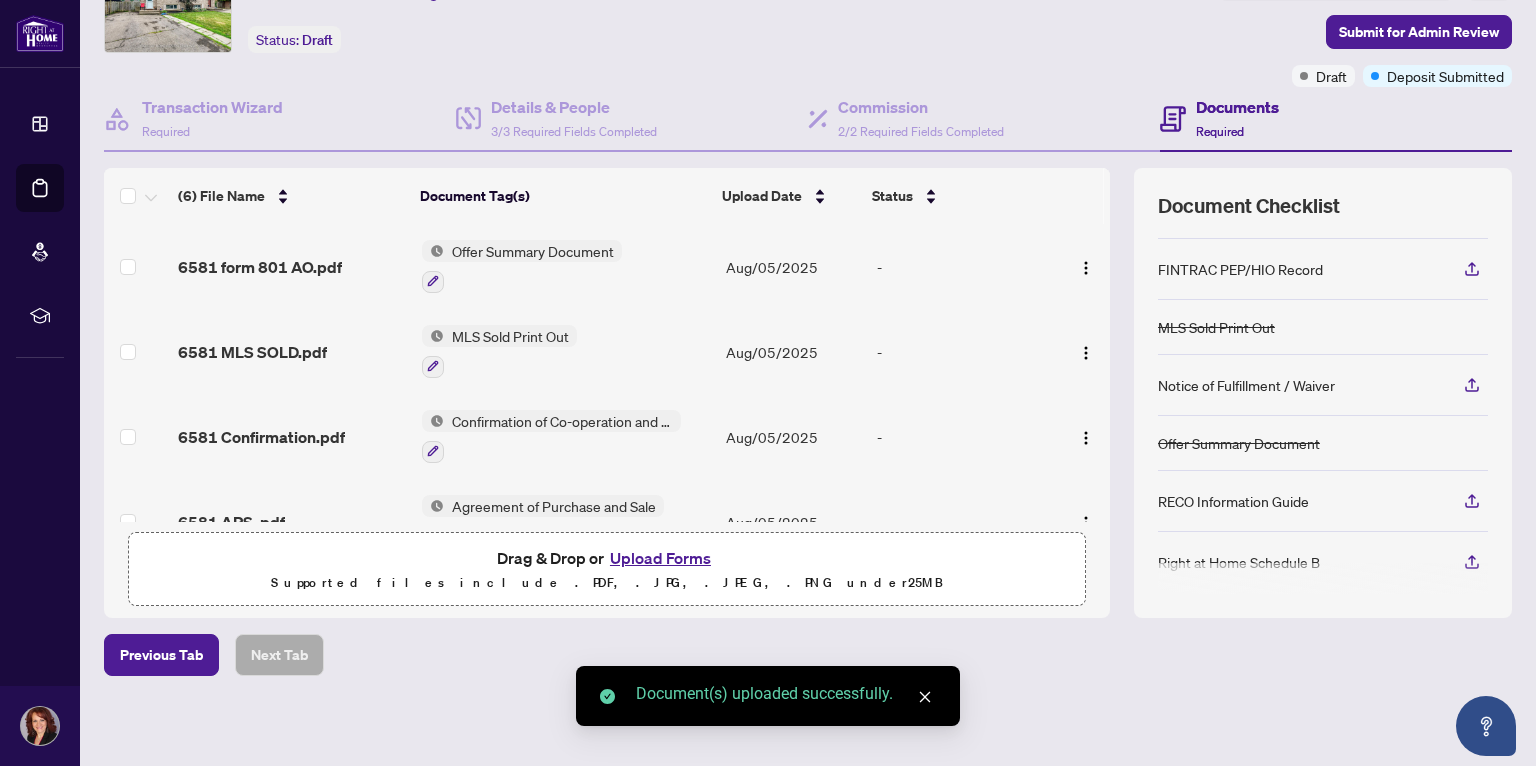 scroll, scrollTop: 186, scrollLeft: 0, axis: vertical 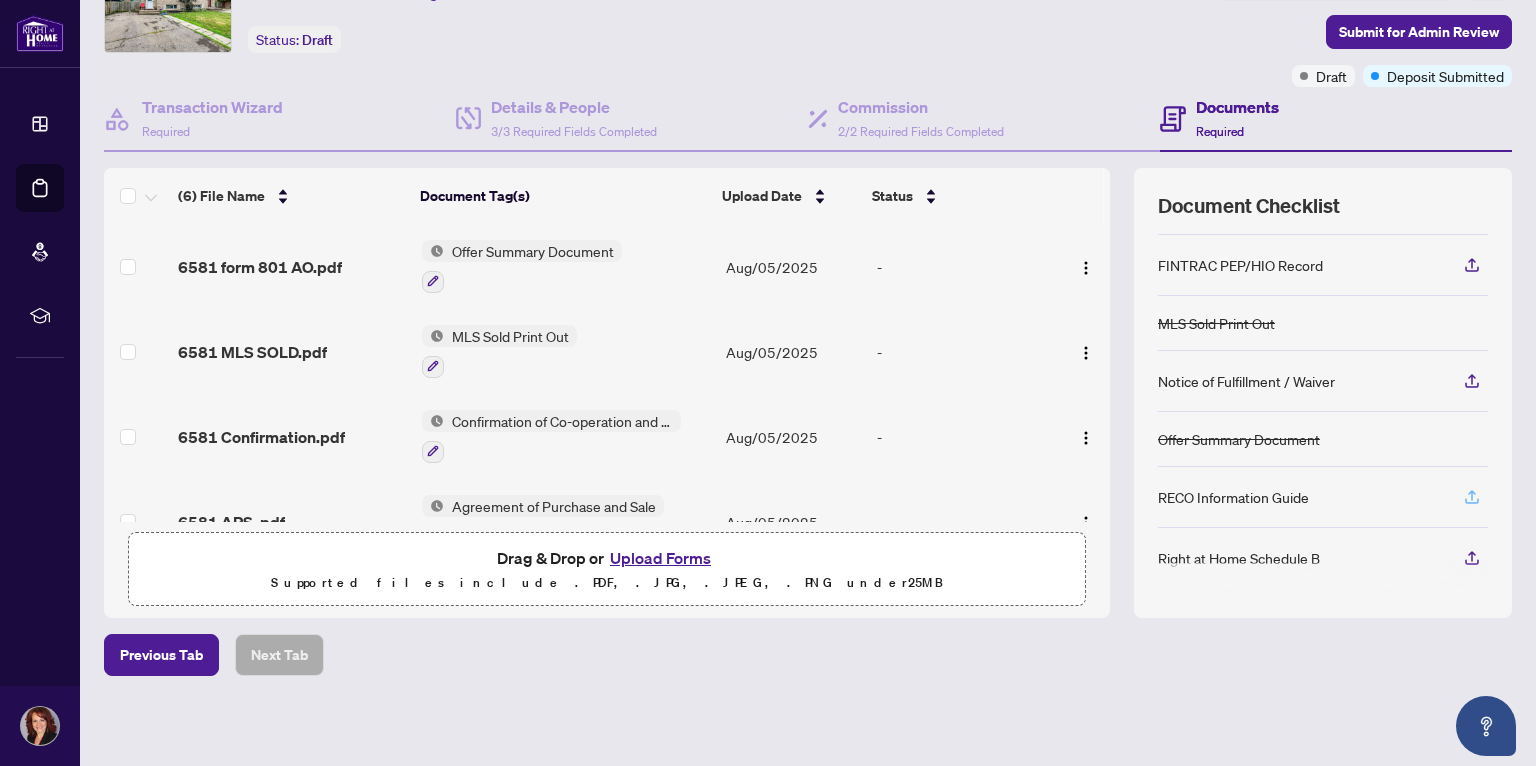 click 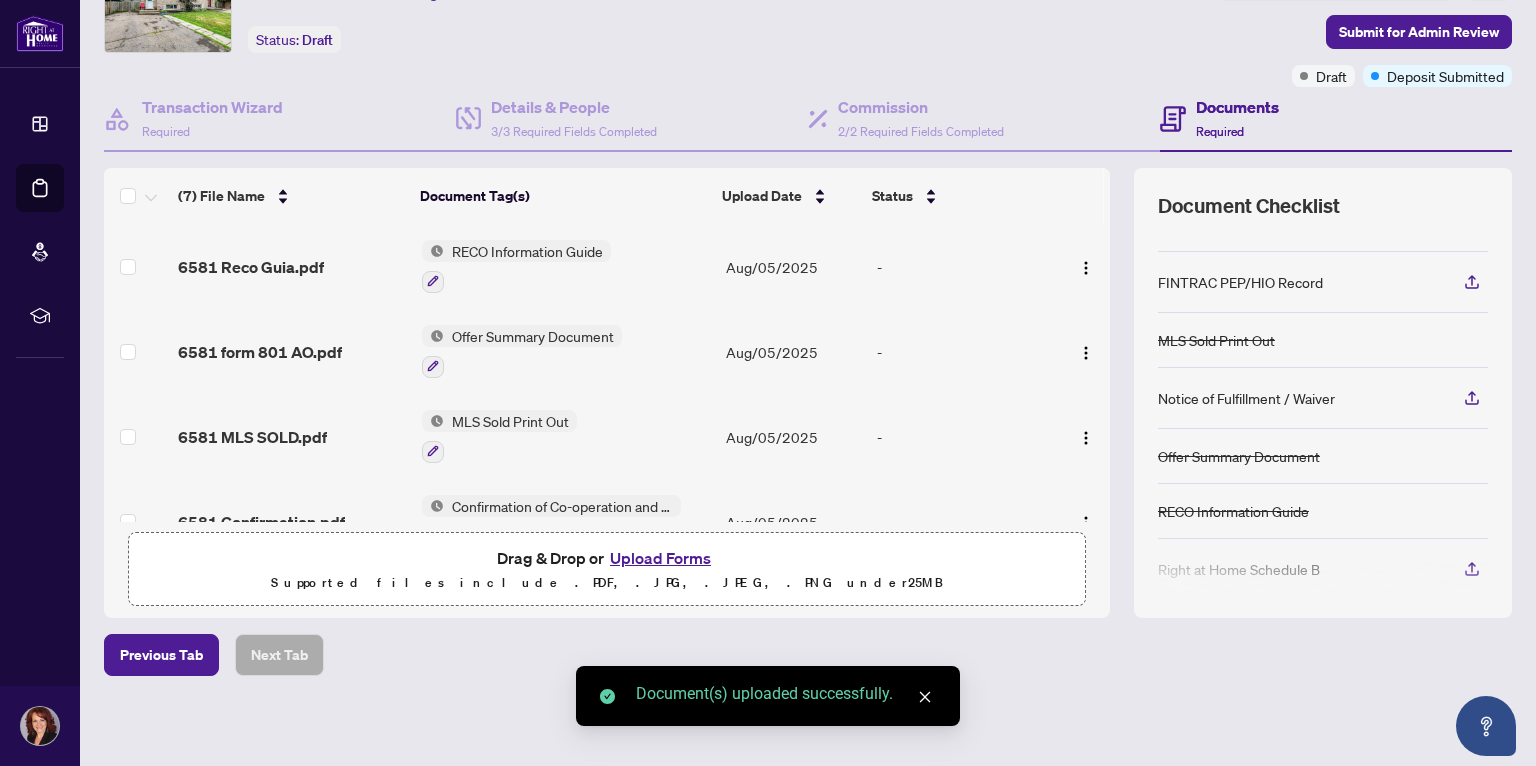 scroll, scrollTop: 180, scrollLeft: 0, axis: vertical 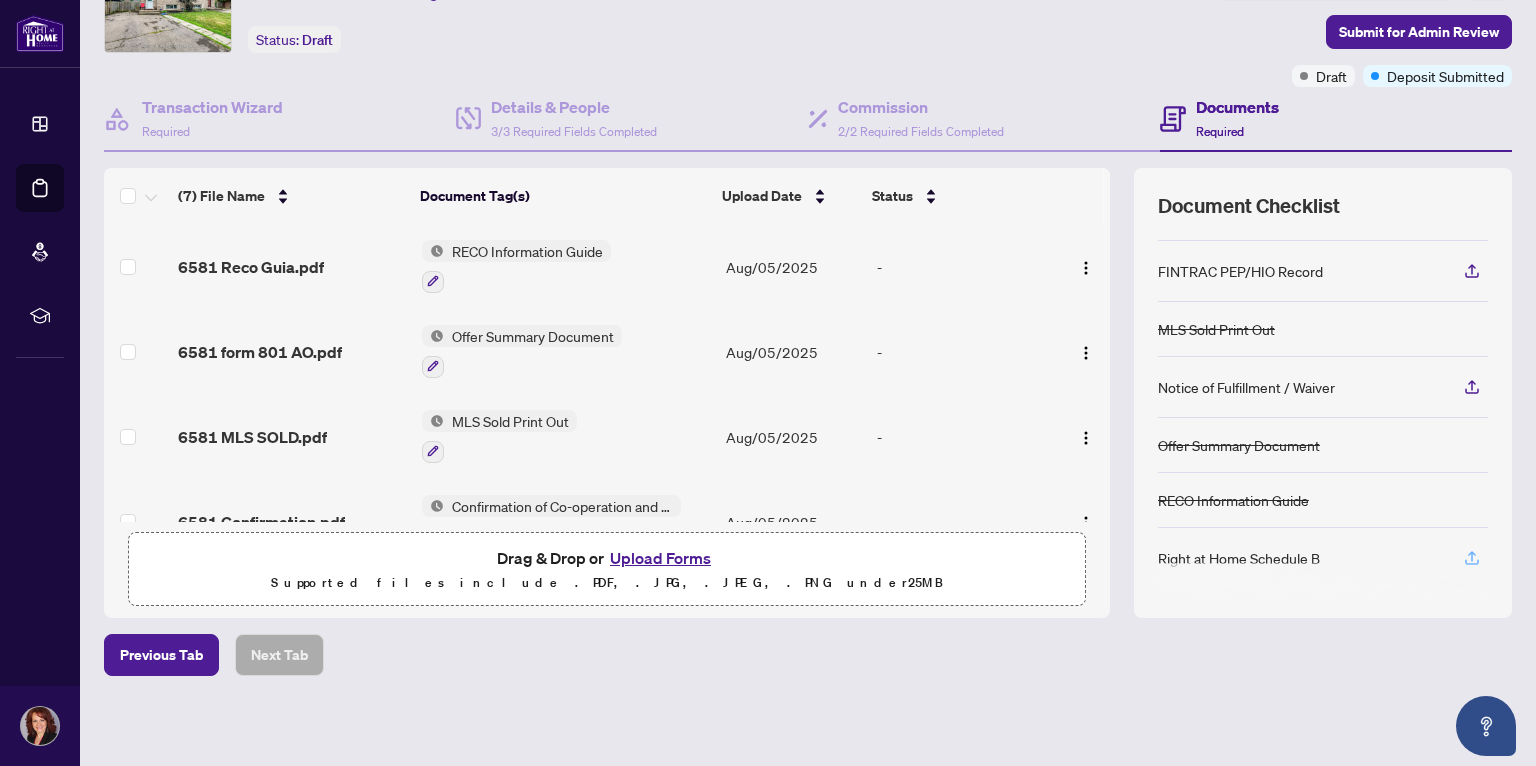 click 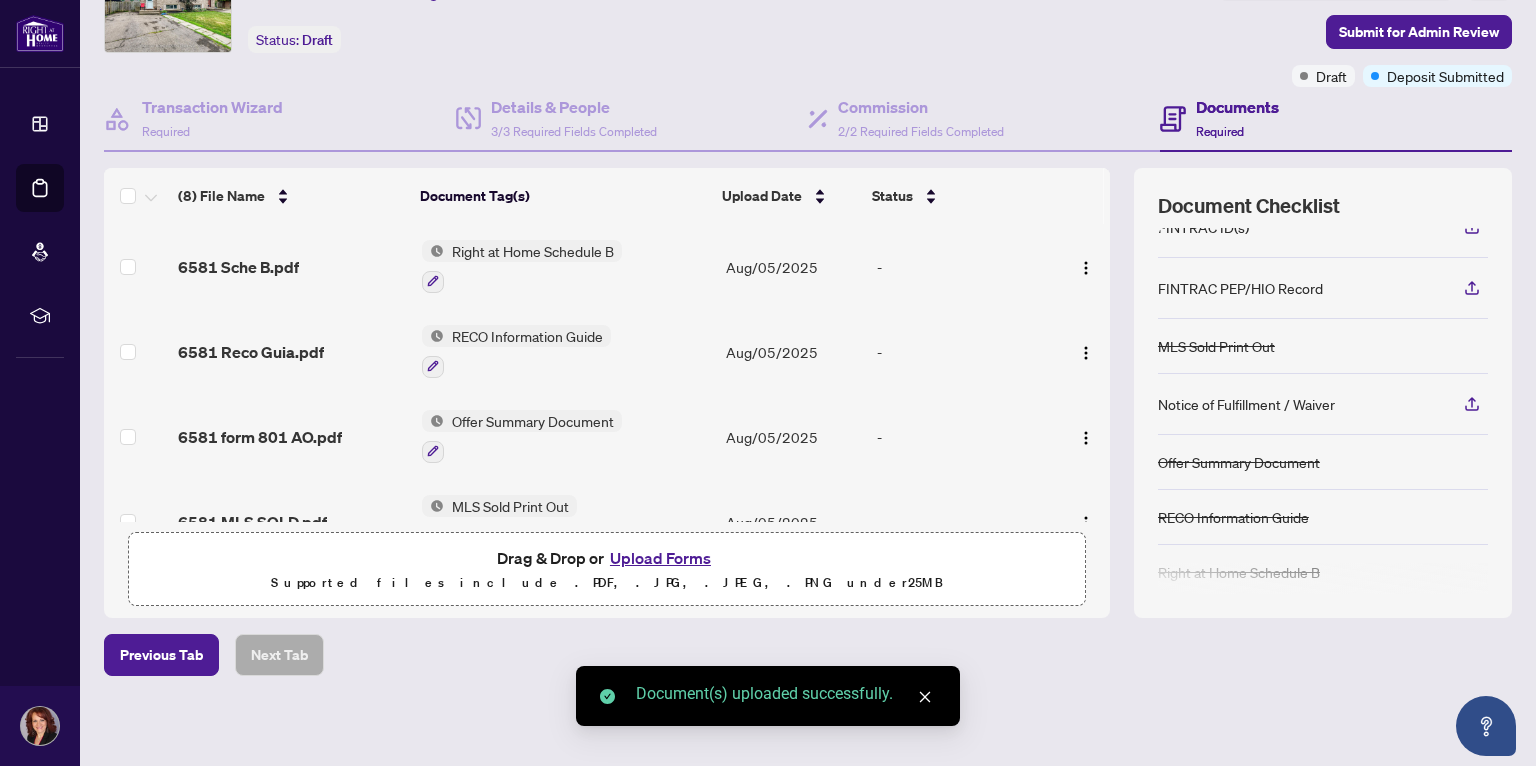 scroll, scrollTop: 174, scrollLeft: 0, axis: vertical 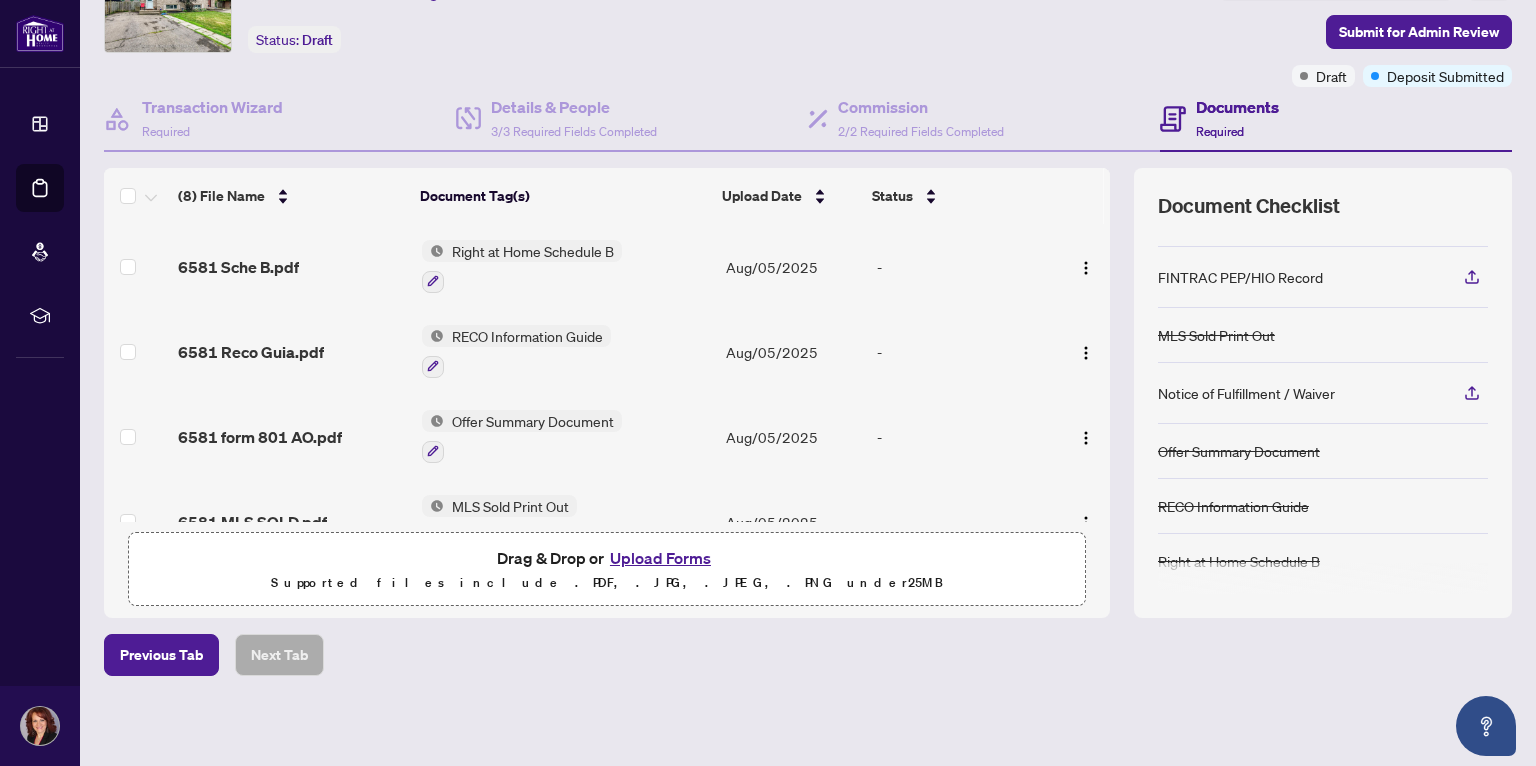 click on "Upload Forms" at bounding box center (660, 558) 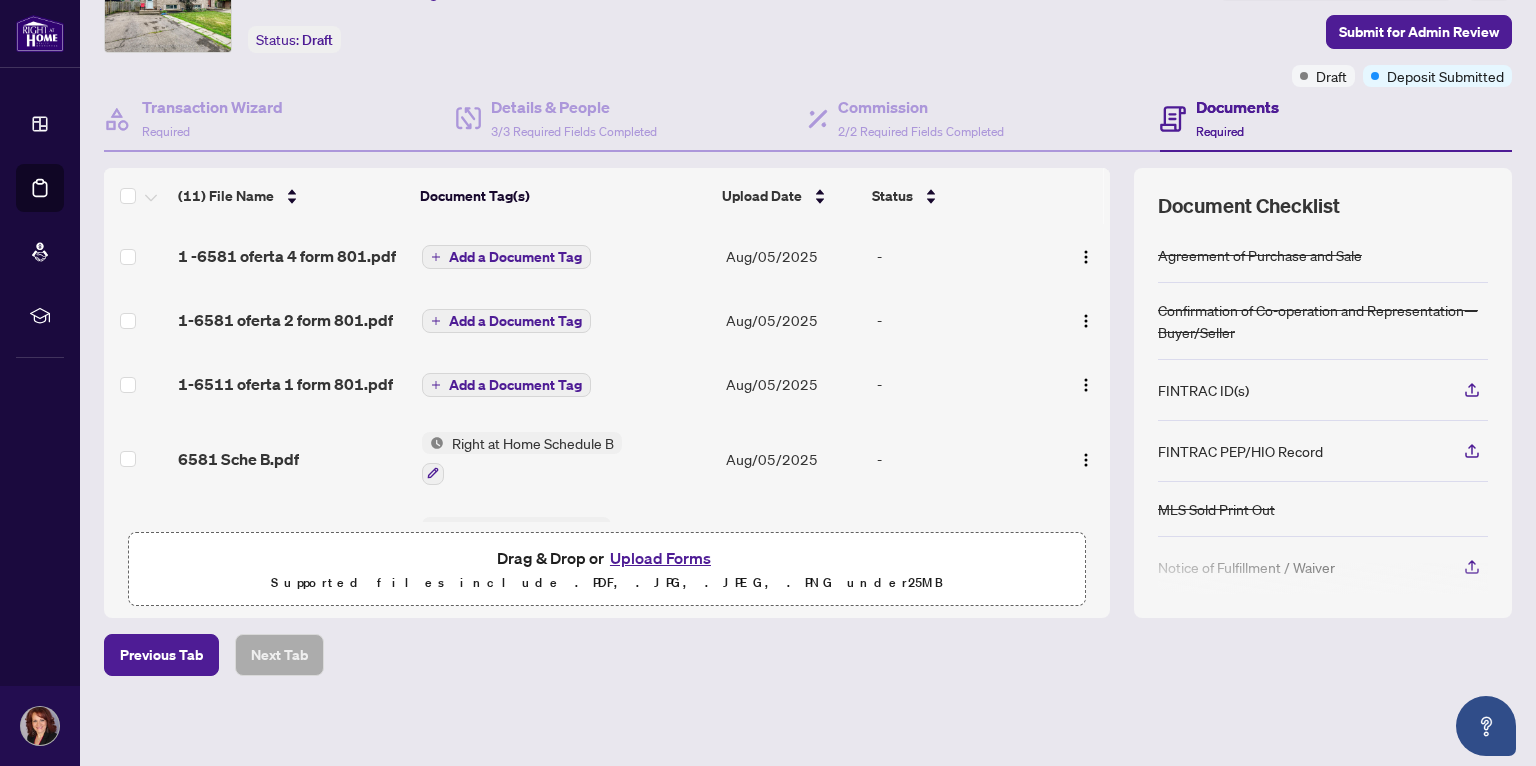 click on "Add a Document Tag" at bounding box center [515, 257] 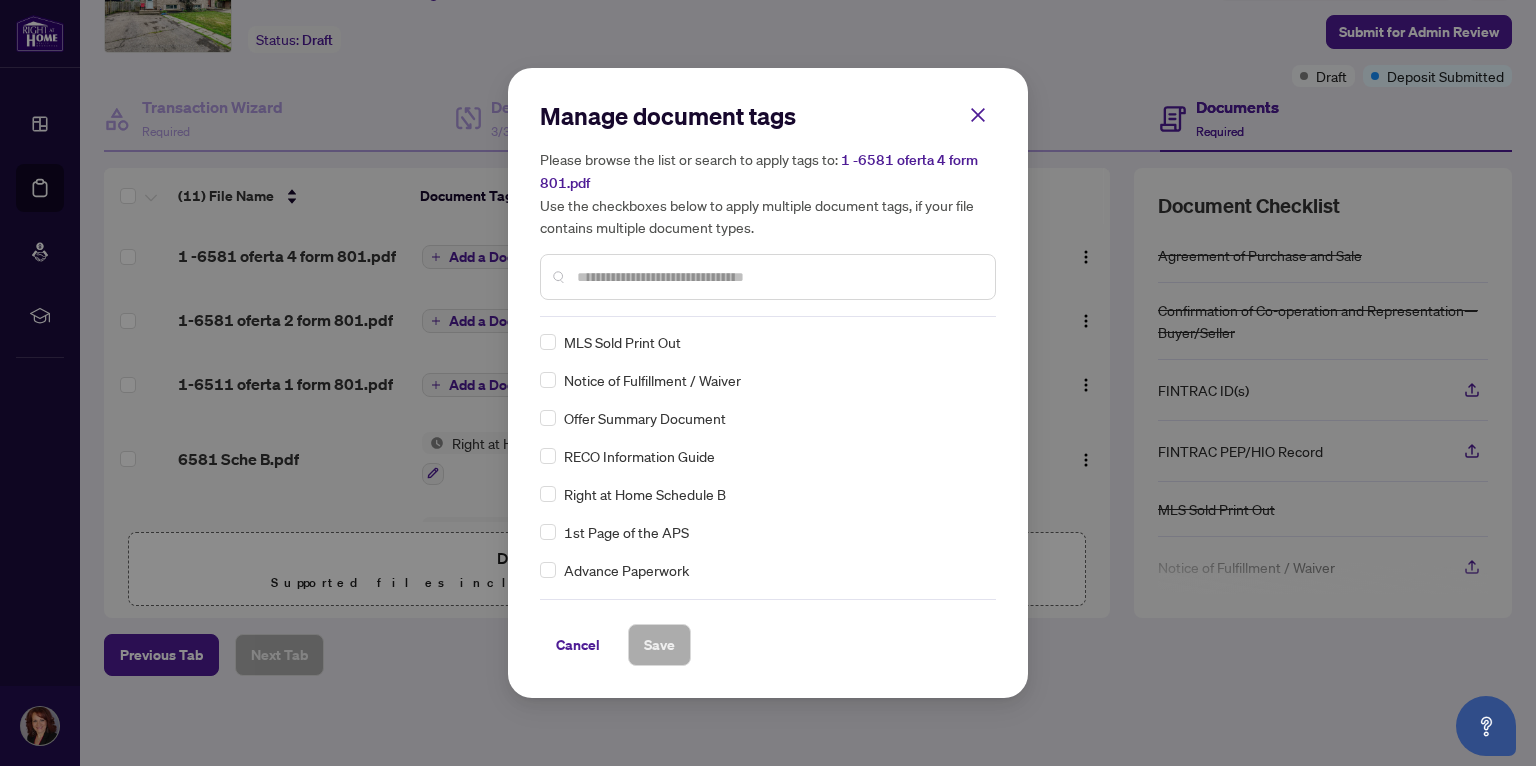 scroll, scrollTop: 128, scrollLeft: 0, axis: vertical 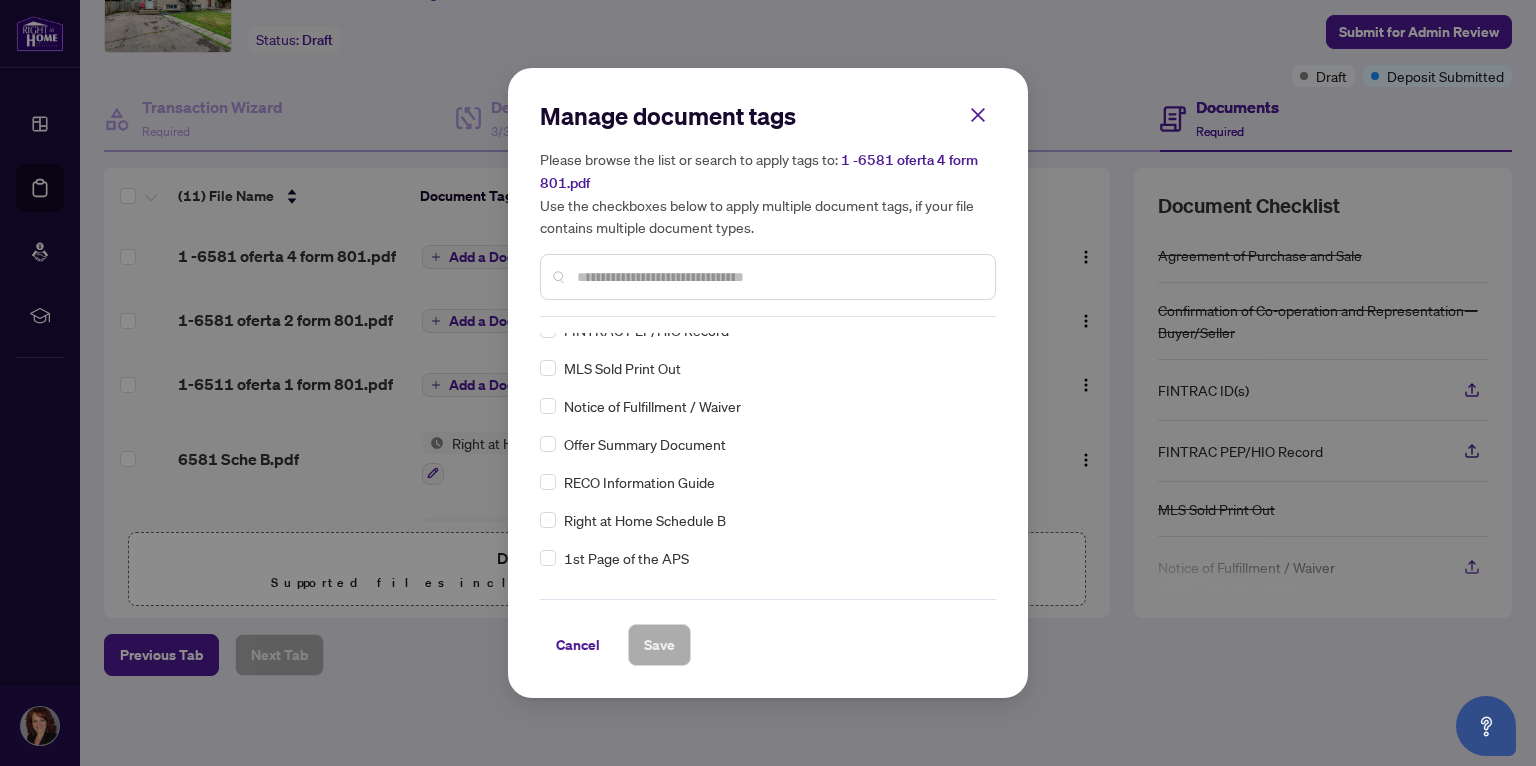 click on "Offer Summary Document" at bounding box center (645, 444) 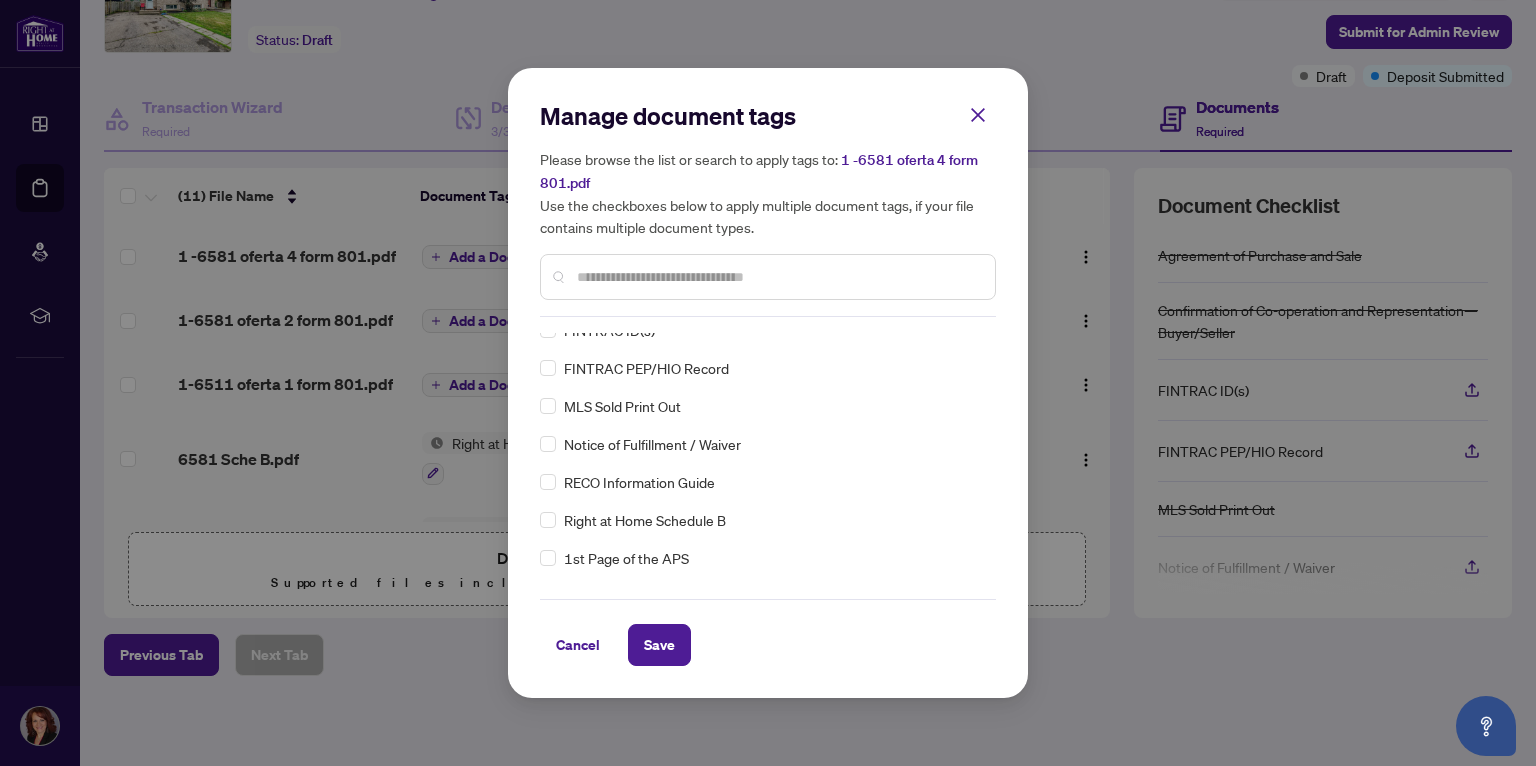 scroll, scrollTop: 0, scrollLeft: 0, axis: both 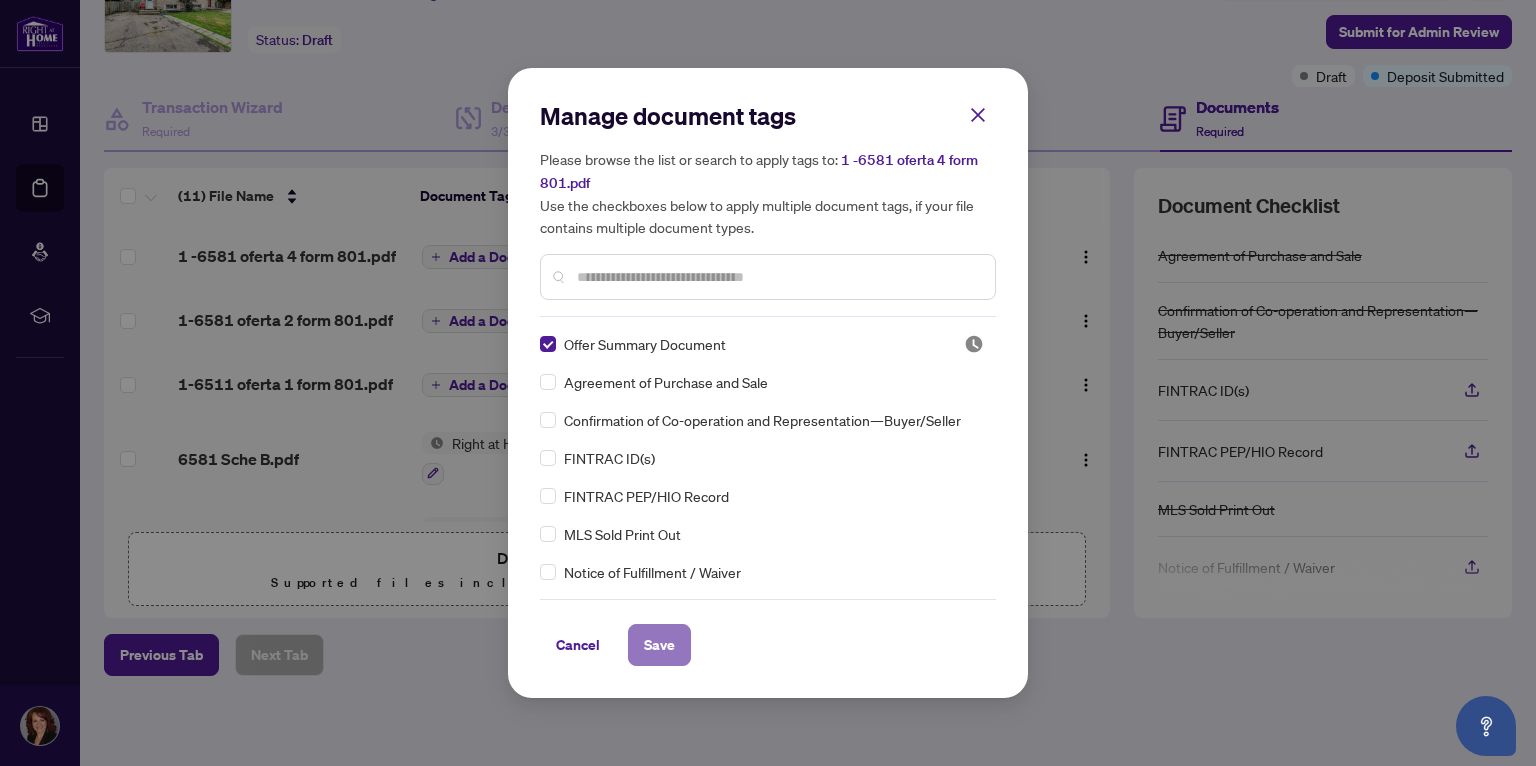 click on "Save" at bounding box center [659, 645] 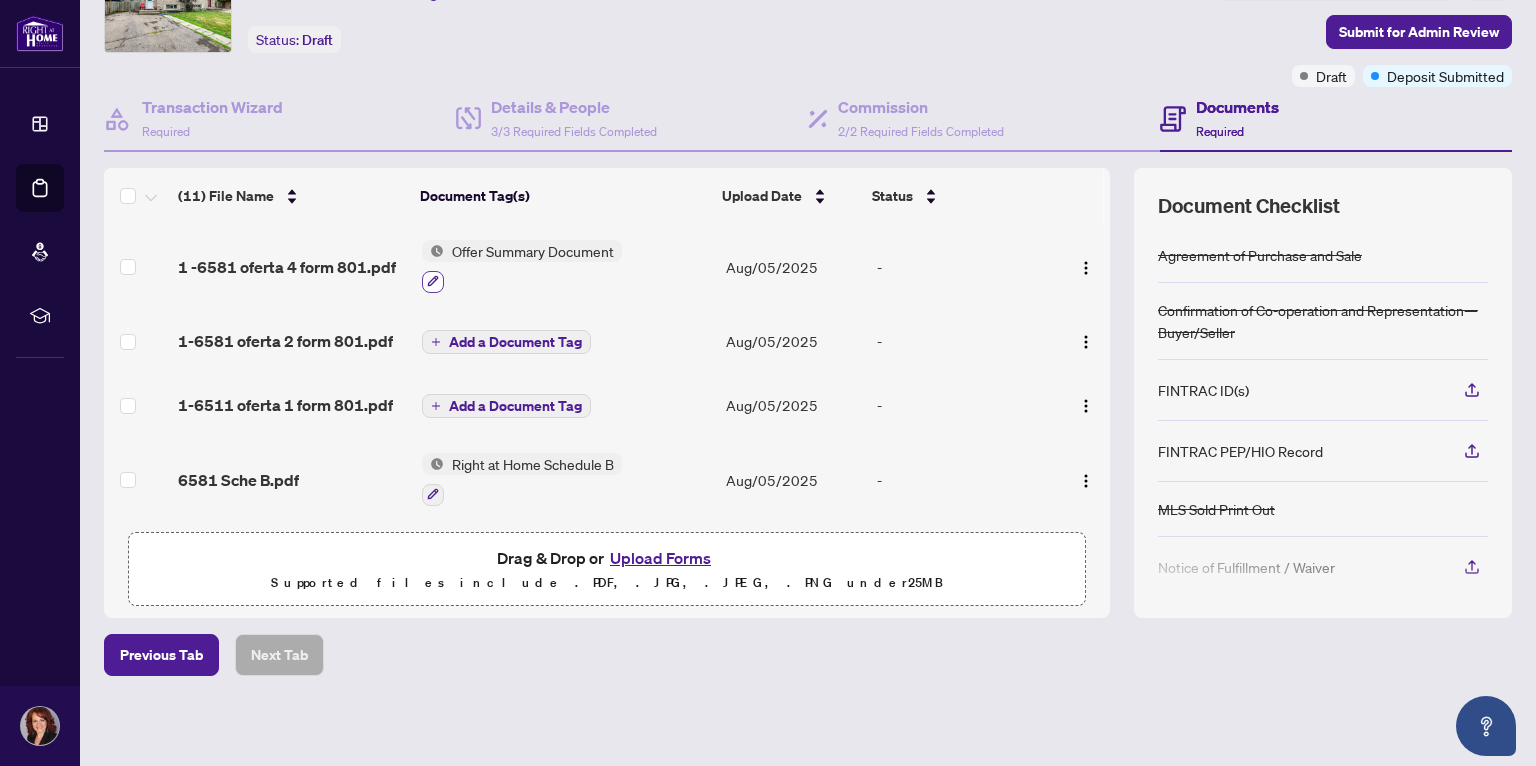 click 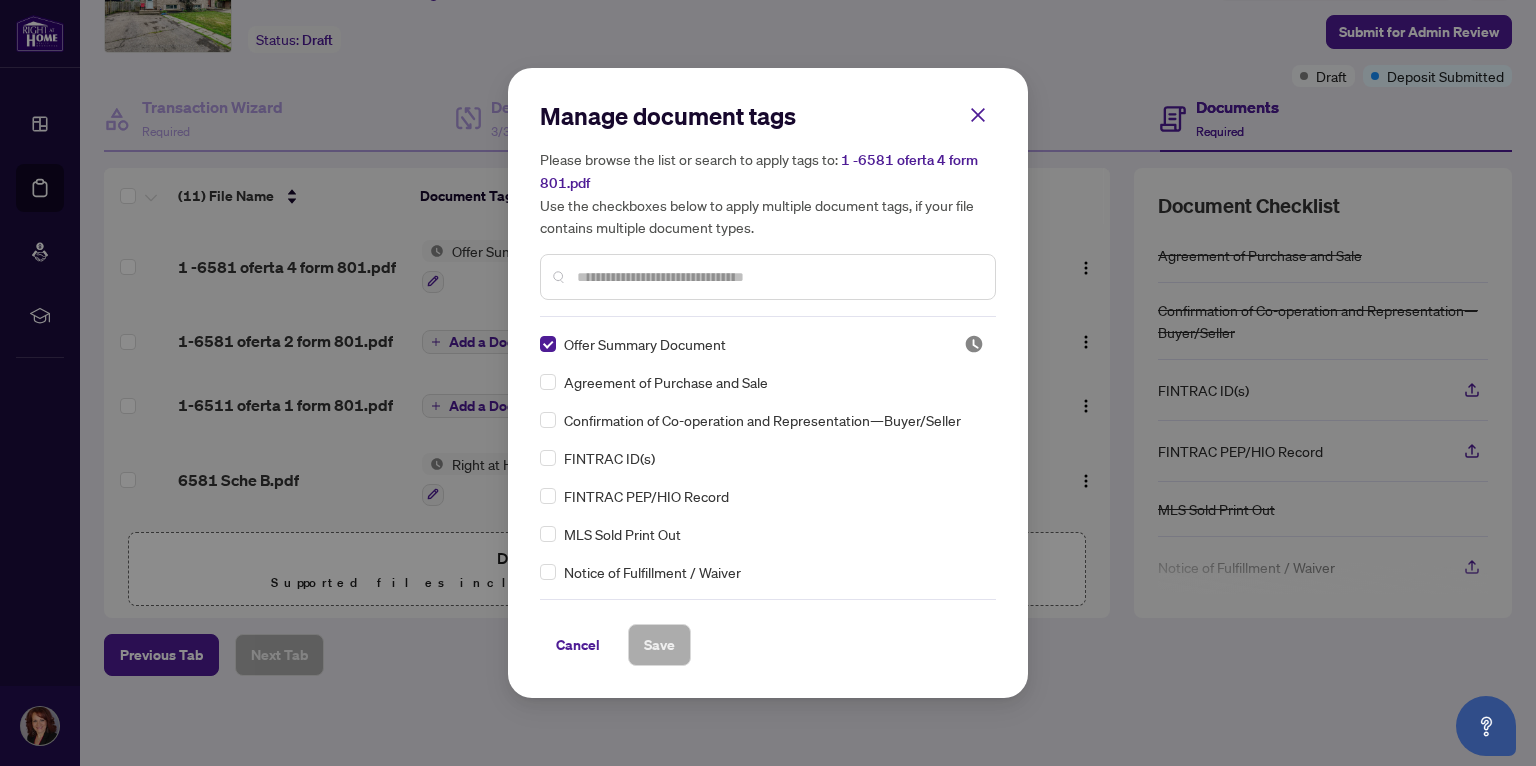 click on "Manage document tags Please browse the list or search to apply tags to:   1 -6581 oferta 4 form 801.pdf   Use the checkboxes below to apply multiple document tags, if your file contains multiple document types.   Offer Summary Document Agreement of Purchase and Sale Confirmation of Co-operation and Representation—Buyer/Seller FINTRAC ID(s) FINTRAC PEP/HIO Record MLS Sold Print Out Notice of Fulfillment / Waiver RECO Information Guide Right at Home Schedule B 1st Page of the APS Advance Paperwork Agent Correspondence Agreement of Assignment of Purchase and Sale Agreement to Cooperate /Broker Referral Agreement to Lease Articles of Incorporation Back to Vendor Letter Belongs to Another Transaction Builder's Consent Buyer Designated Representation Agreement Buyer Designated Representation Agreement Buyers Lawyer Information Certificate of Estate Trustee(s) Client Refused to Sign Closing Date Change Co-op Brokerage Commission Statement Co-op EFT Co-operating Indemnity Agreement Commission Adjustment Duplicate" at bounding box center (768, 383) 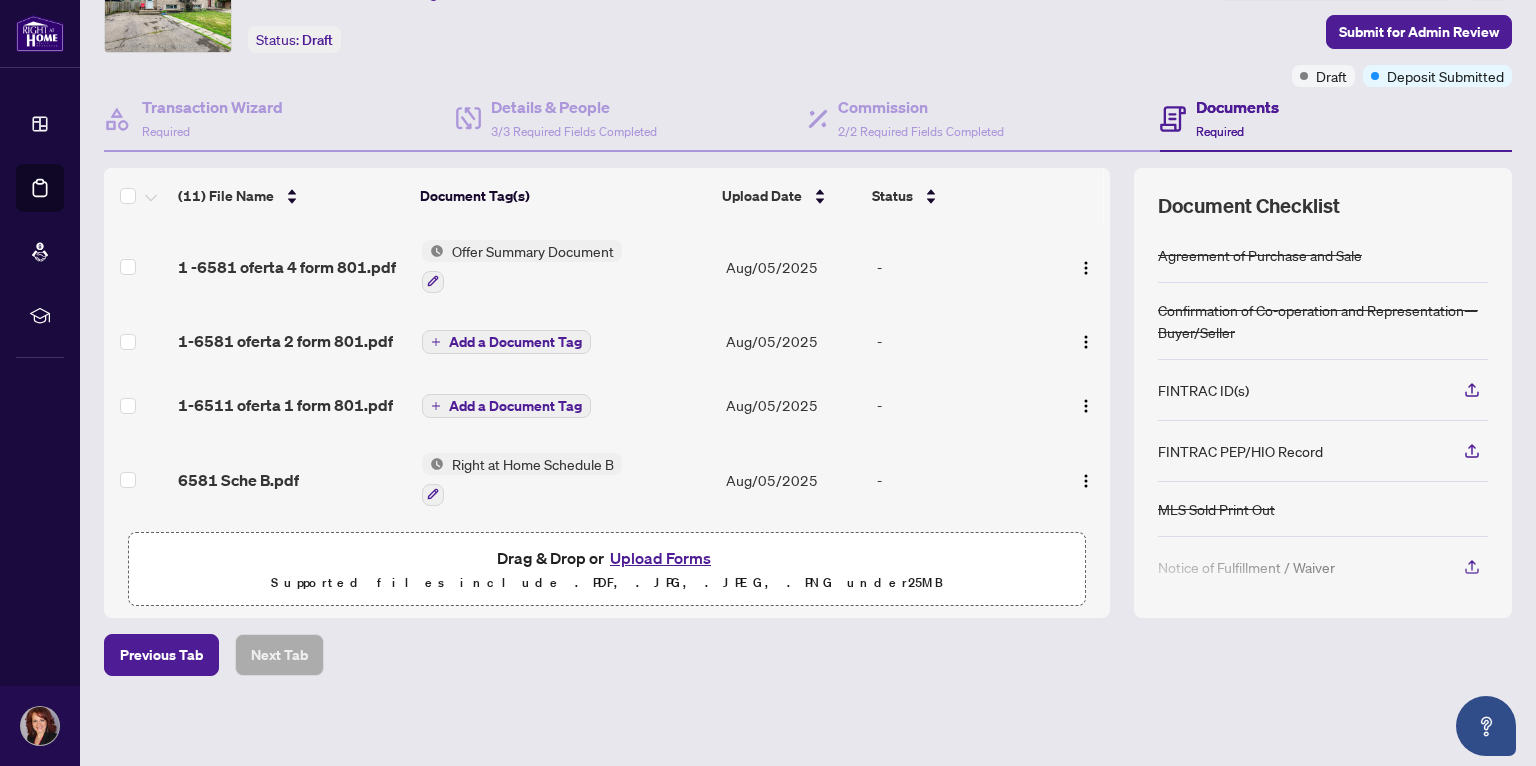 click on "Add a Document Tag" at bounding box center [515, 342] 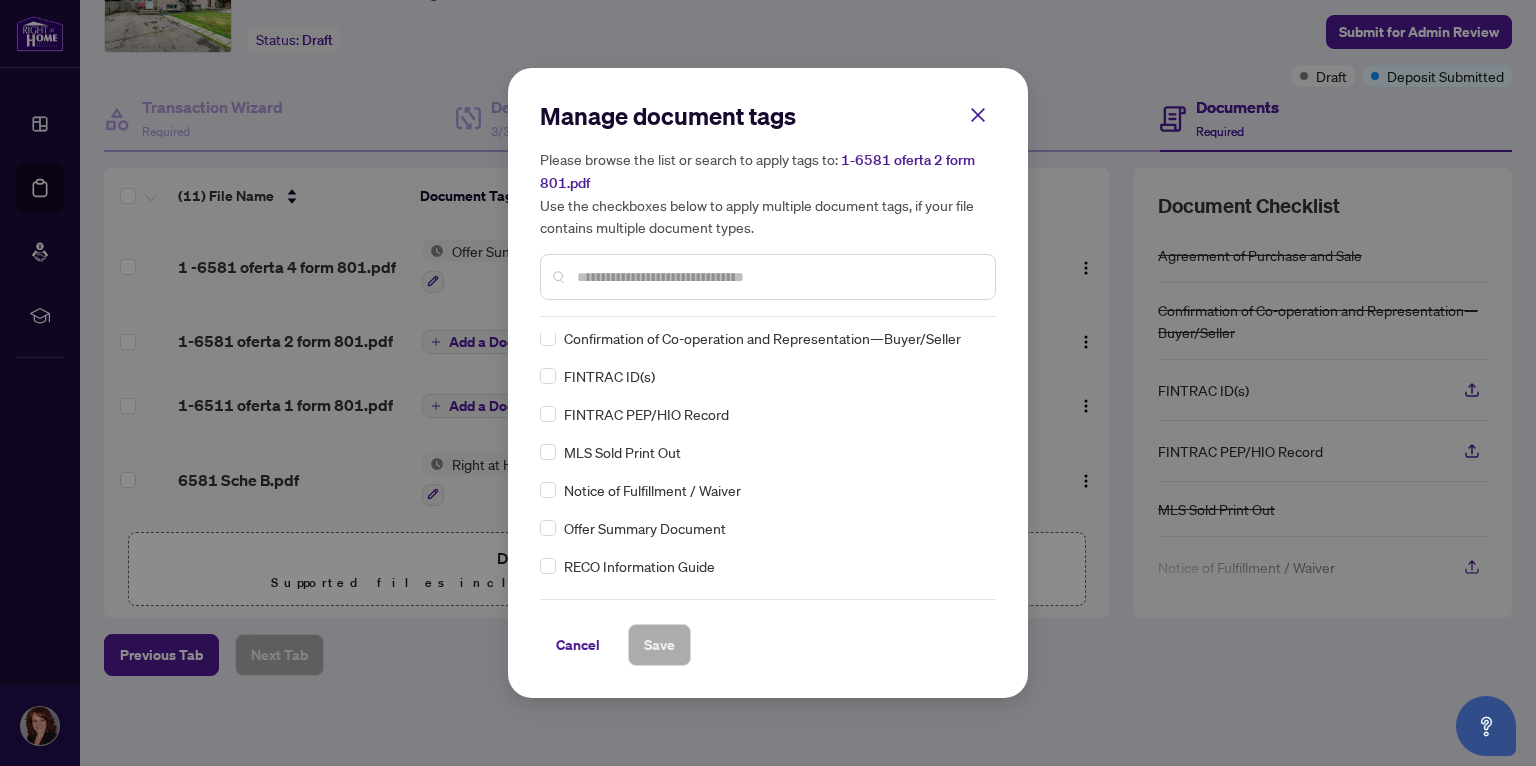 scroll, scrollTop: 48, scrollLeft: 0, axis: vertical 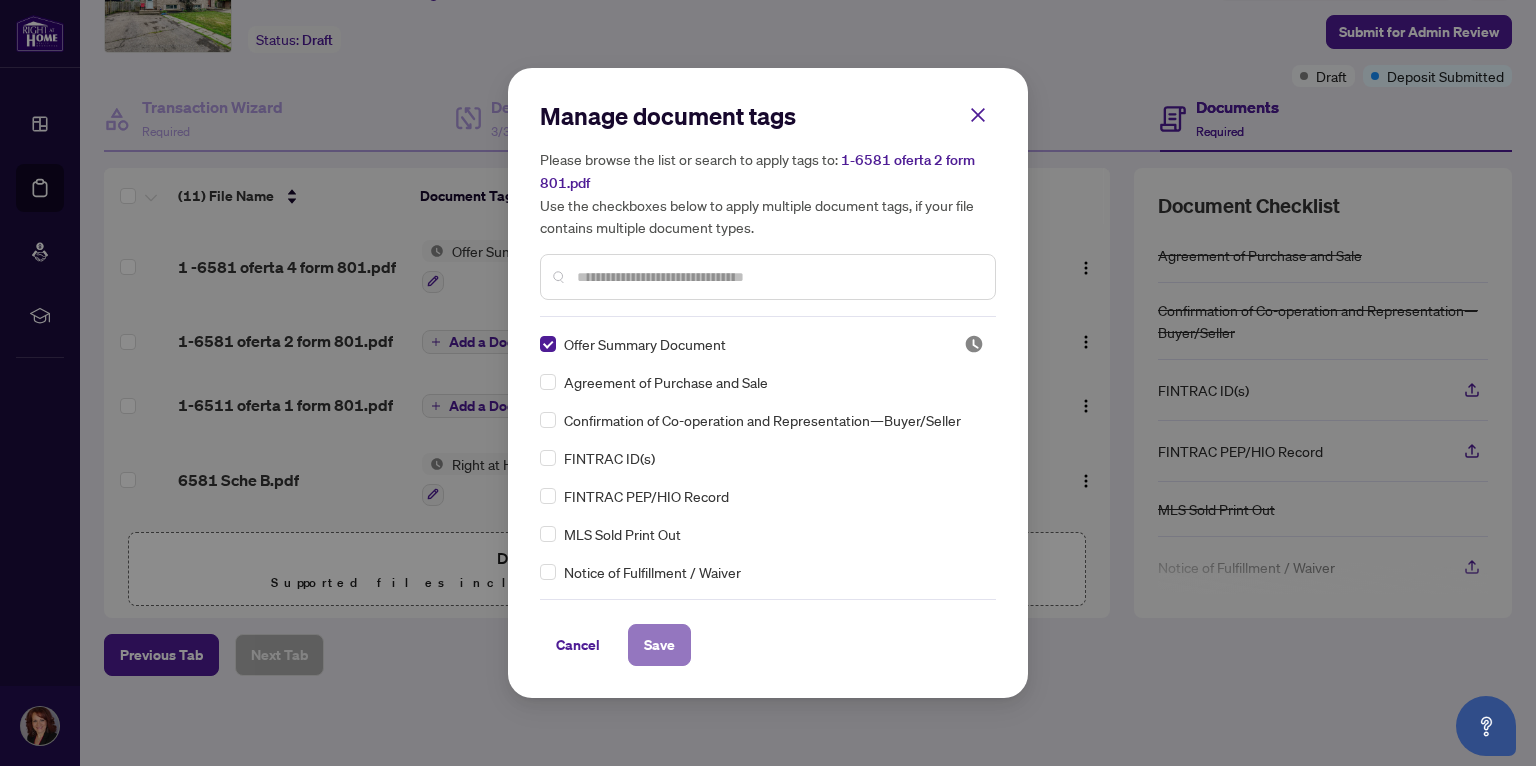 click on "Save" at bounding box center (659, 645) 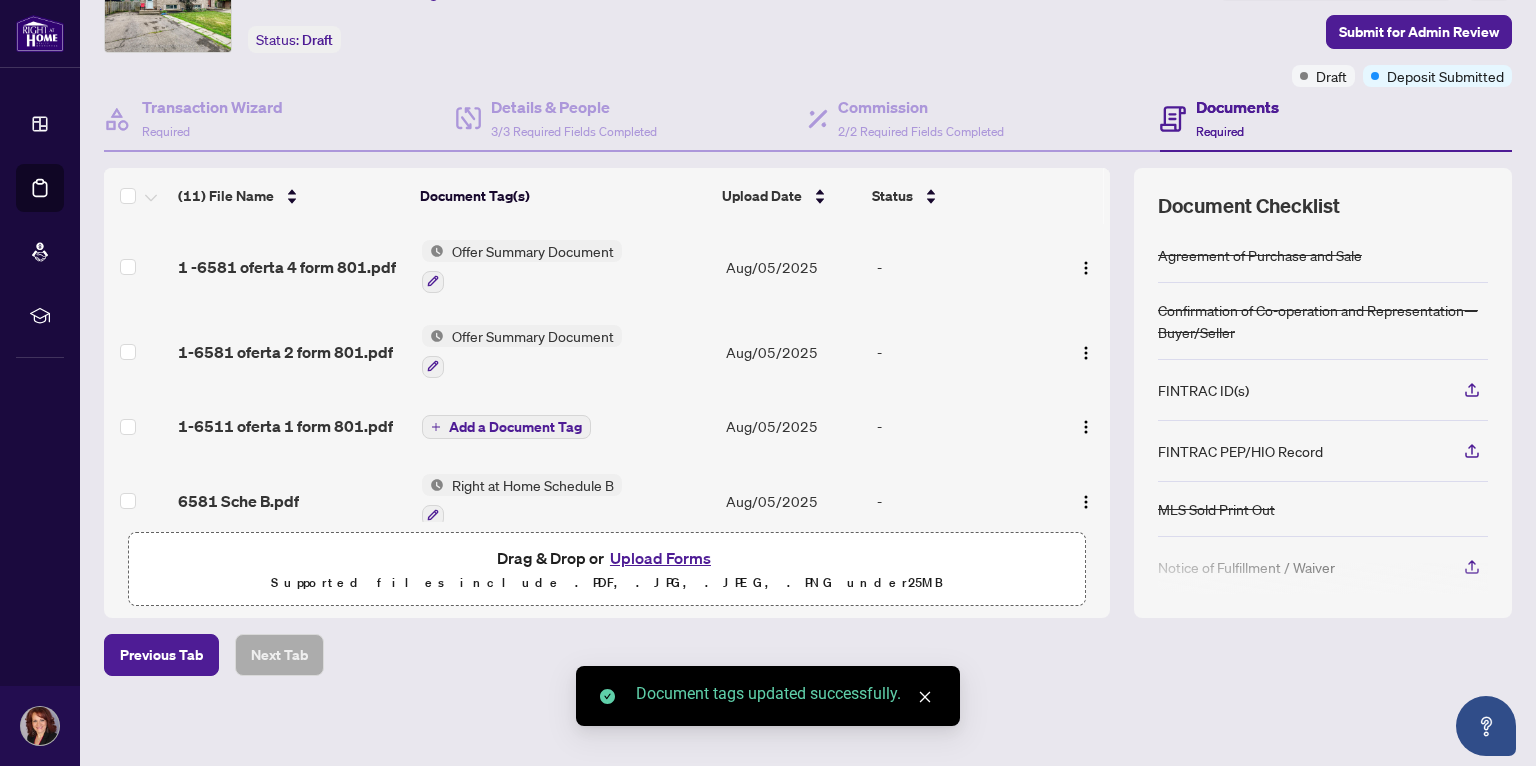 click on "Add a Document Tag" at bounding box center [515, 427] 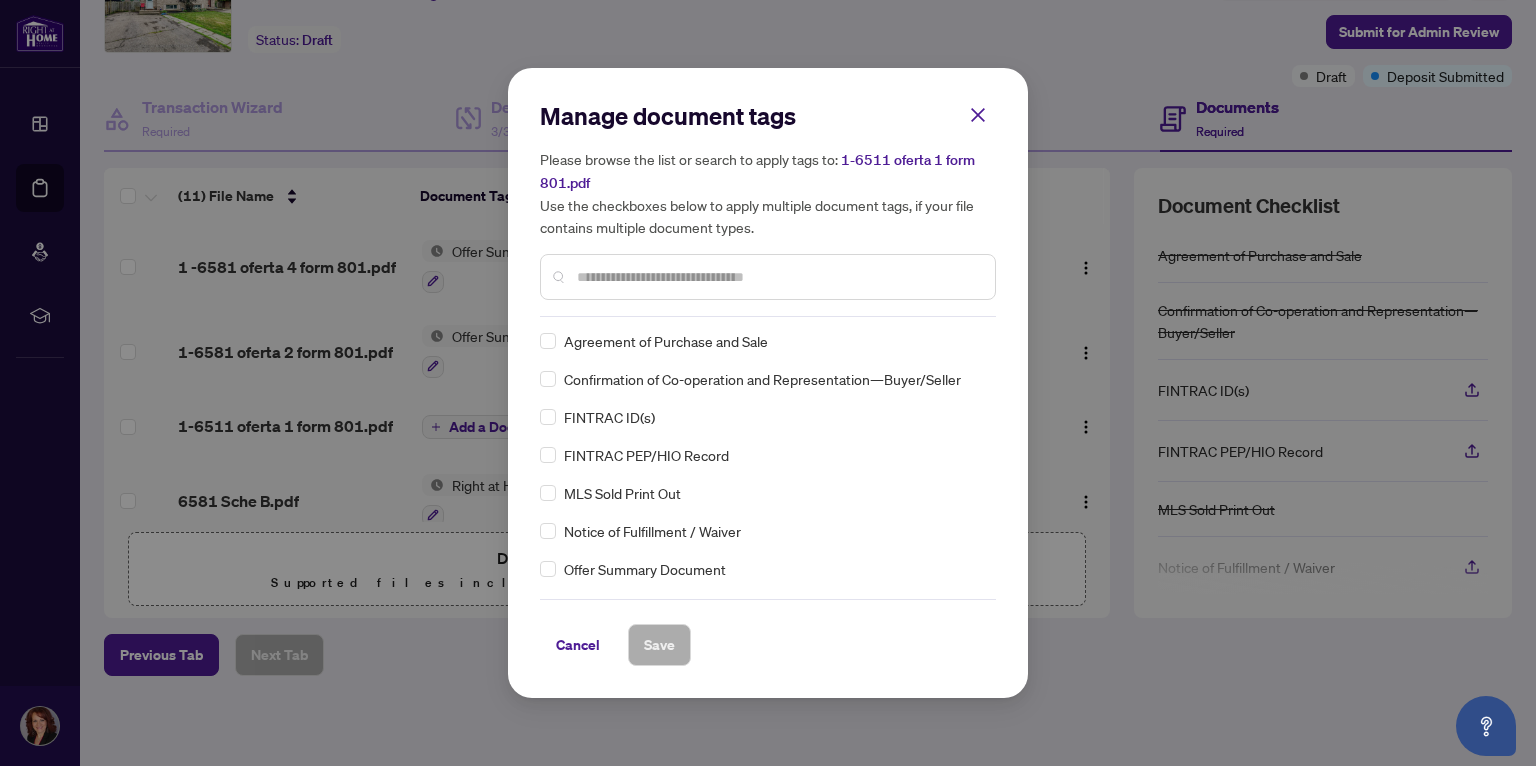 scroll, scrollTop: 20, scrollLeft: 0, axis: vertical 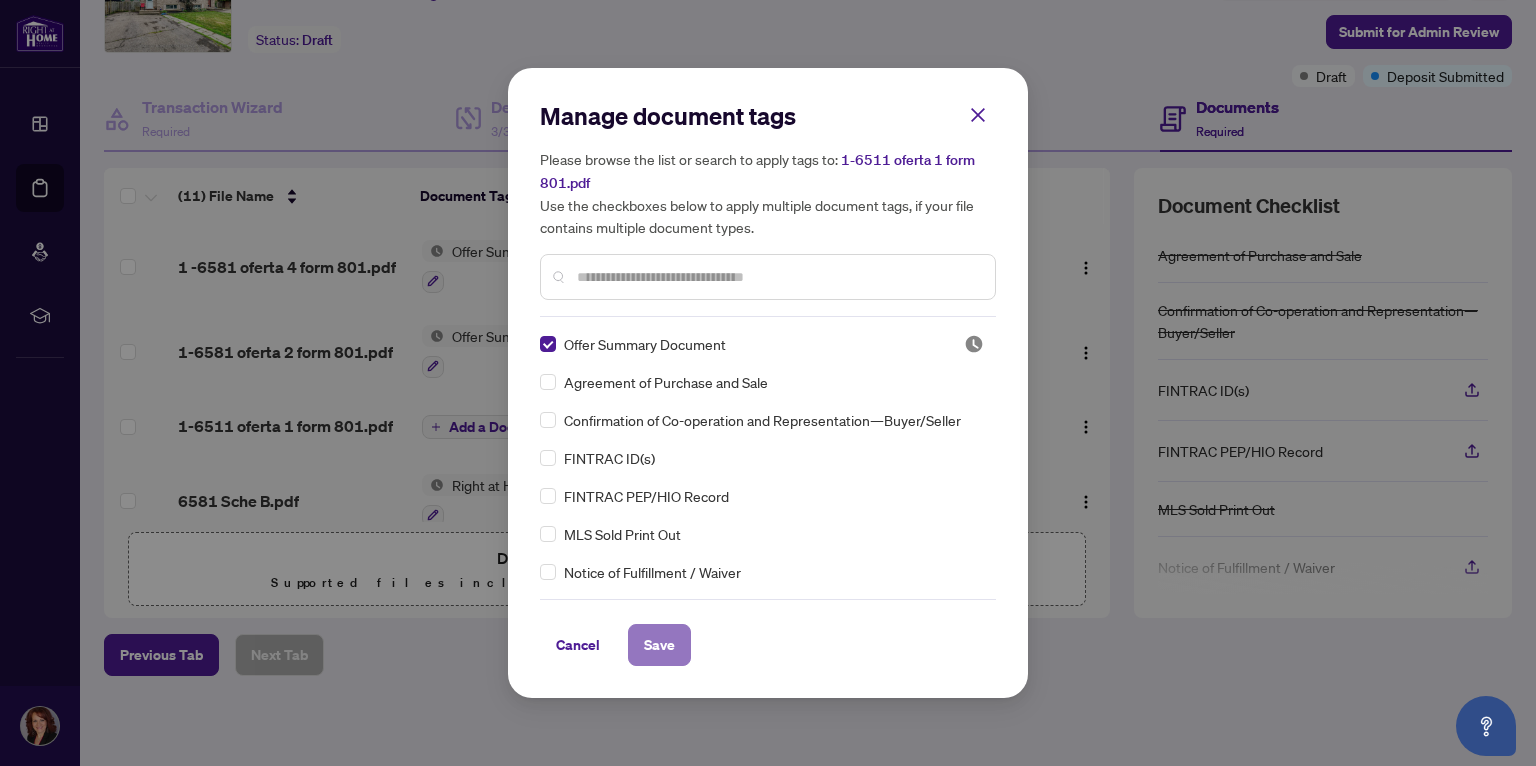 click on "Save" at bounding box center [659, 645] 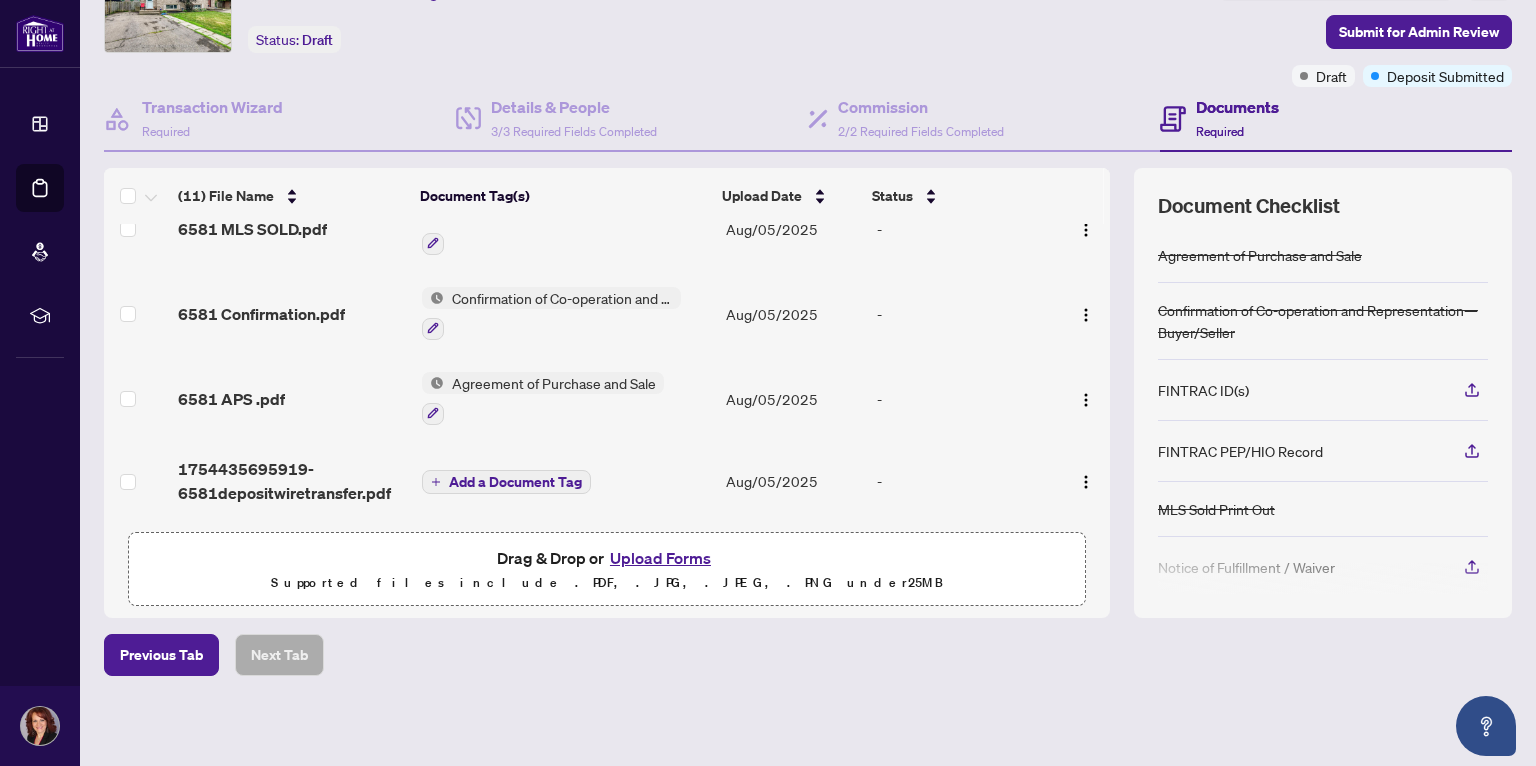 scroll, scrollTop: 0, scrollLeft: 0, axis: both 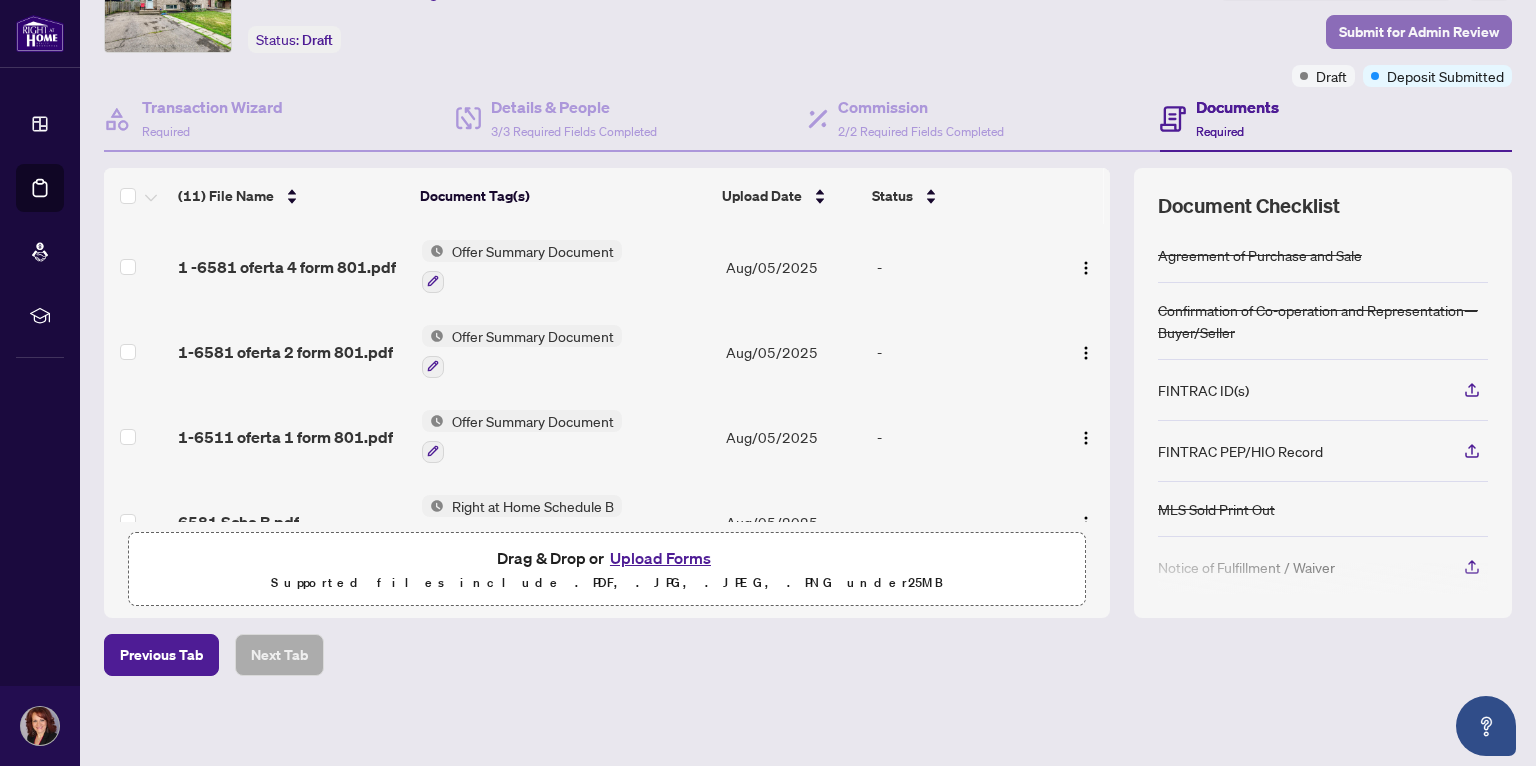 click on "Submit for Admin Review" at bounding box center (1419, 32) 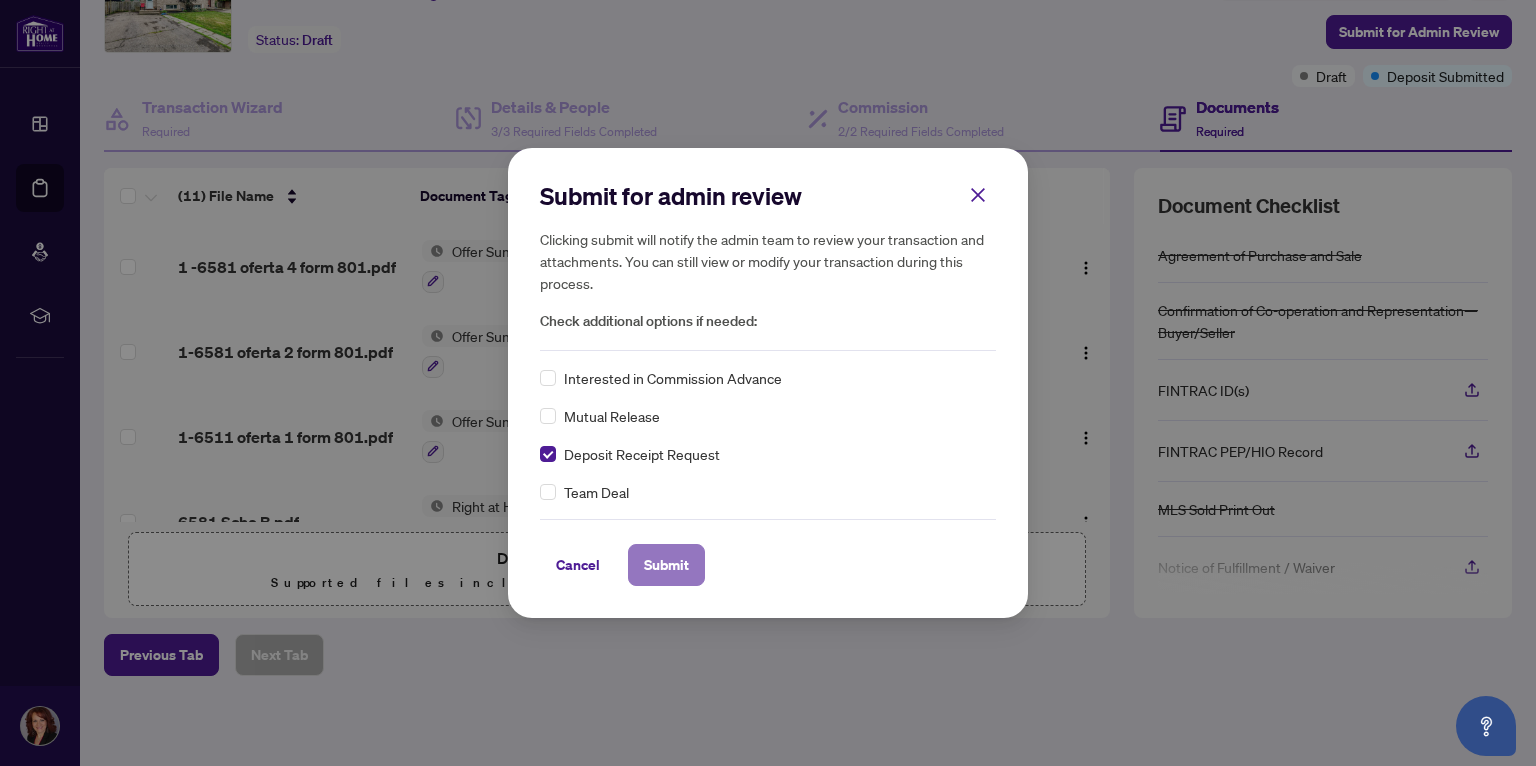 click on "Submit" at bounding box center [666, 565] 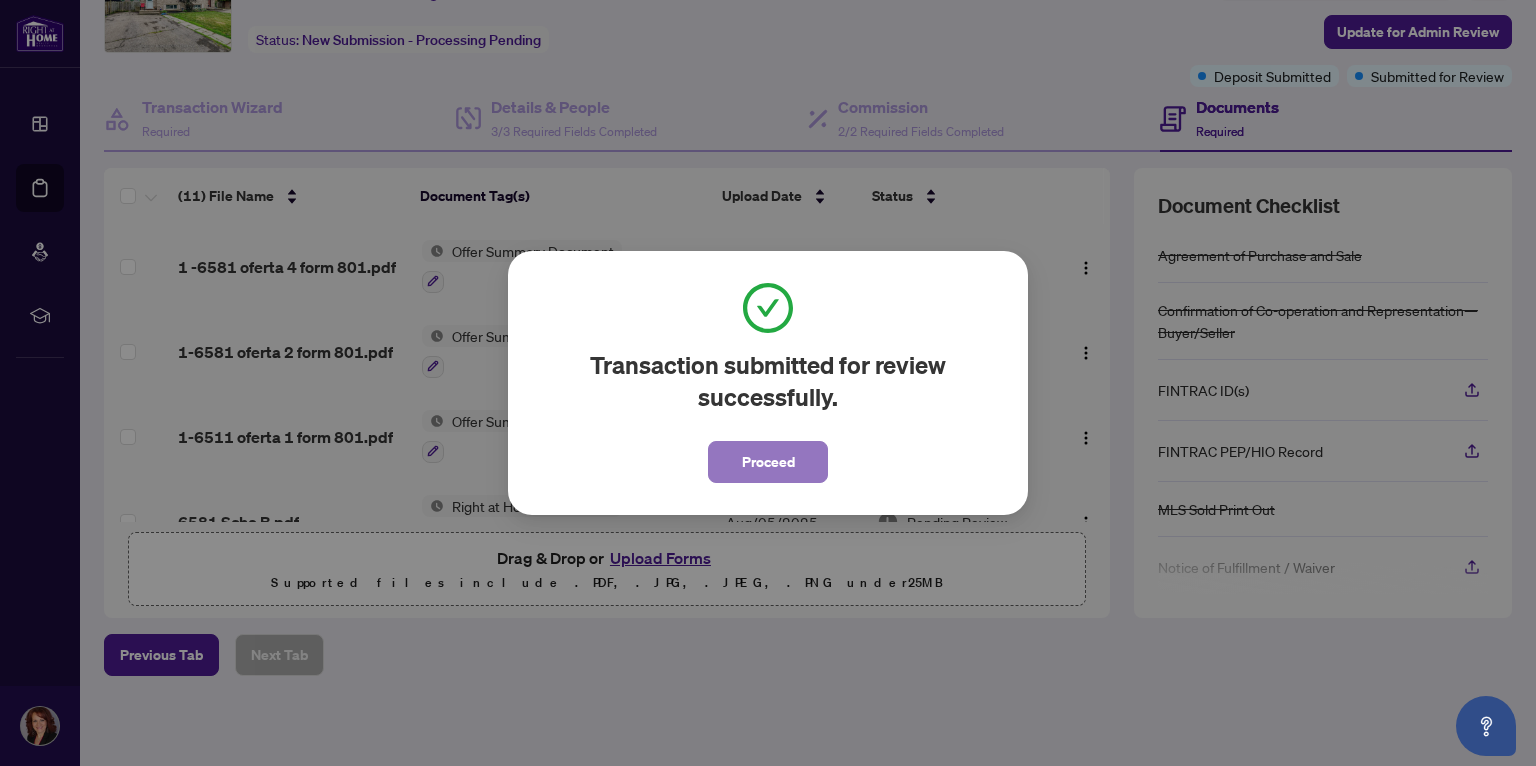 click on "Proceed" at bounding box center [768, 462] 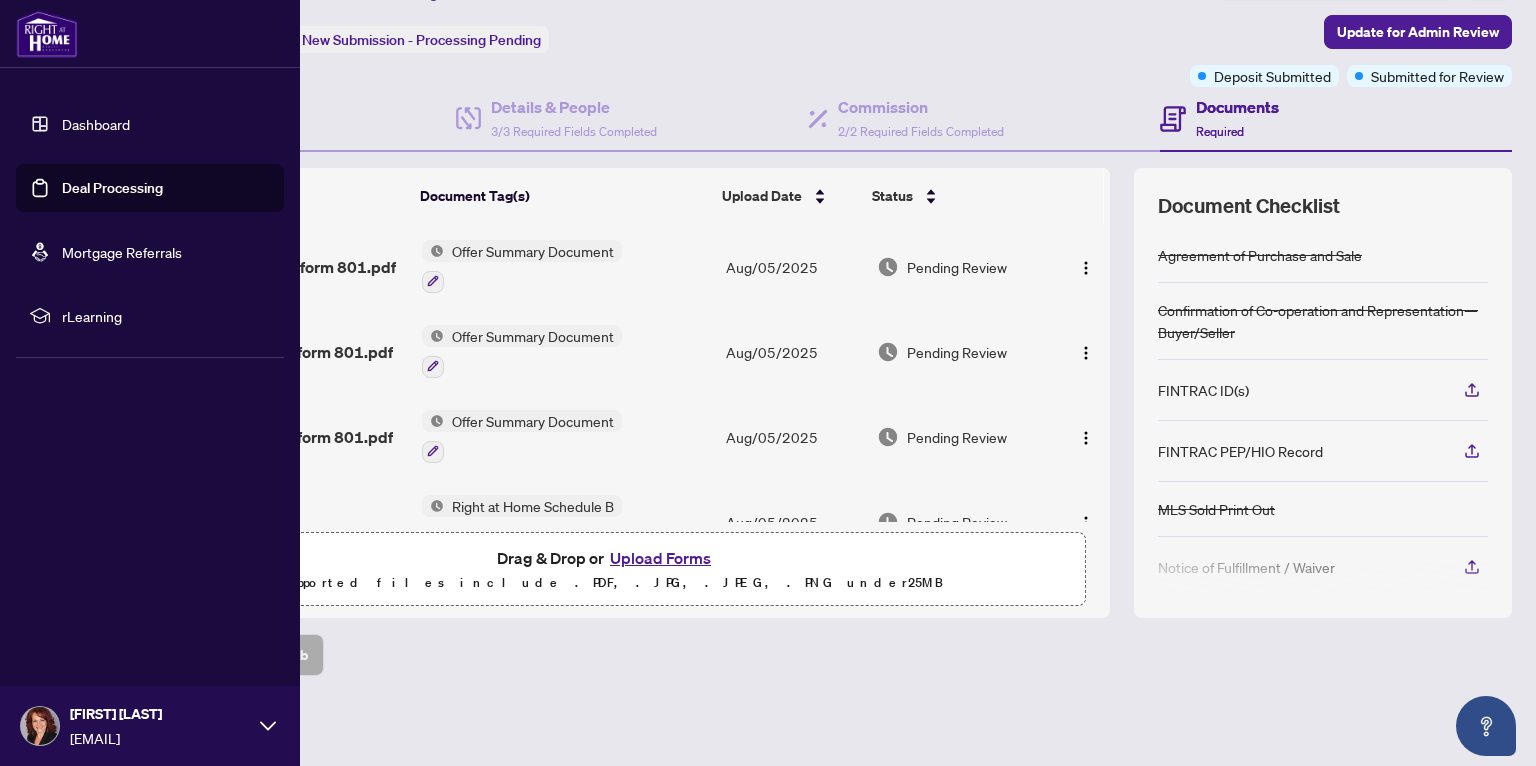 click on "Dashboard" at bounding box center (96, 124) 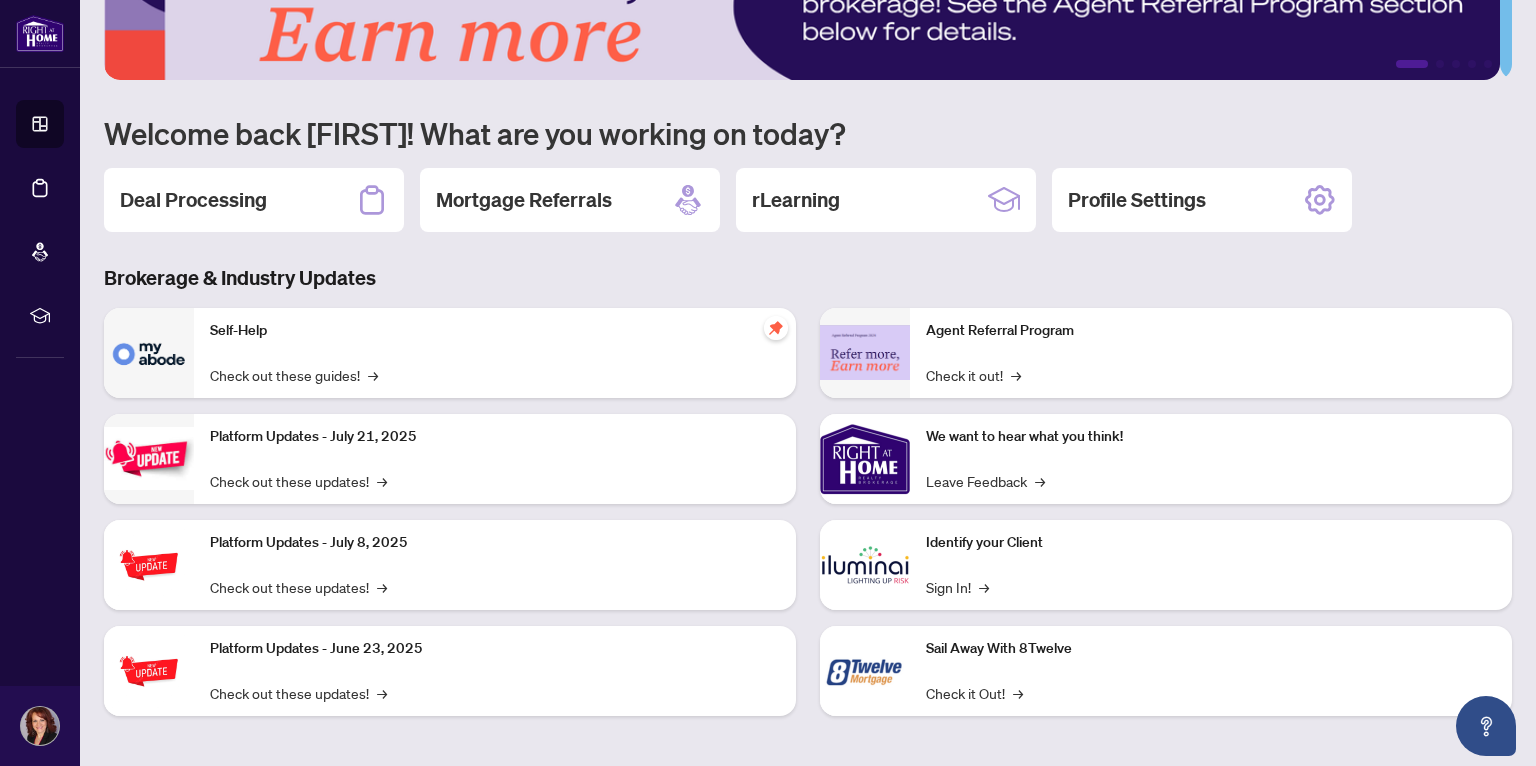 scroll, scrollTop: 97, scrollLeft: 0, axis: vertical 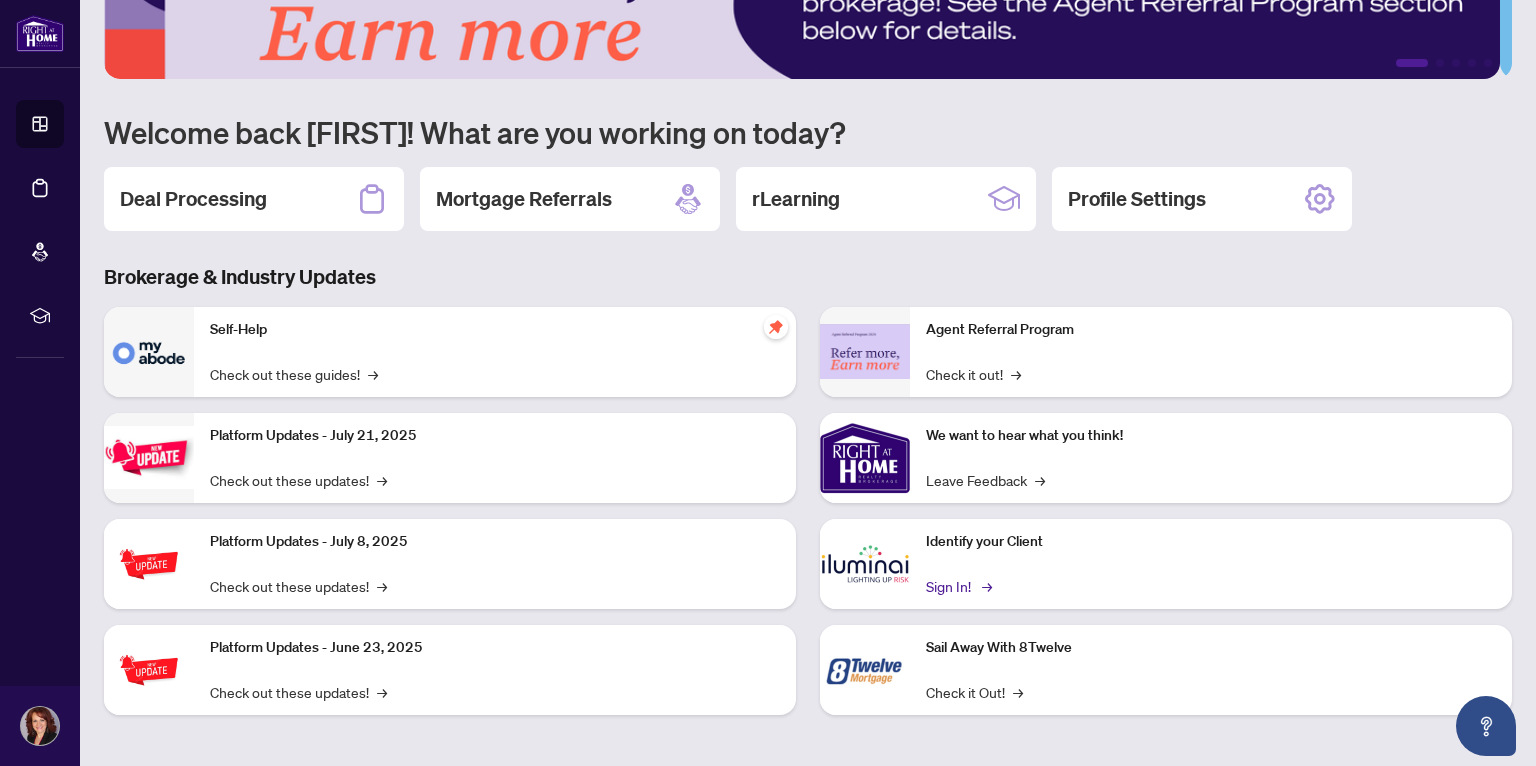 click on "Sign In! →" at bounding box center [957, 586] 